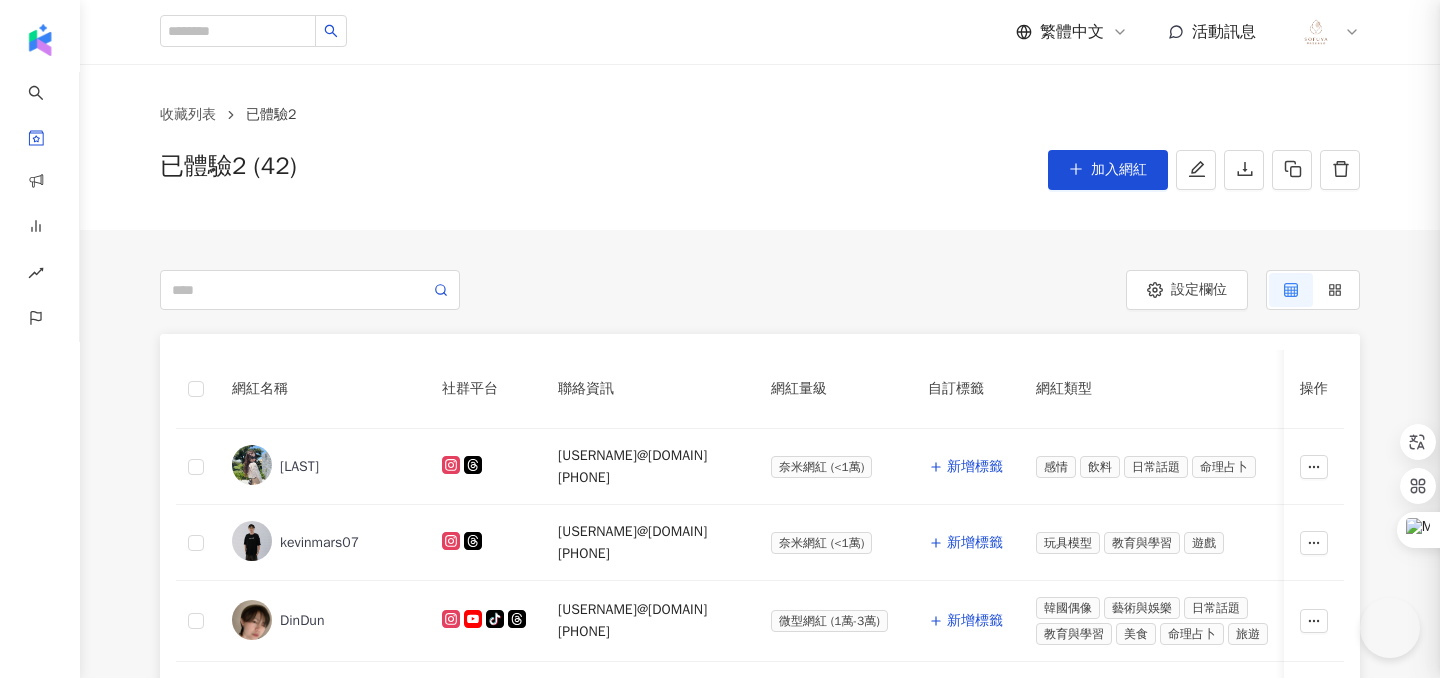 scroll, scrollTop: 338, scrollLeft: 0, axis: vertical 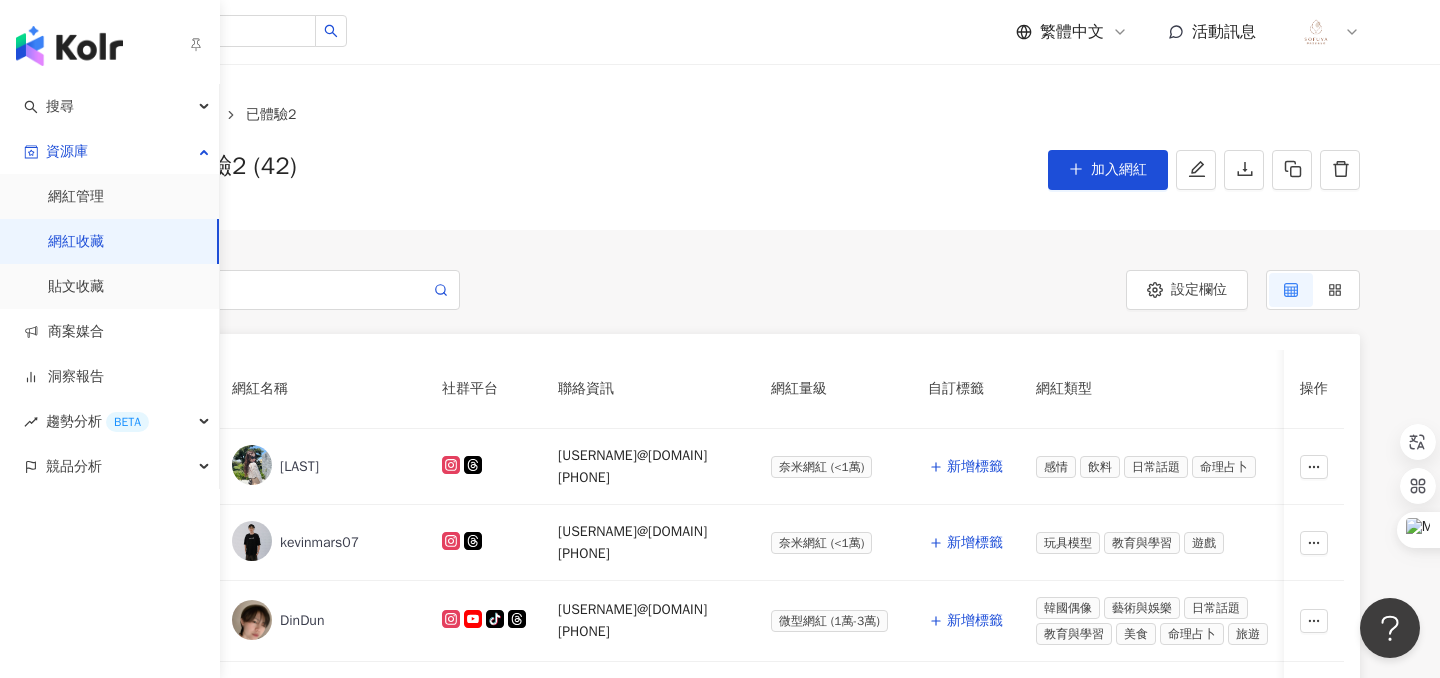 click at bounding box center (69, 46) 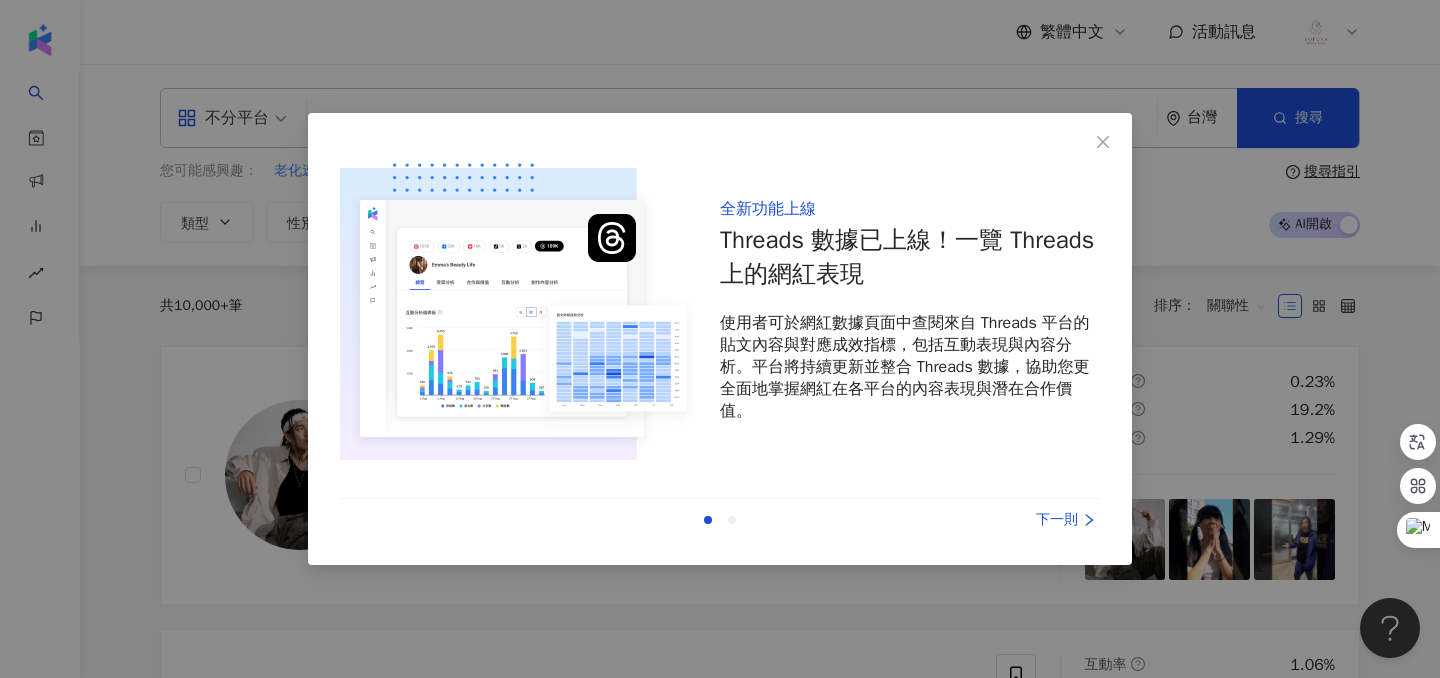 click on "下一則" at bounding box center [1025, 520] 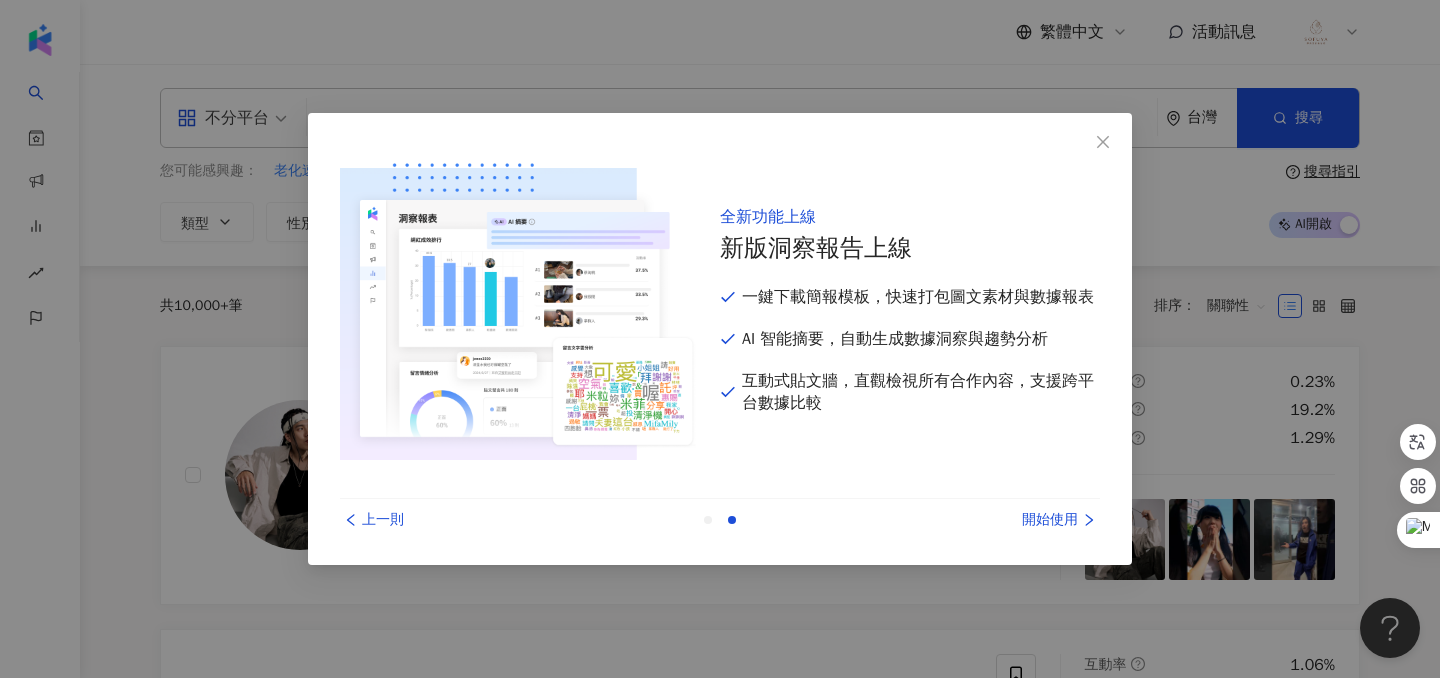 click on "開始使用" at bounding box center [1025, 520] 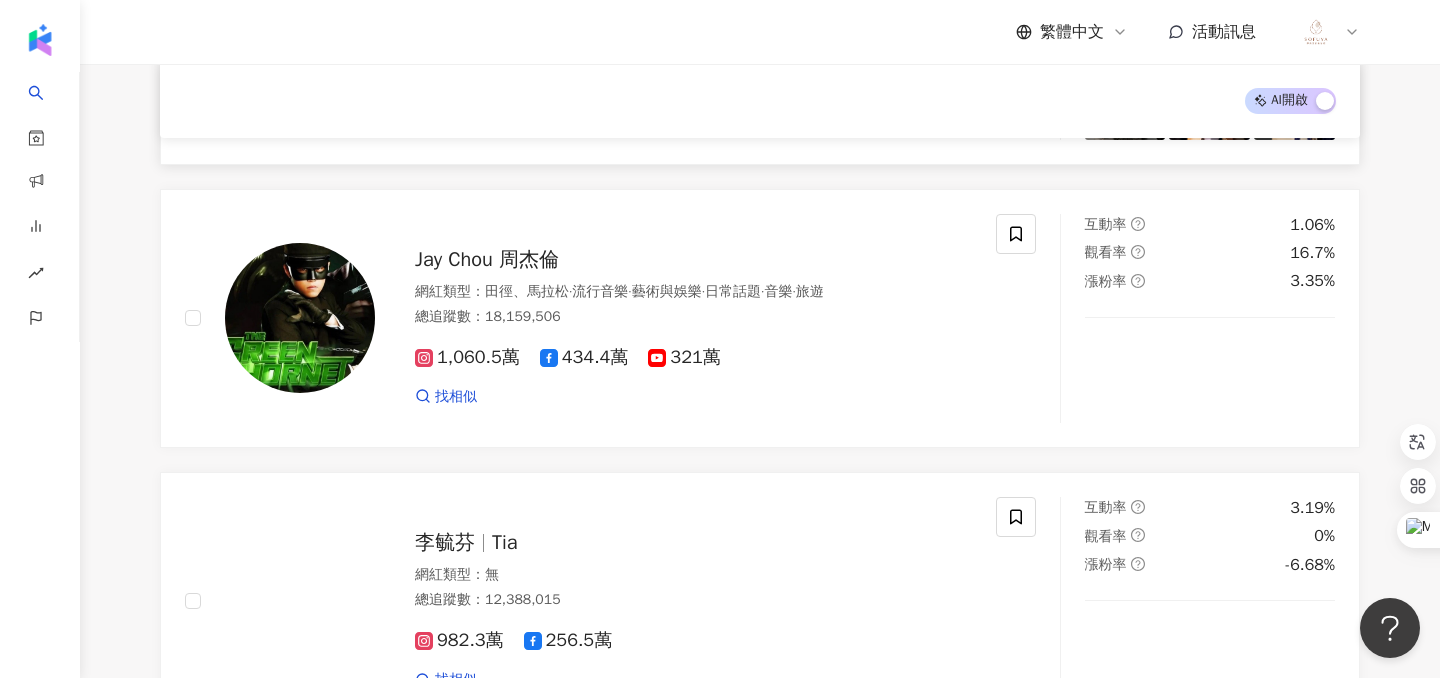 scroll, scrollTop: 0, scrollLeft: 0, axis: both 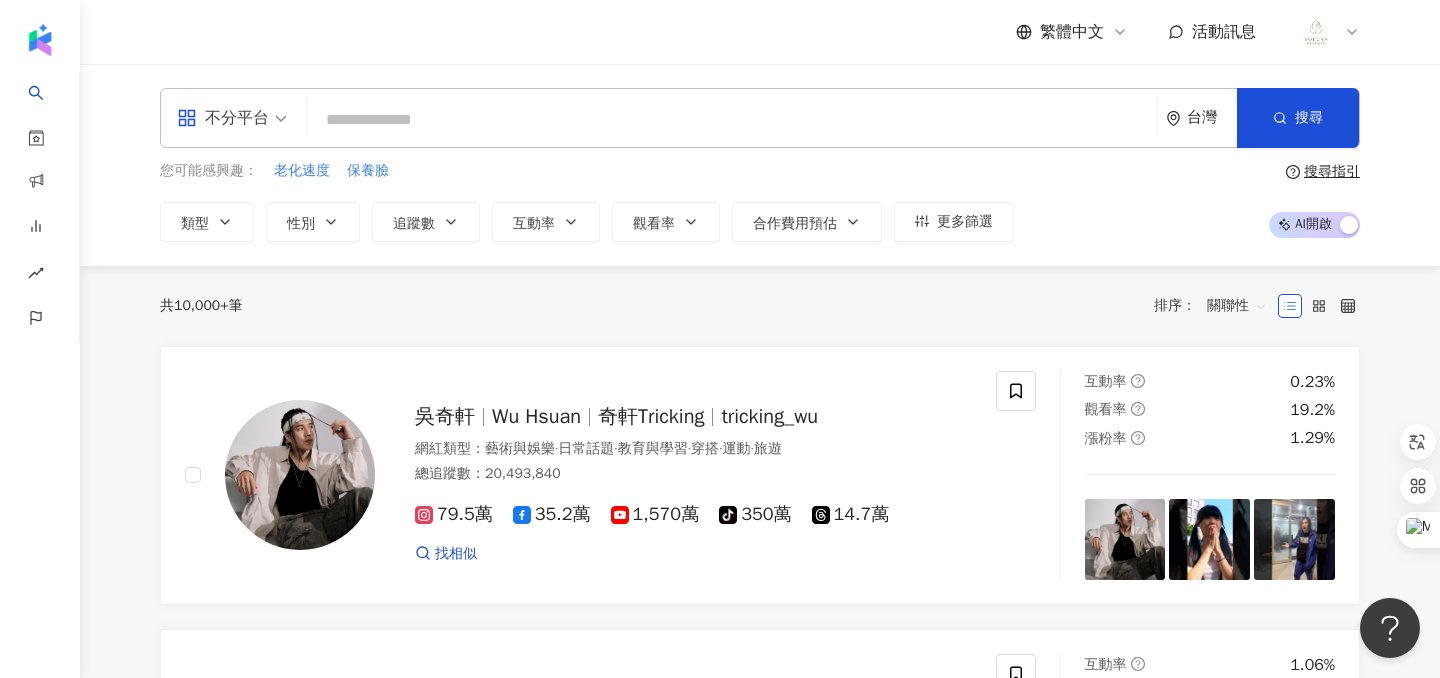 click at bounding box center [732, 120] 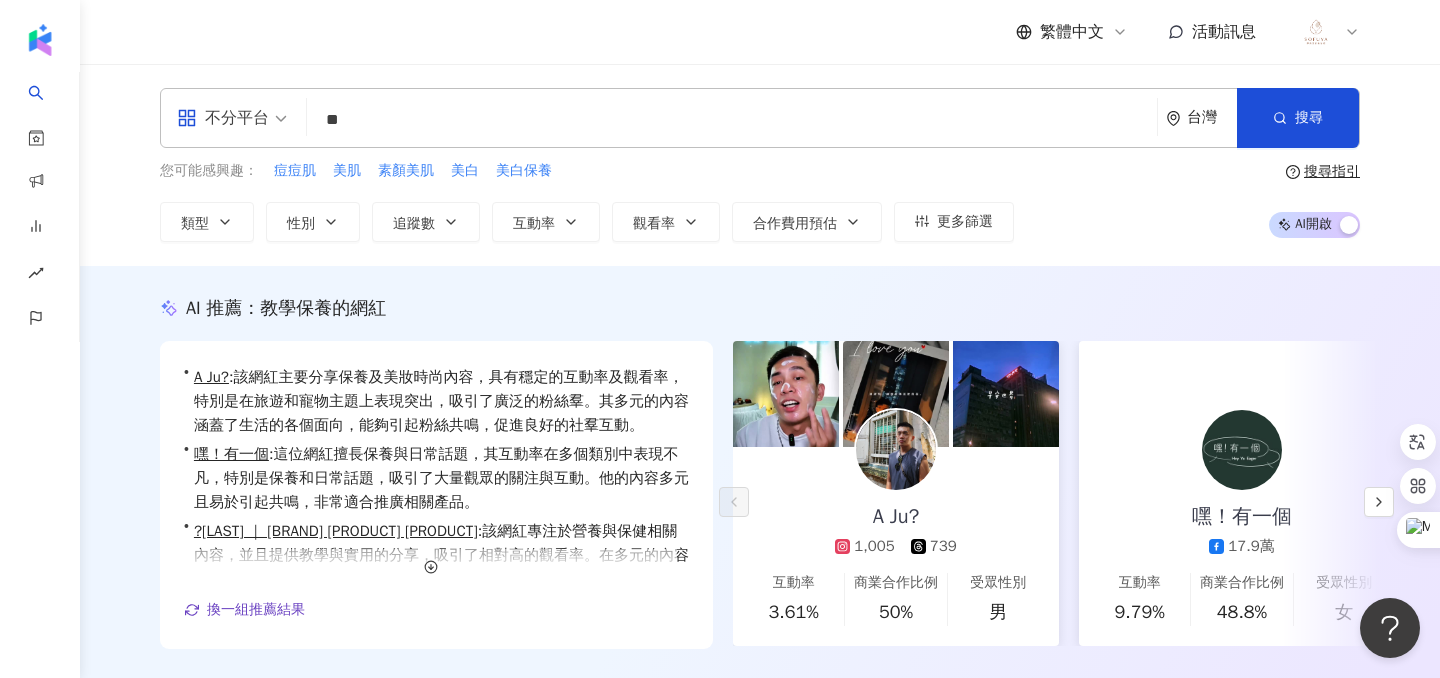 type on "**" 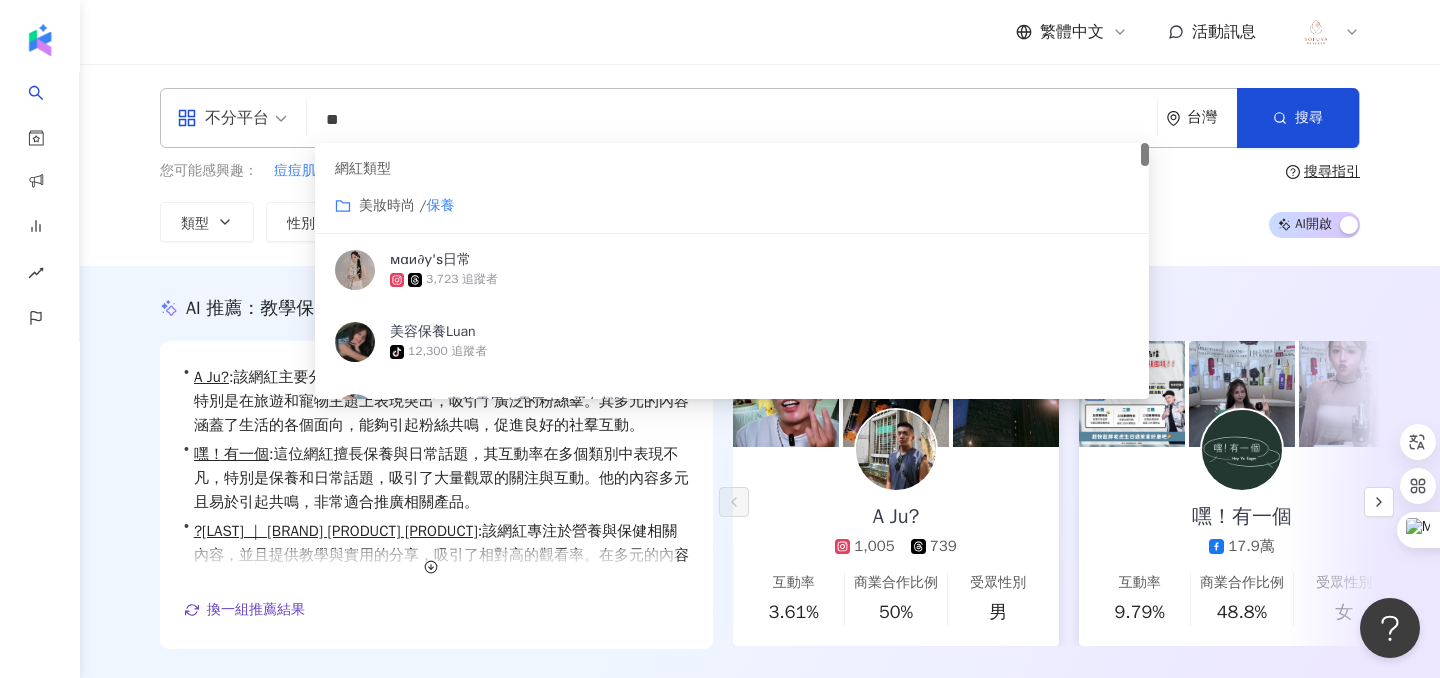 click on "繁體中文 活動訊息" at bounding box center (760, 32) 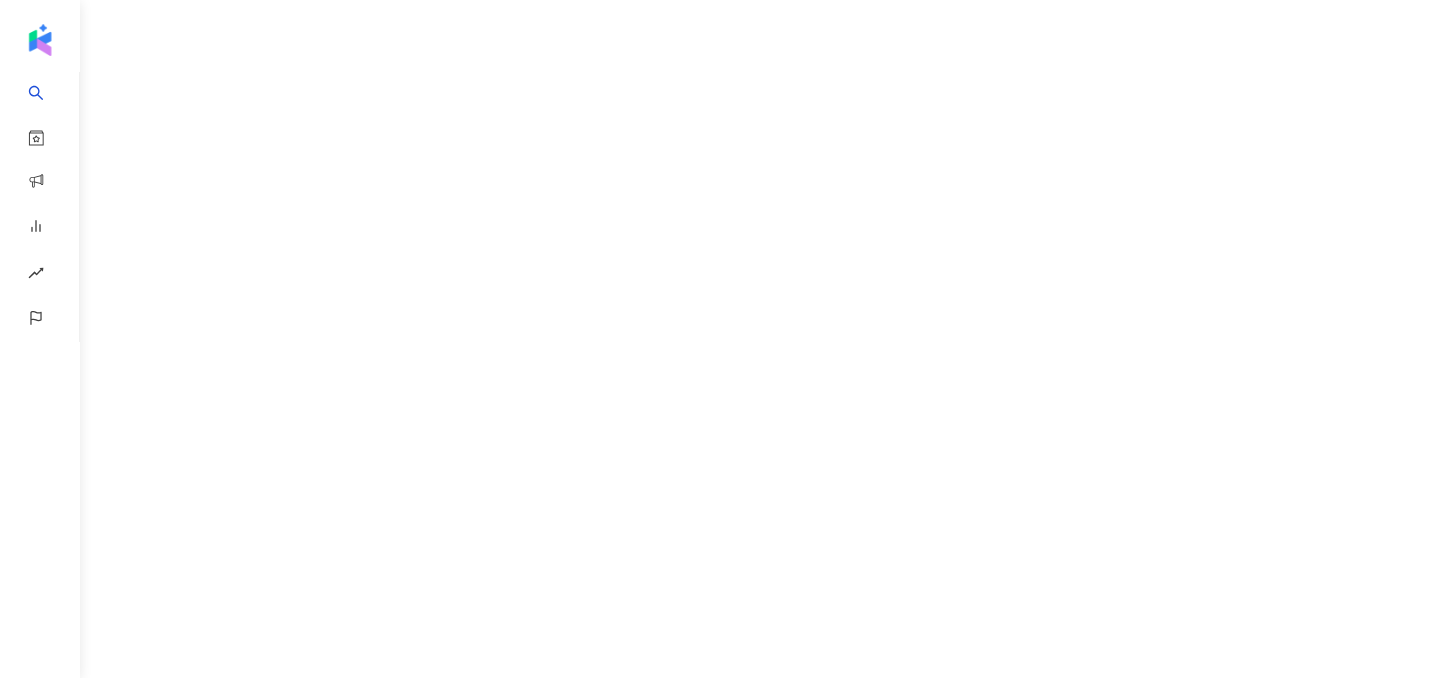 scroll, scrollTop: 0, scrollLeft: 0, axis: both 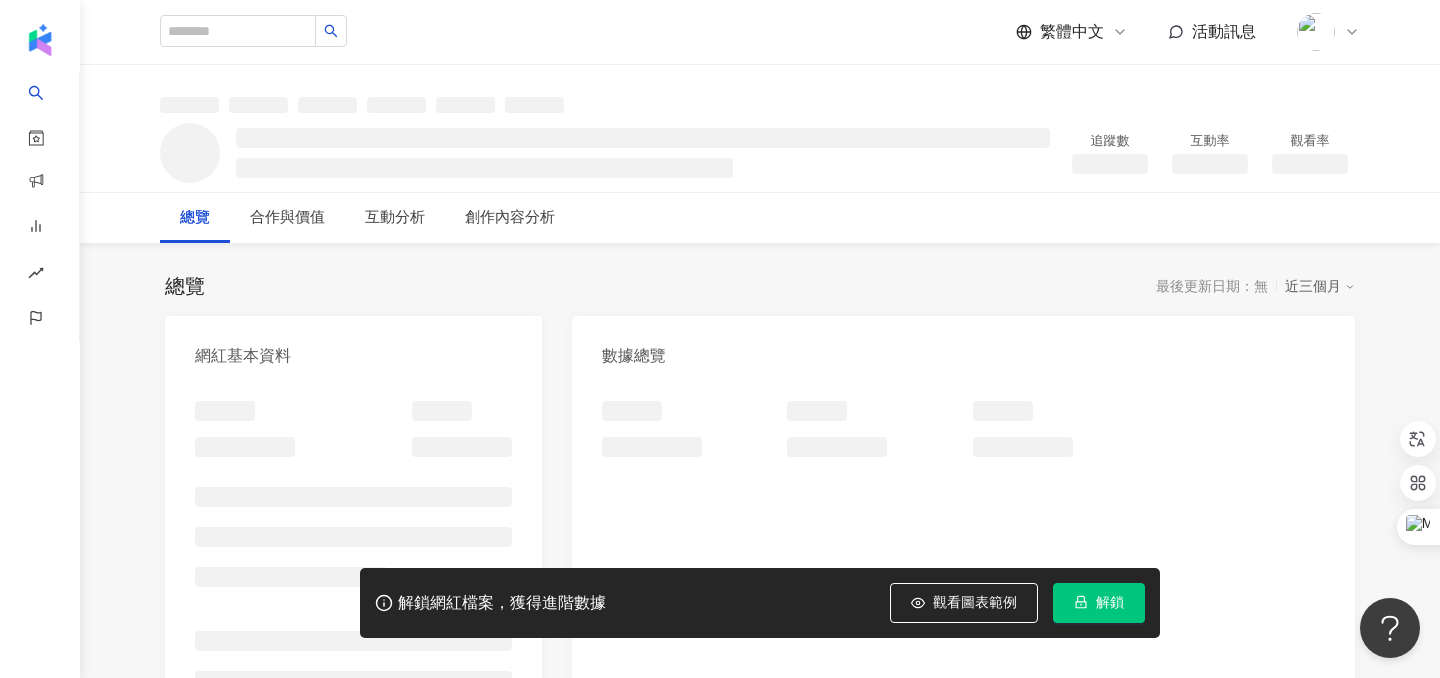 click on "解鎖" at bounding box center [1110, 603] 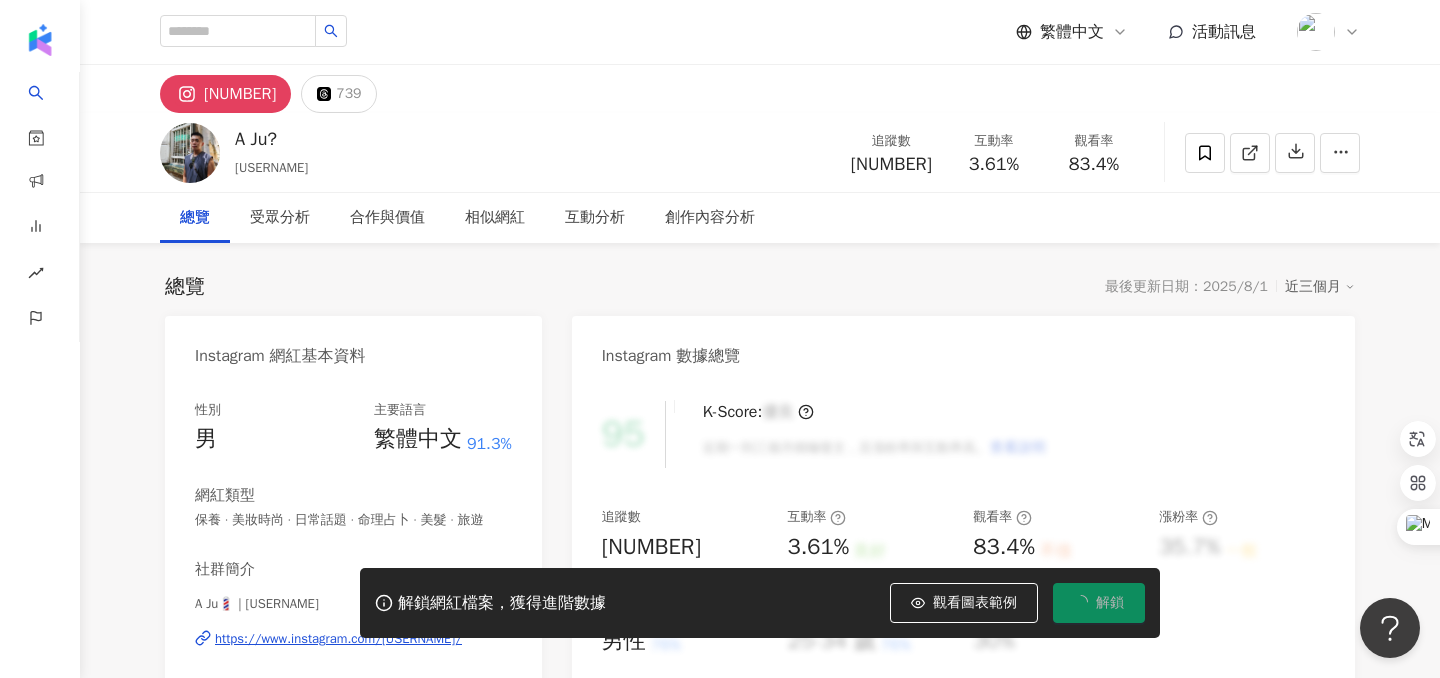 click 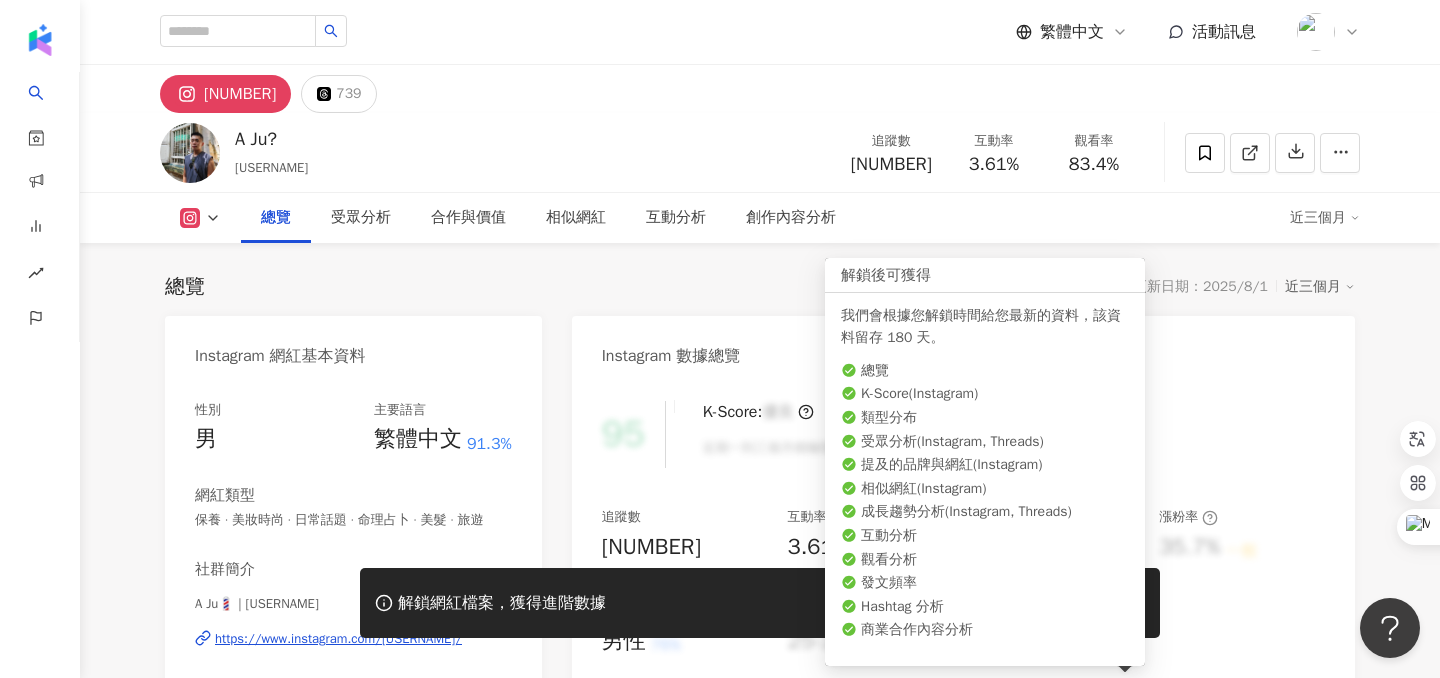 scroll, scrollTop: 208, scrollLeft: 0, axis: vertical 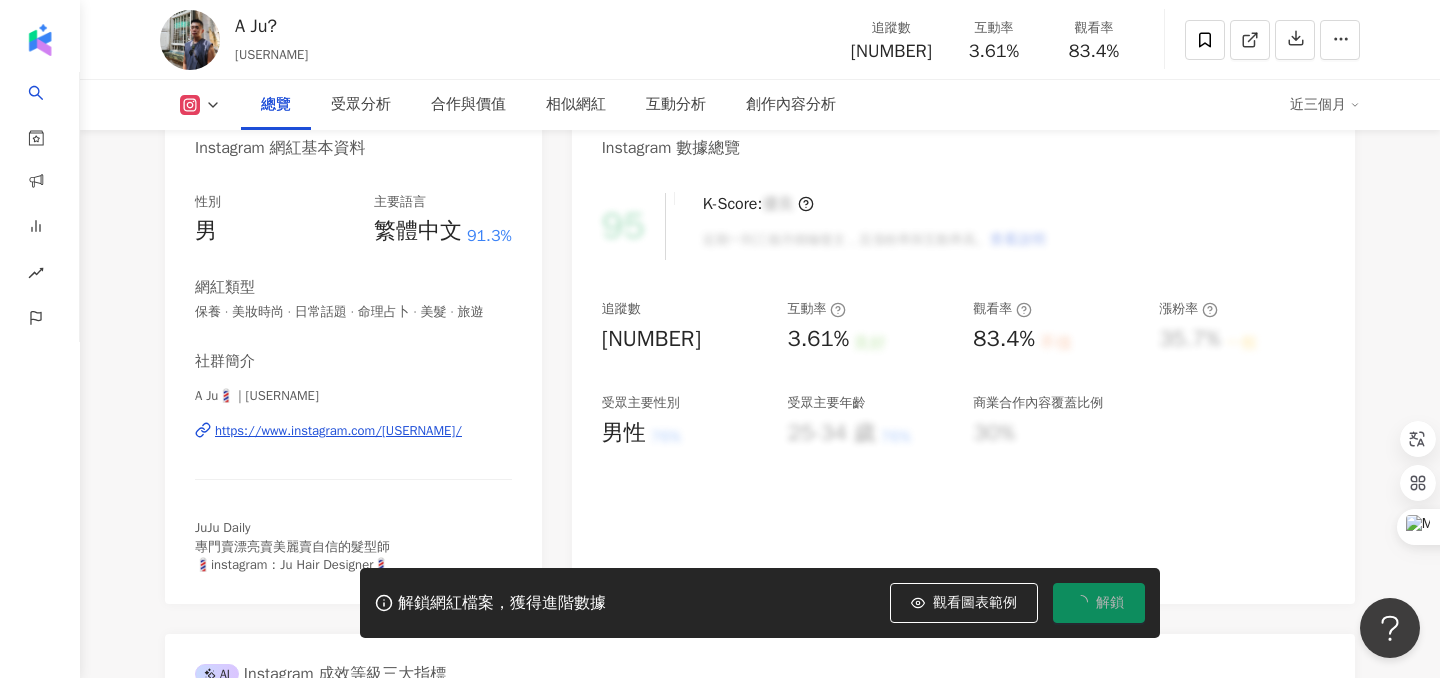 click on "https://www.instagram.com/c_h__tsai/" at bounding box center (338, 431) 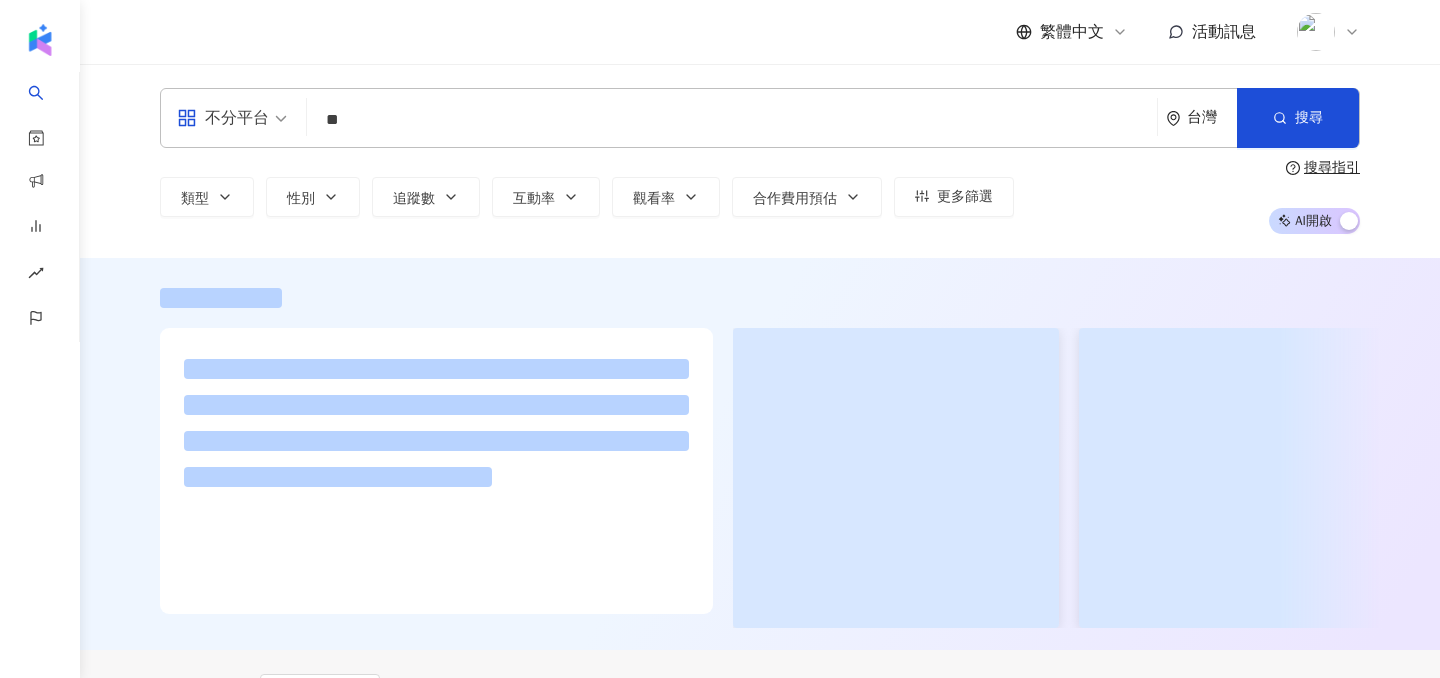 scroll, scrollTop: 0, scrollLeft: 0, axis: both 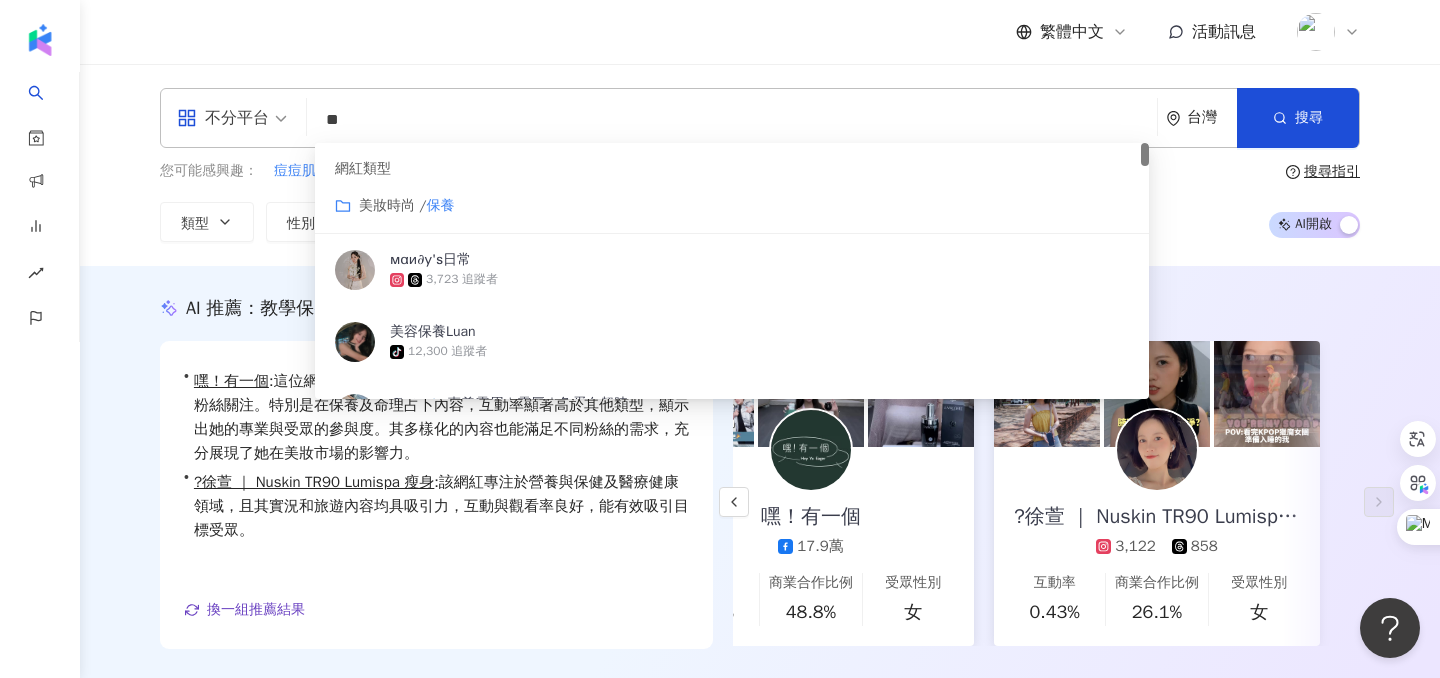 drag, startPoint x: 389, startPoint y: 135, endPoint x: 169, endPoint y: 118, distance: 220.65584 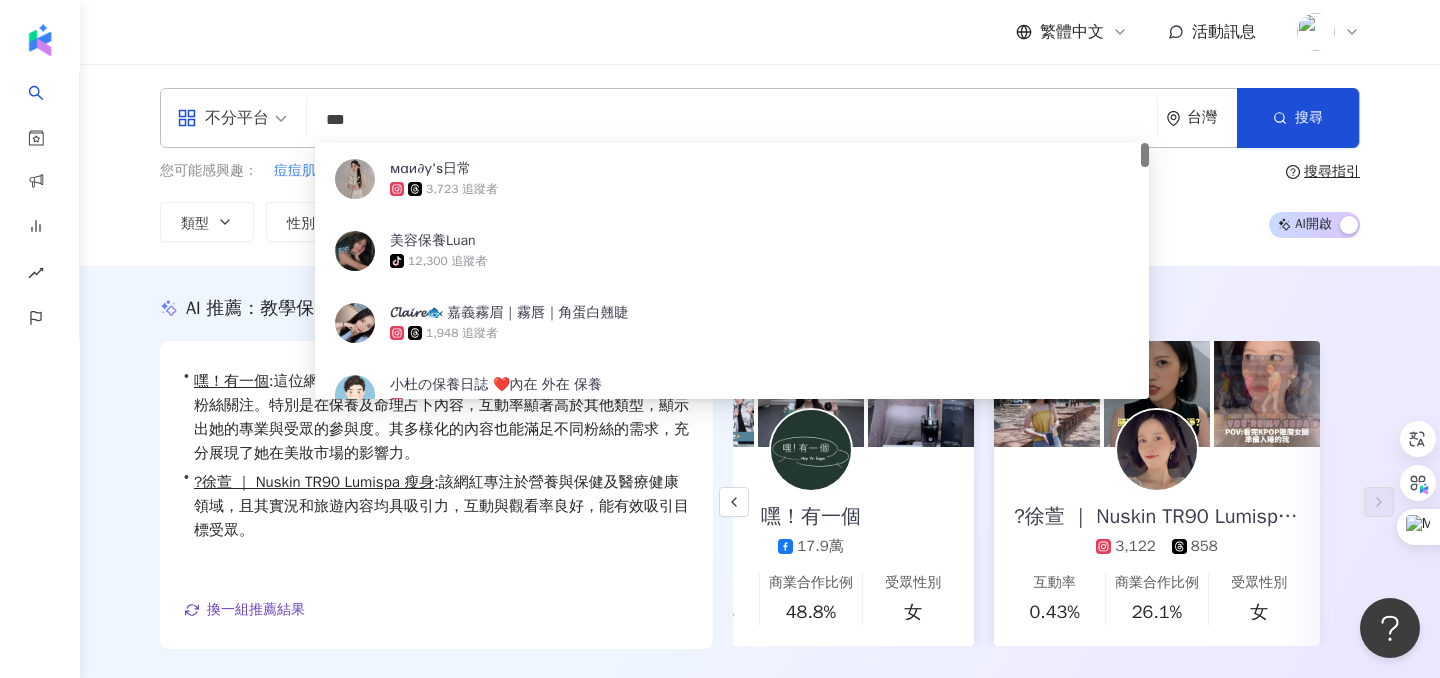 type on "***" 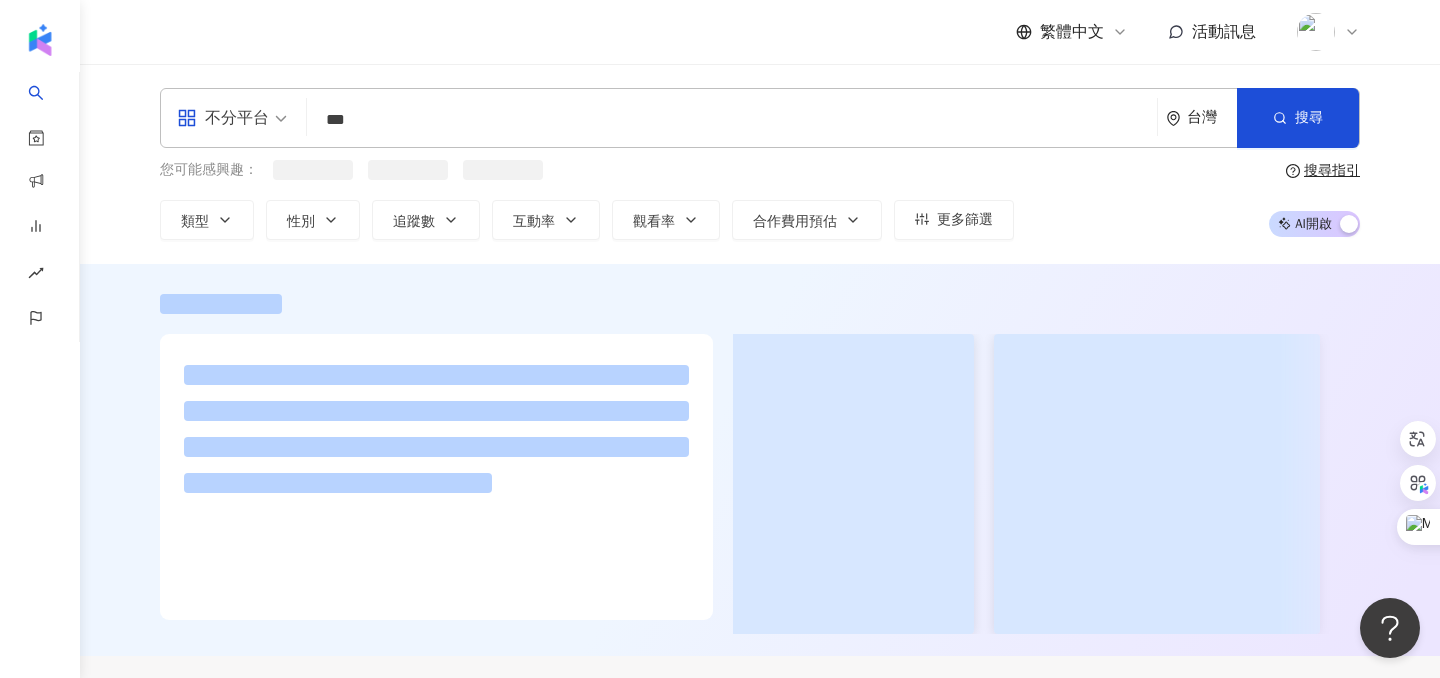 scroll, scrollTop: 0, scrollLeft: 0, axis: both 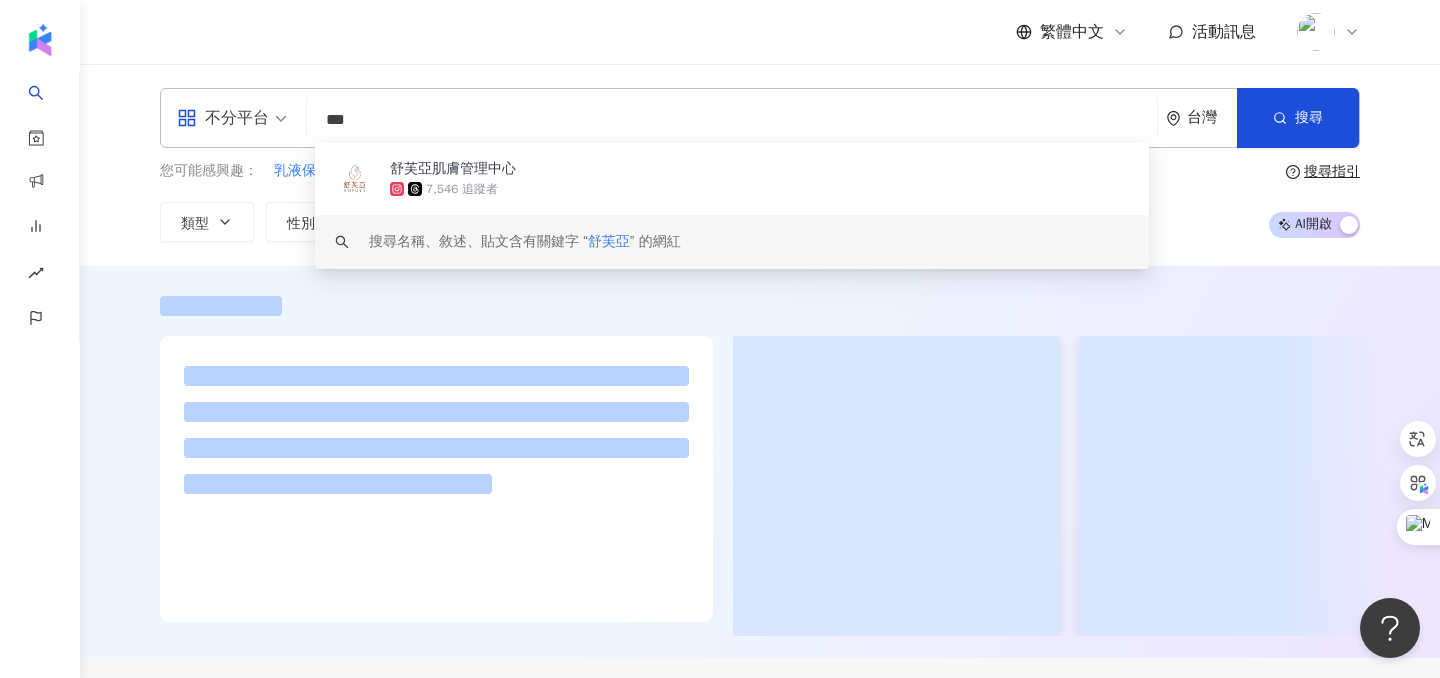 click on "7,546   追蹤者" at bounding box center (759, 189) 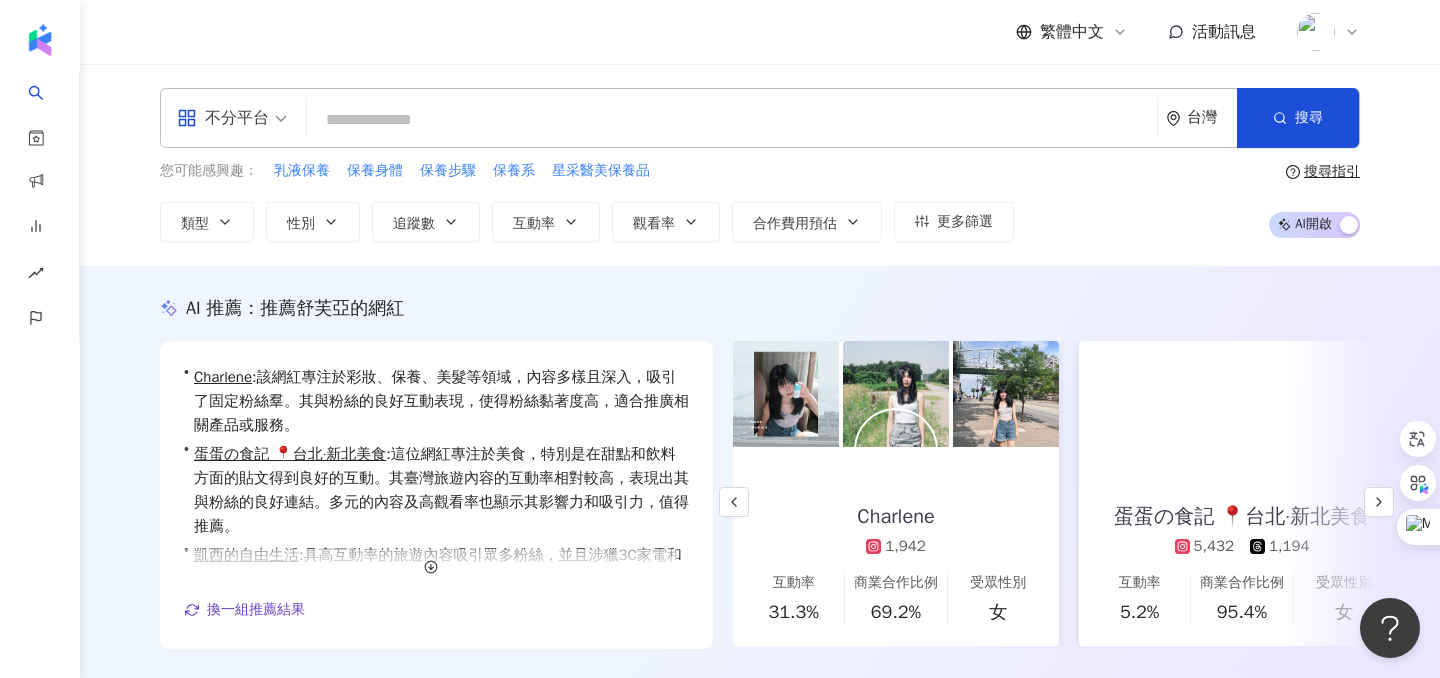 scroll, scrollTop: 0, scrollLeft: 431, axis: horizontal 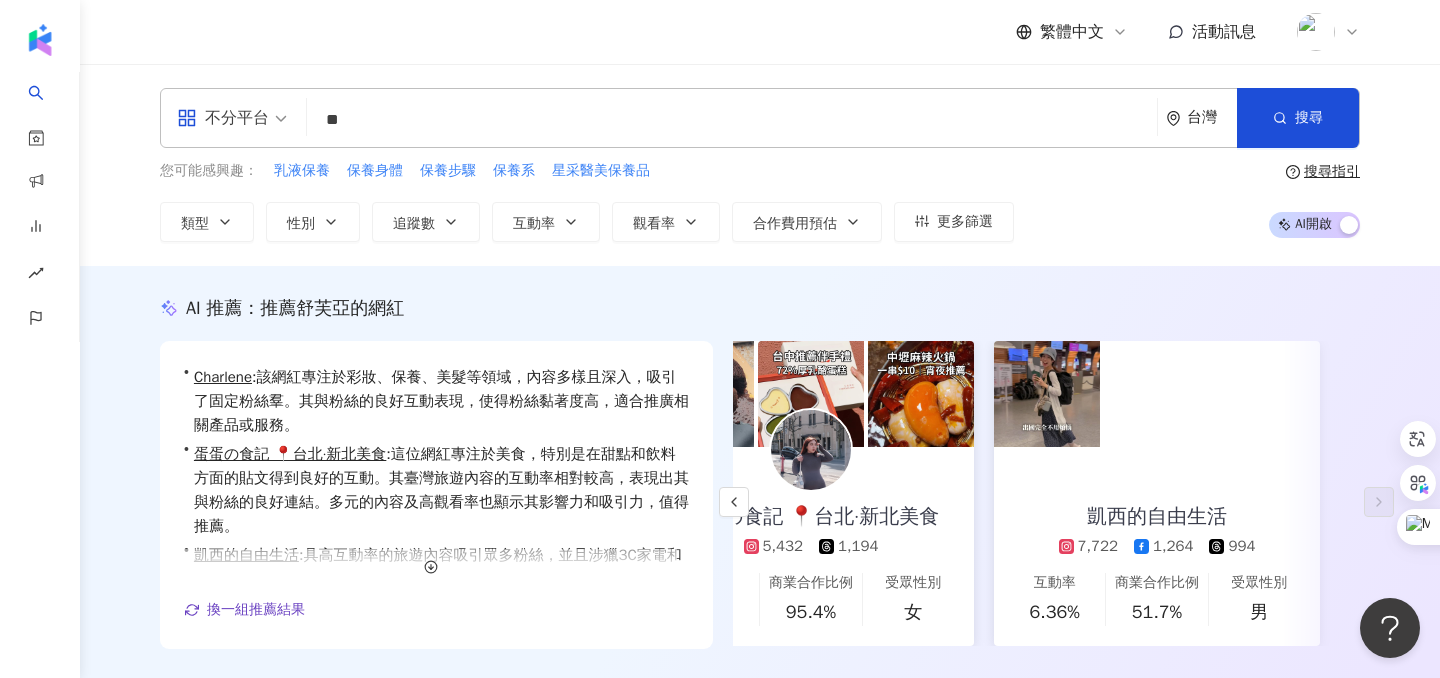type on "**" 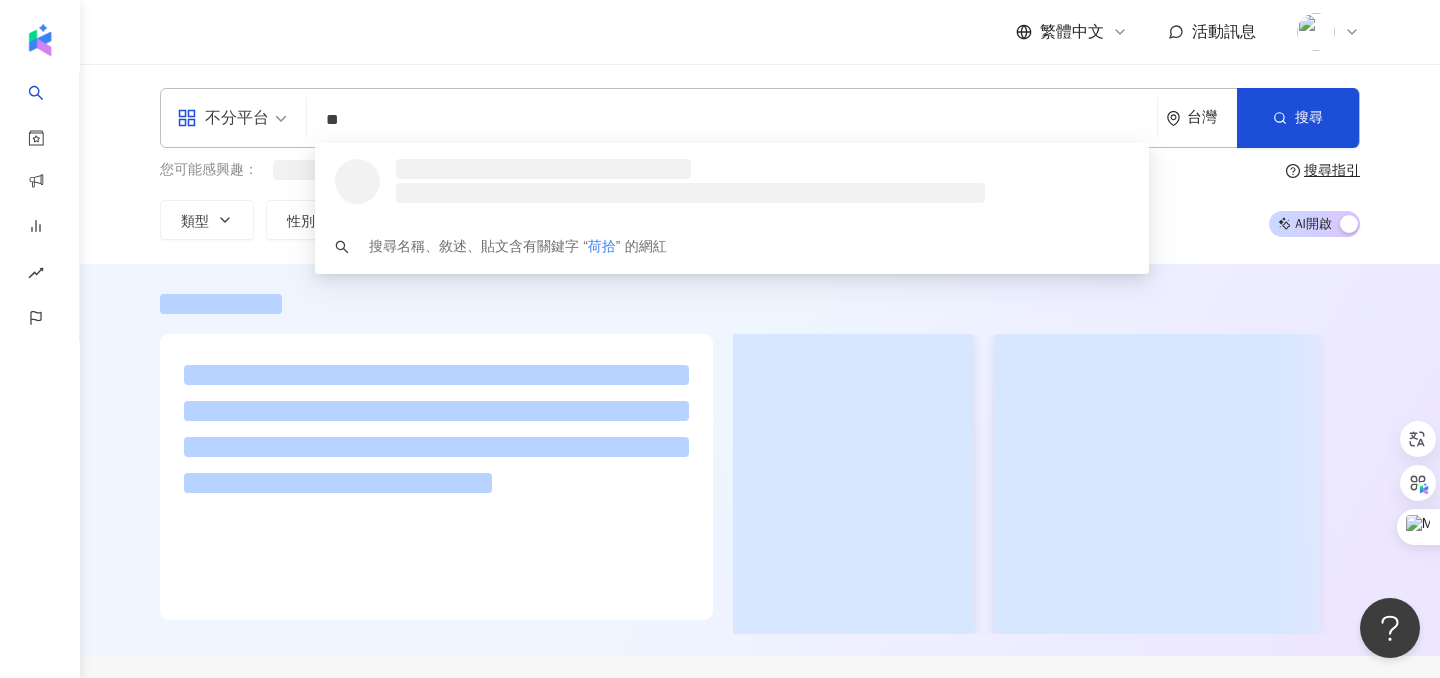scroll, scrollTop: 0, scrollLeft: 0, axis: both 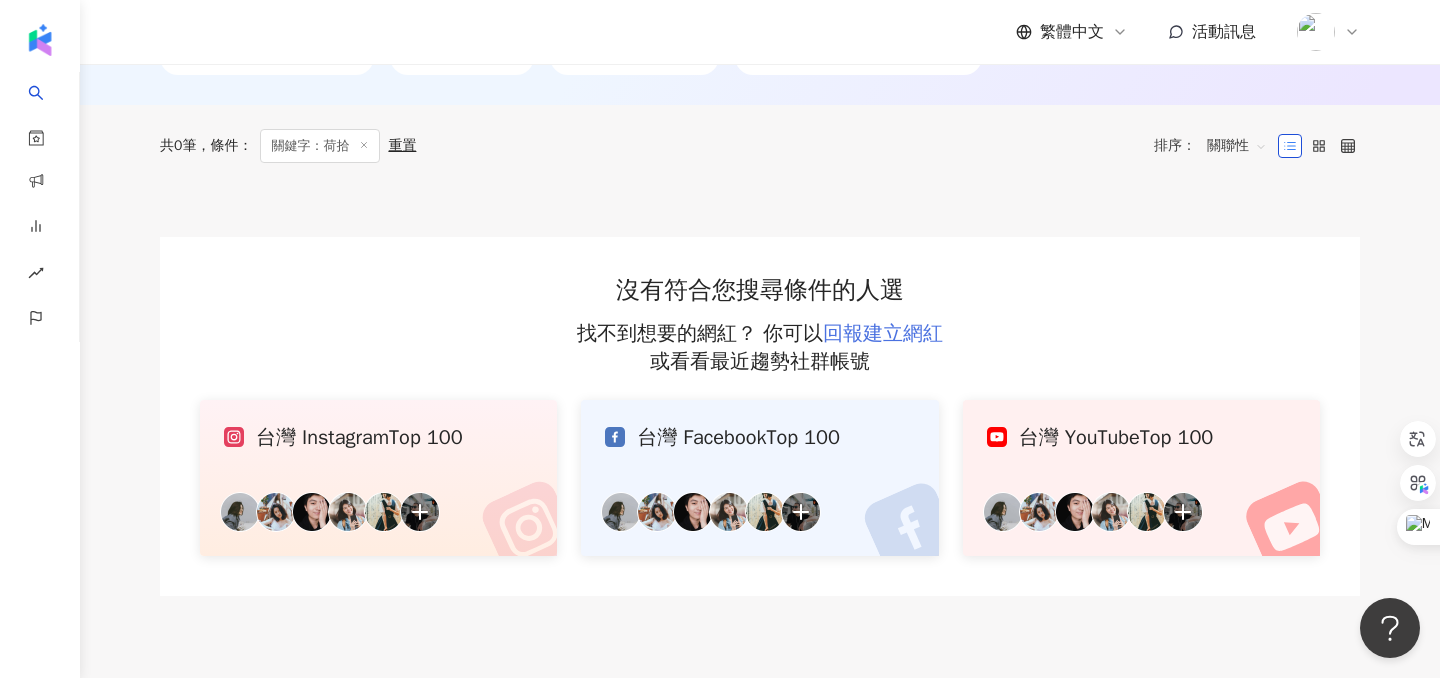 click on "回報建立網紅" at bounding box center [883, 333] 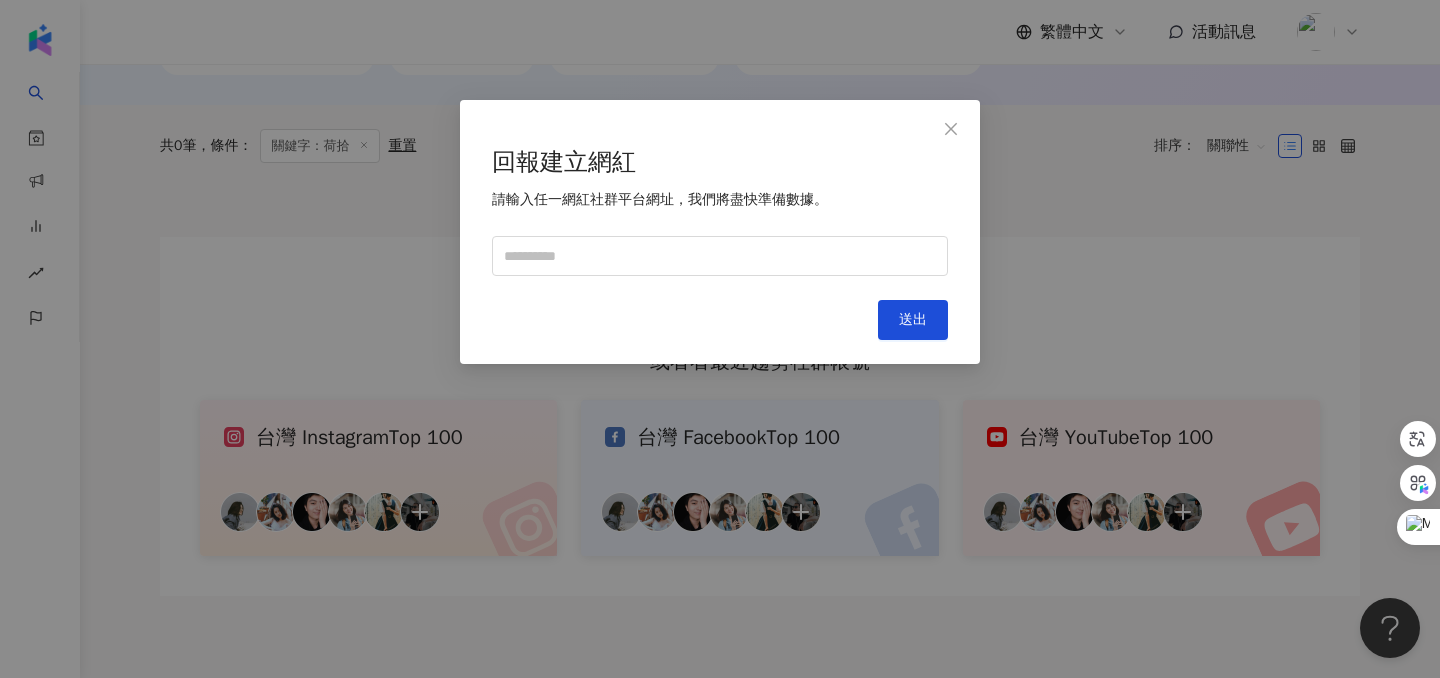 click on "回報建立網紅 請輸入任一網紅社群平台網址，我們將盡快準備數據。 Cancel 送出" at bounding box center [720, 232] 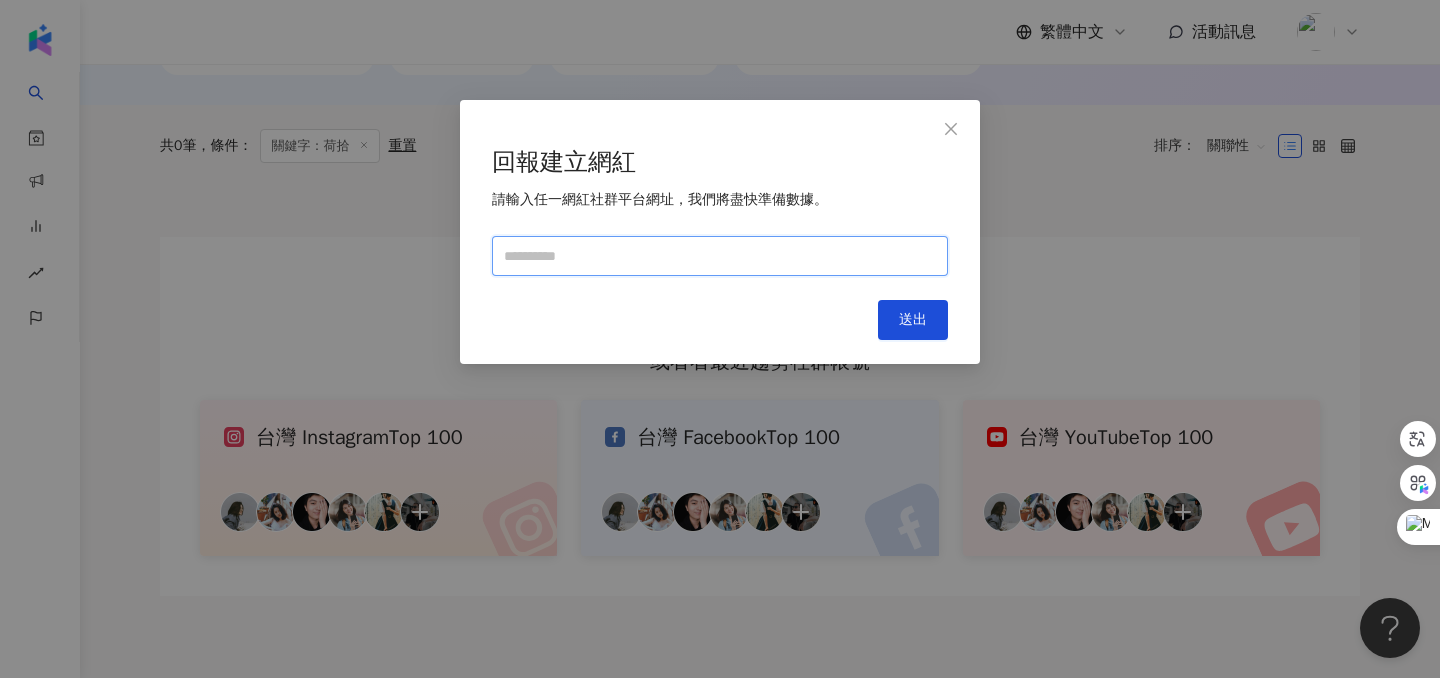 click at bounding box center (720, 256) 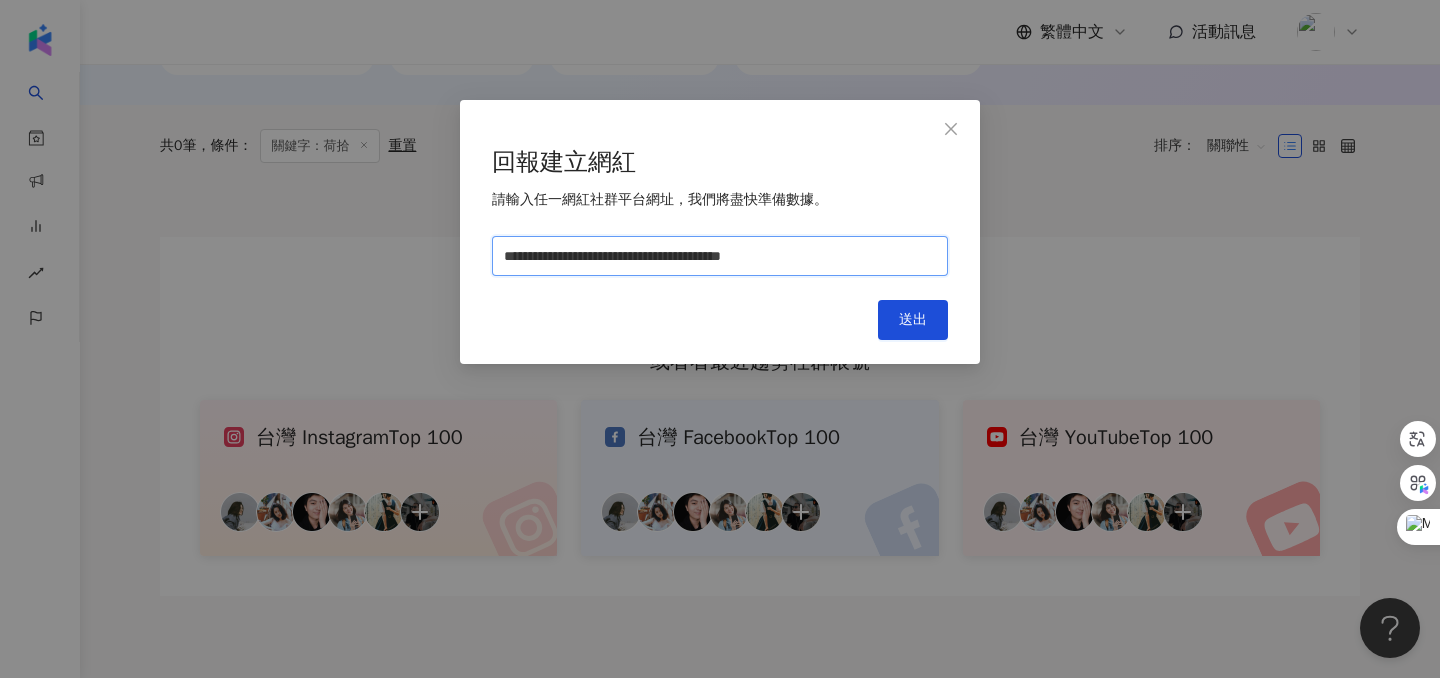 type on "**********" 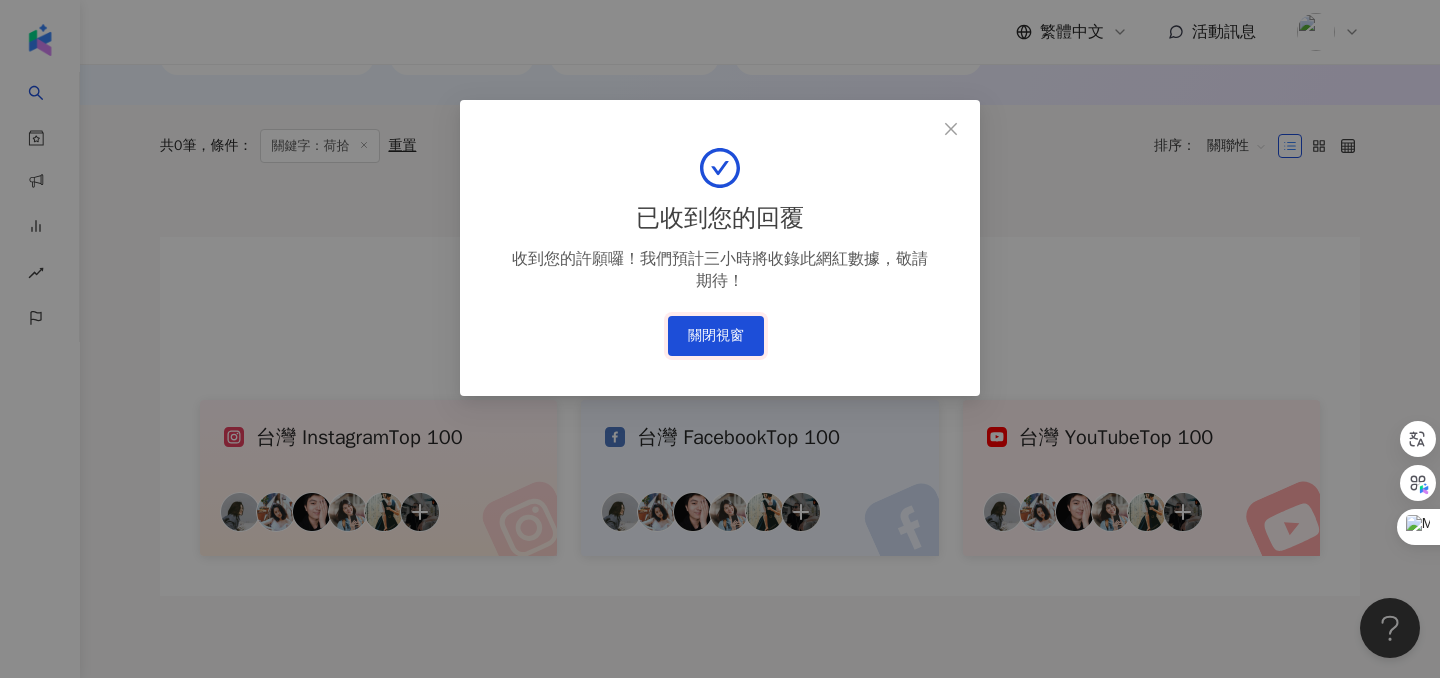 click on "關閉視窗" at bounding box center (716, 336) 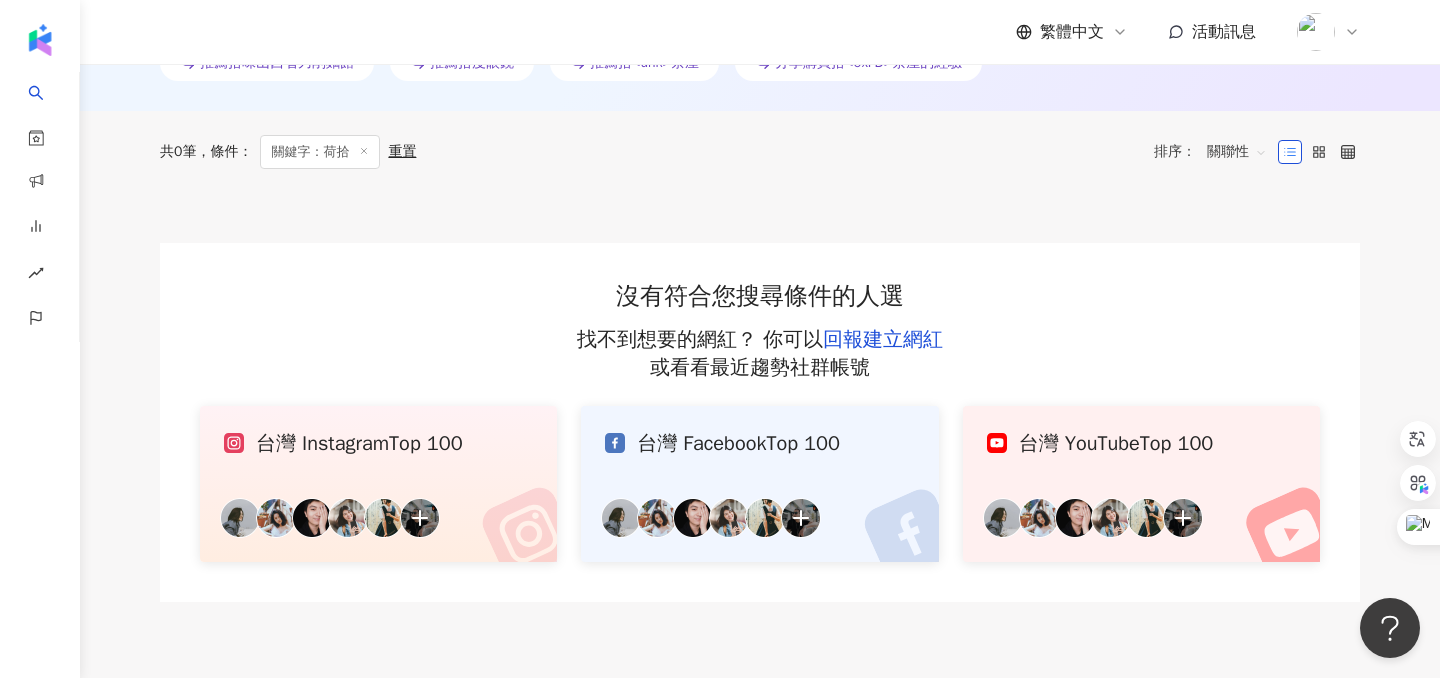 scroll, scrollTop: 0, scrollLeft: 0, axis: both 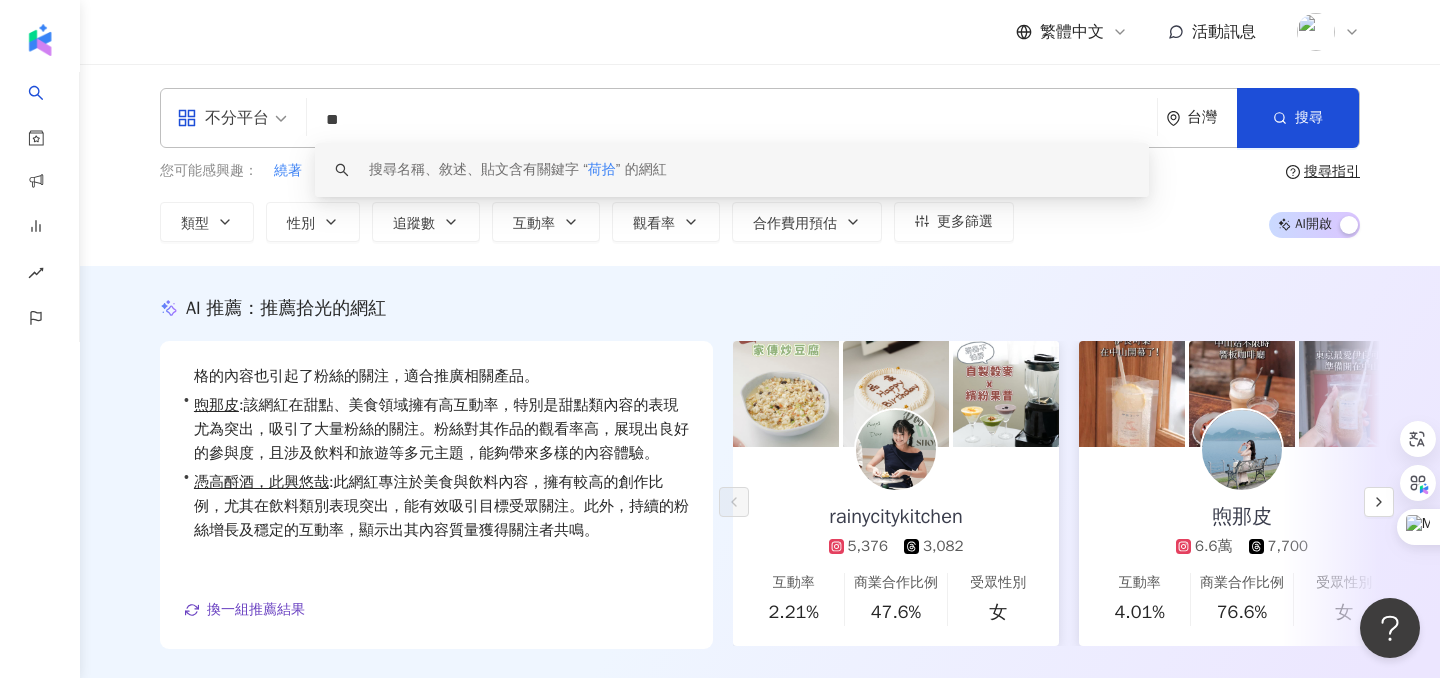 drag, startPoint x: 404, startPoint y: 130, endPoint x: 242, endPoint y: 130, distance: 162 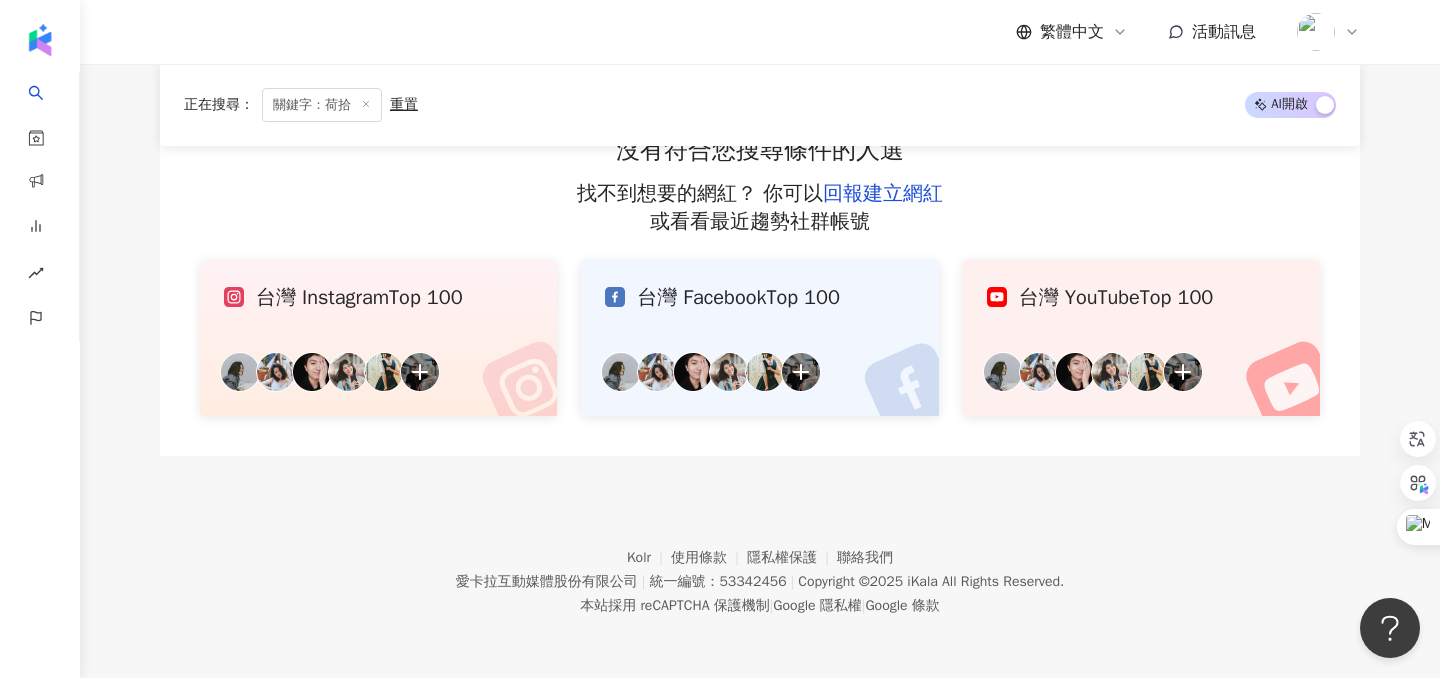 scroll, scrollTop: 592, scrollLeft: 0, axis: vertical 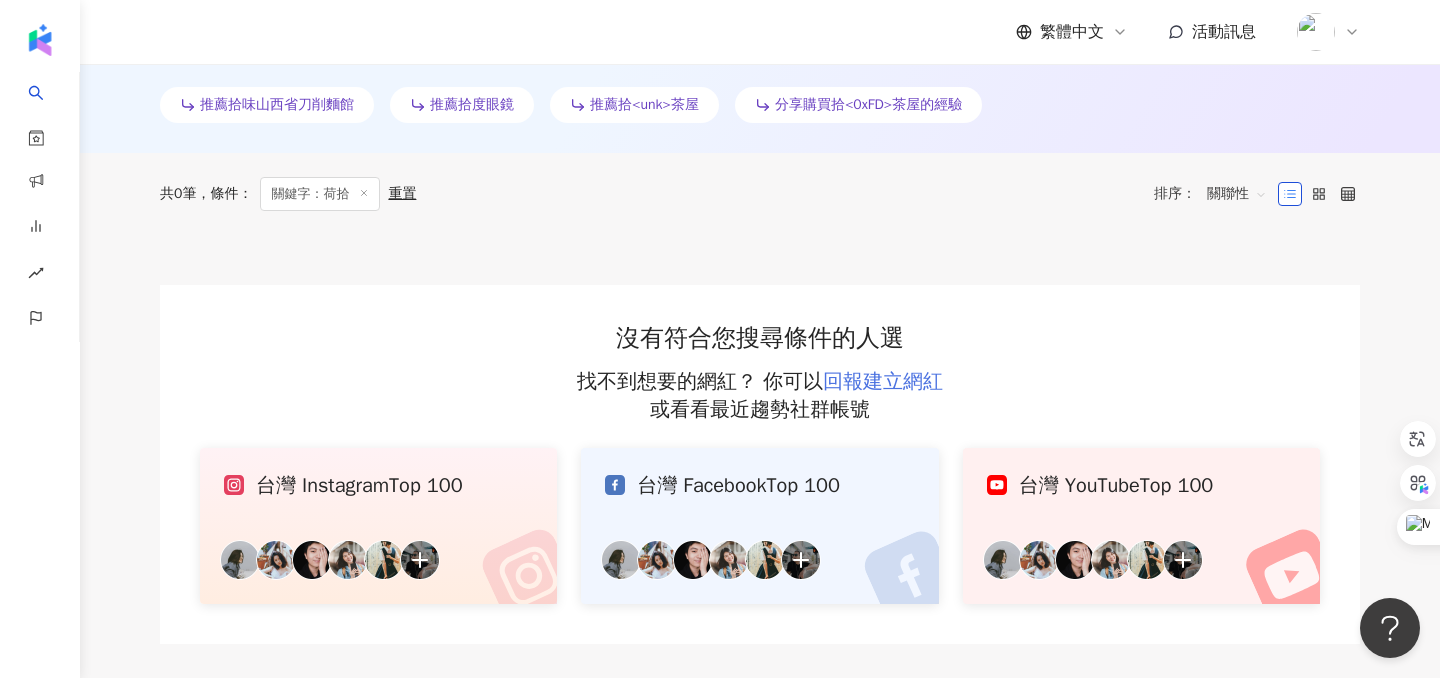 click on "回報建立網紅" at bounding box center [883, 381] 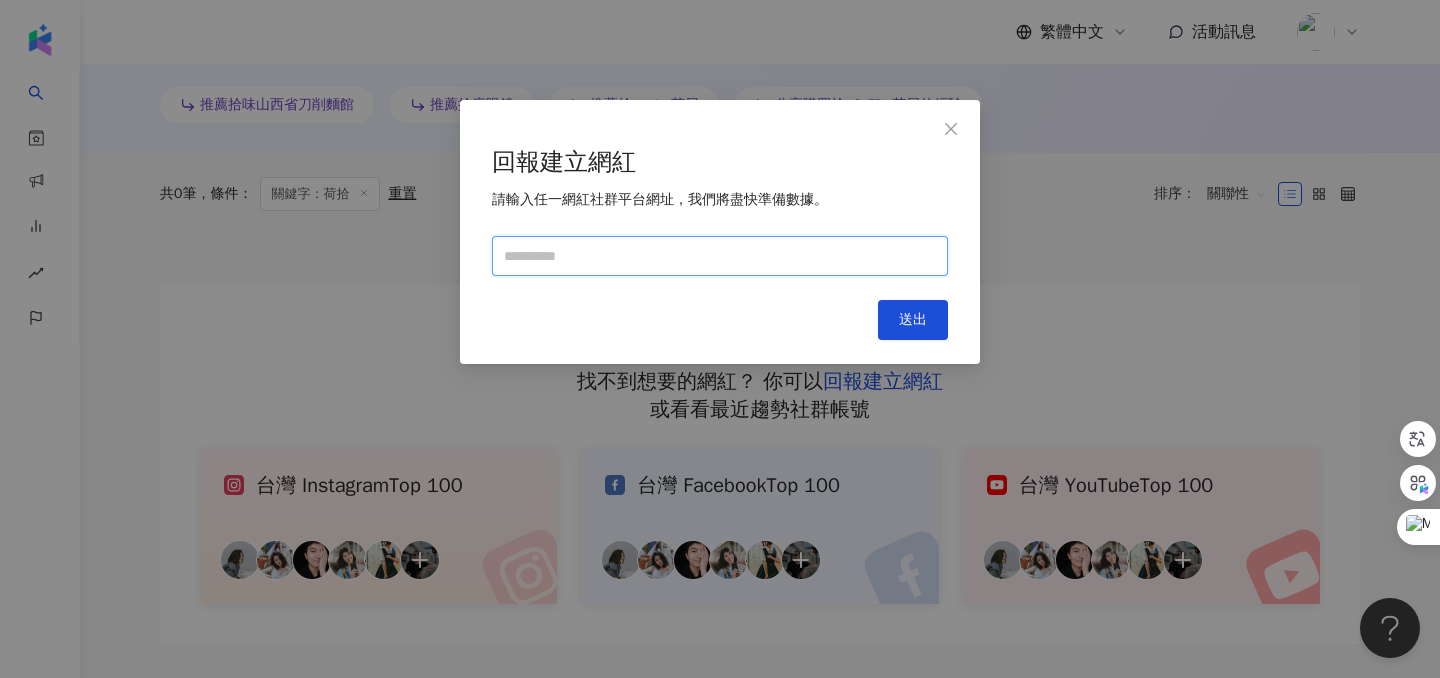 click at bounding box center (720, 256) 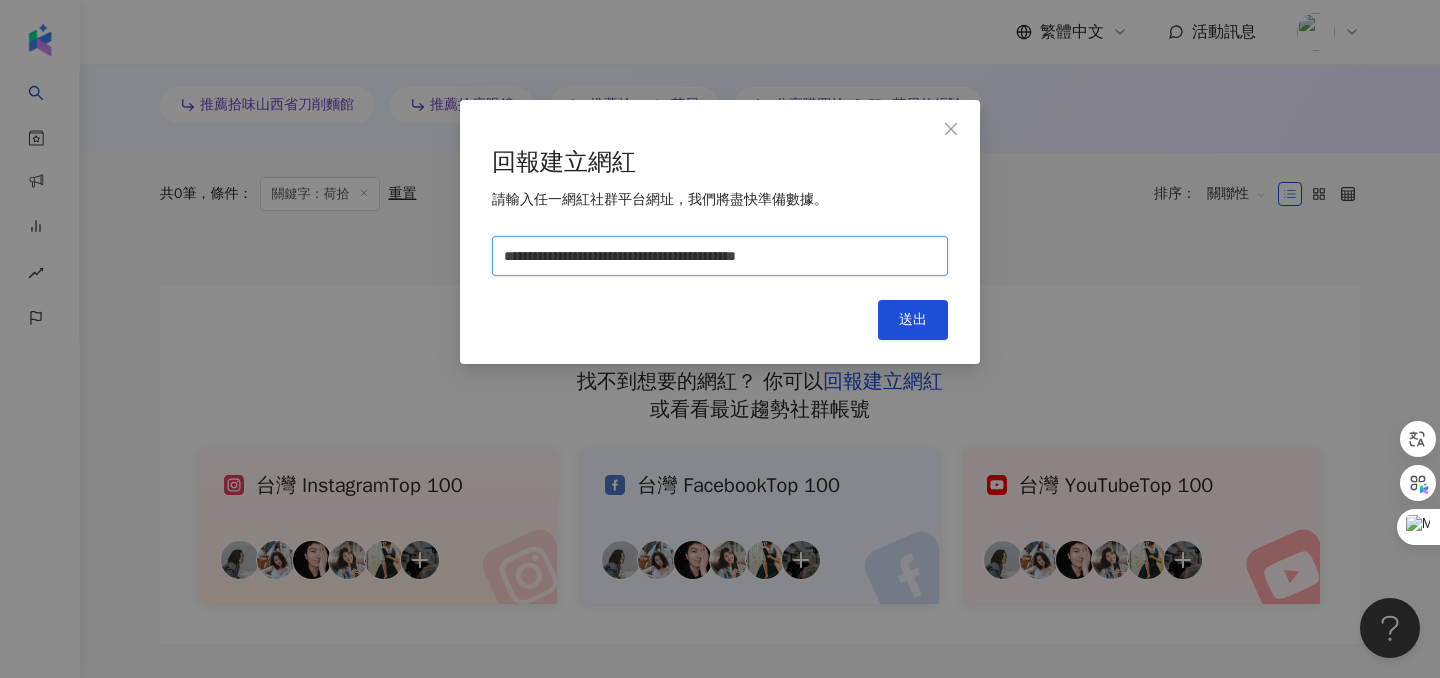 type on "**********" 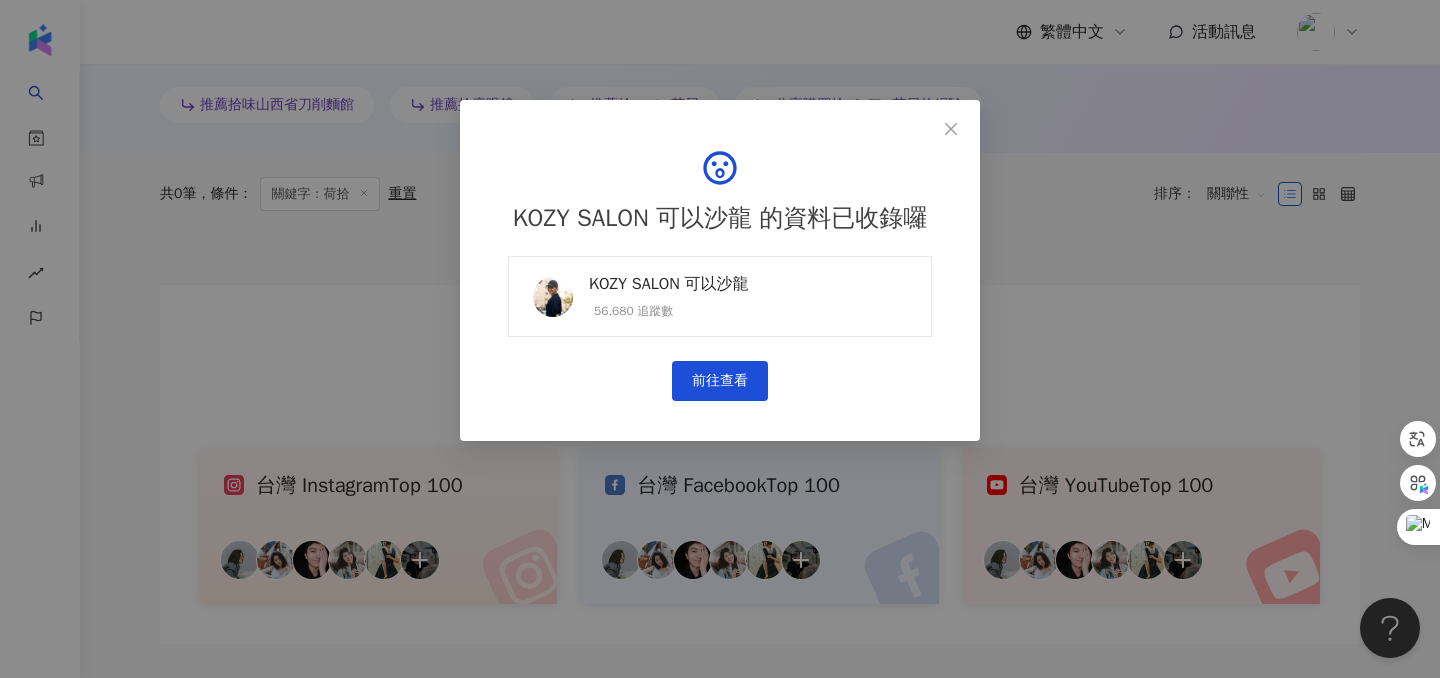 click on "56,680   追蹤數" at bounding box center [669, 311] 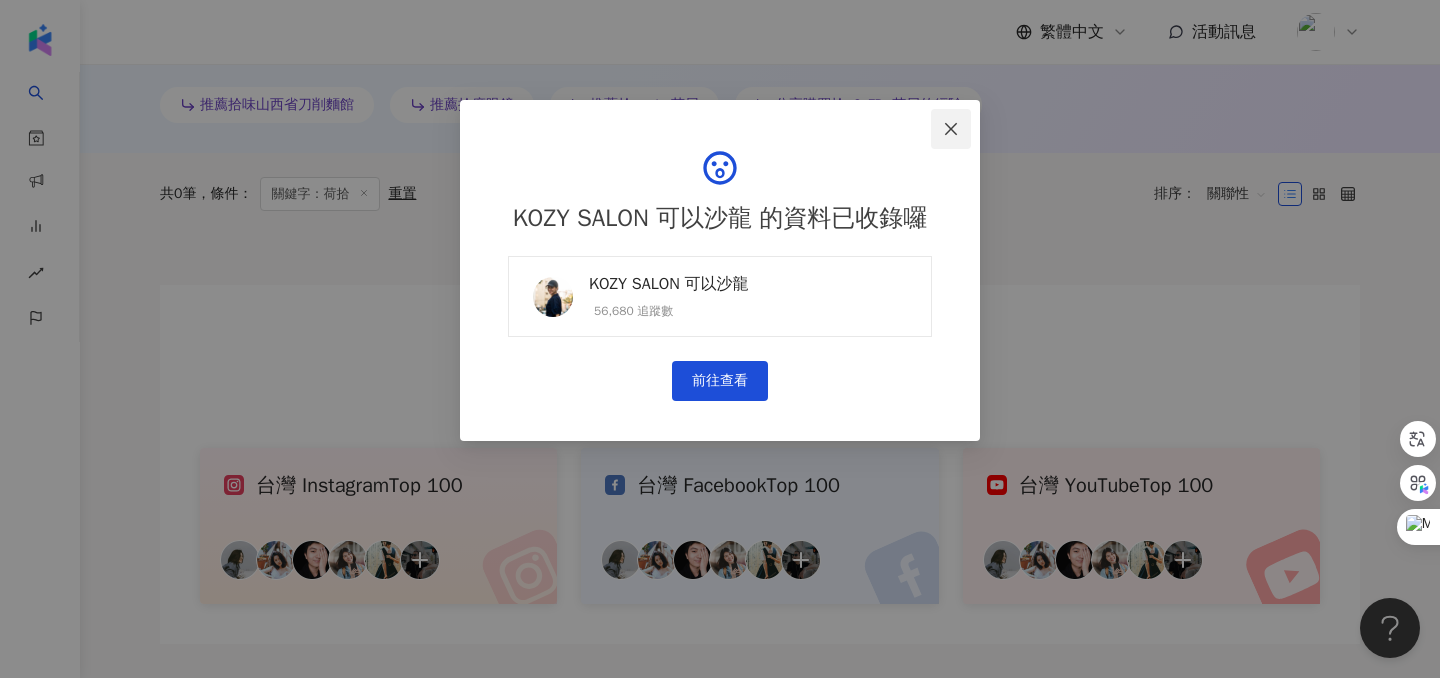 click 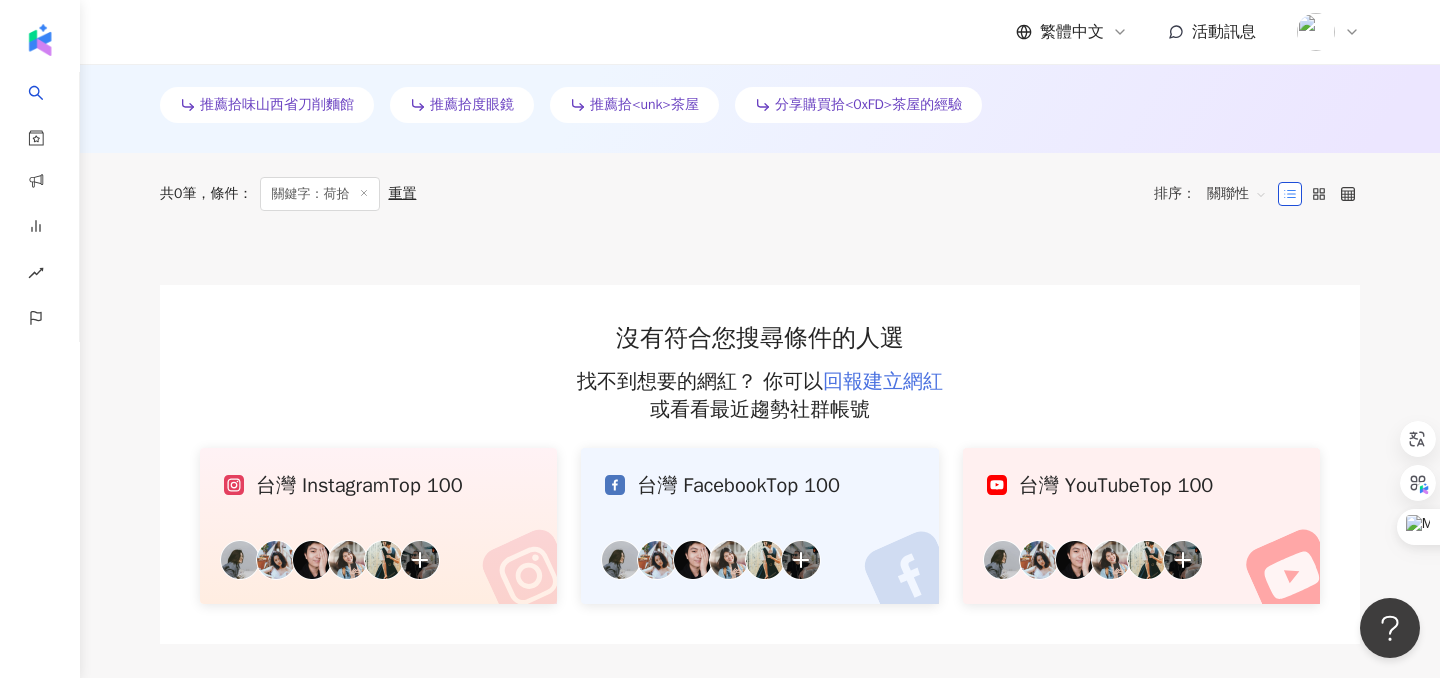 click on "回報建立網紅" at bounding box center (883, 381) 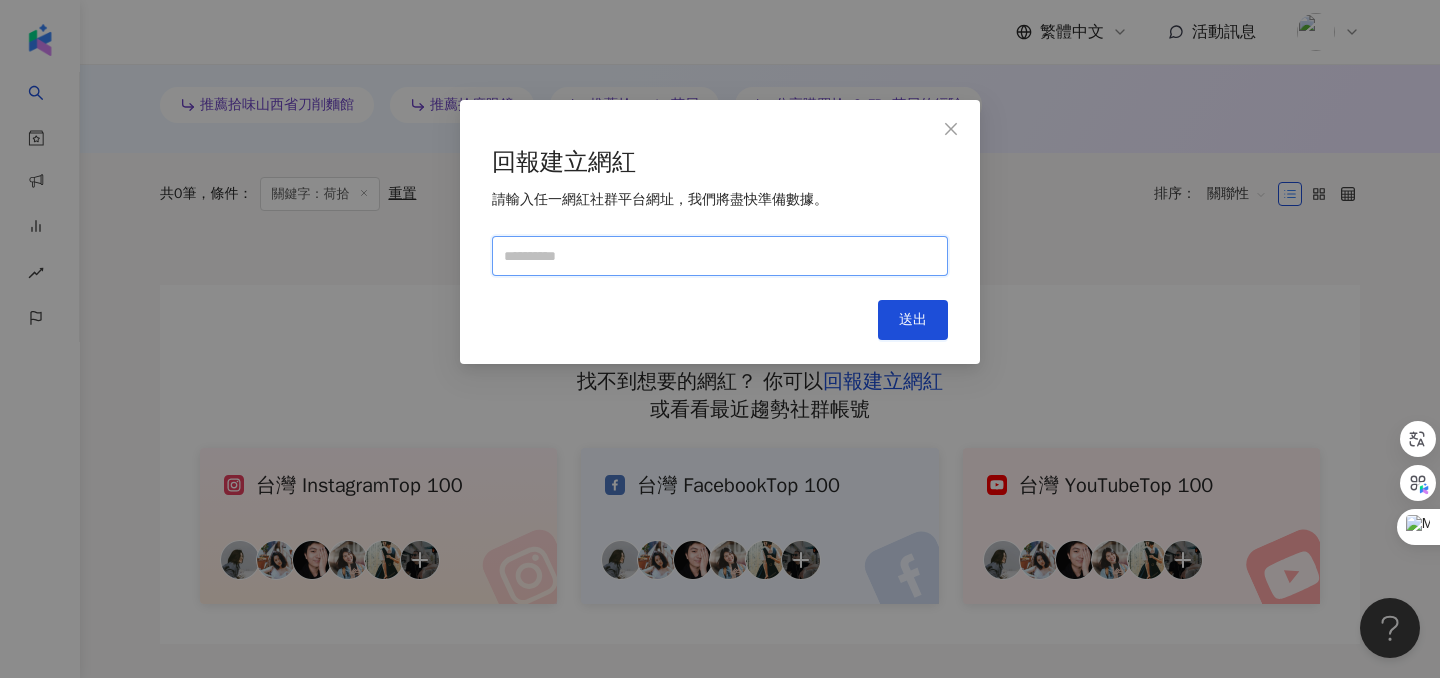click at bounding box center (720, 256) 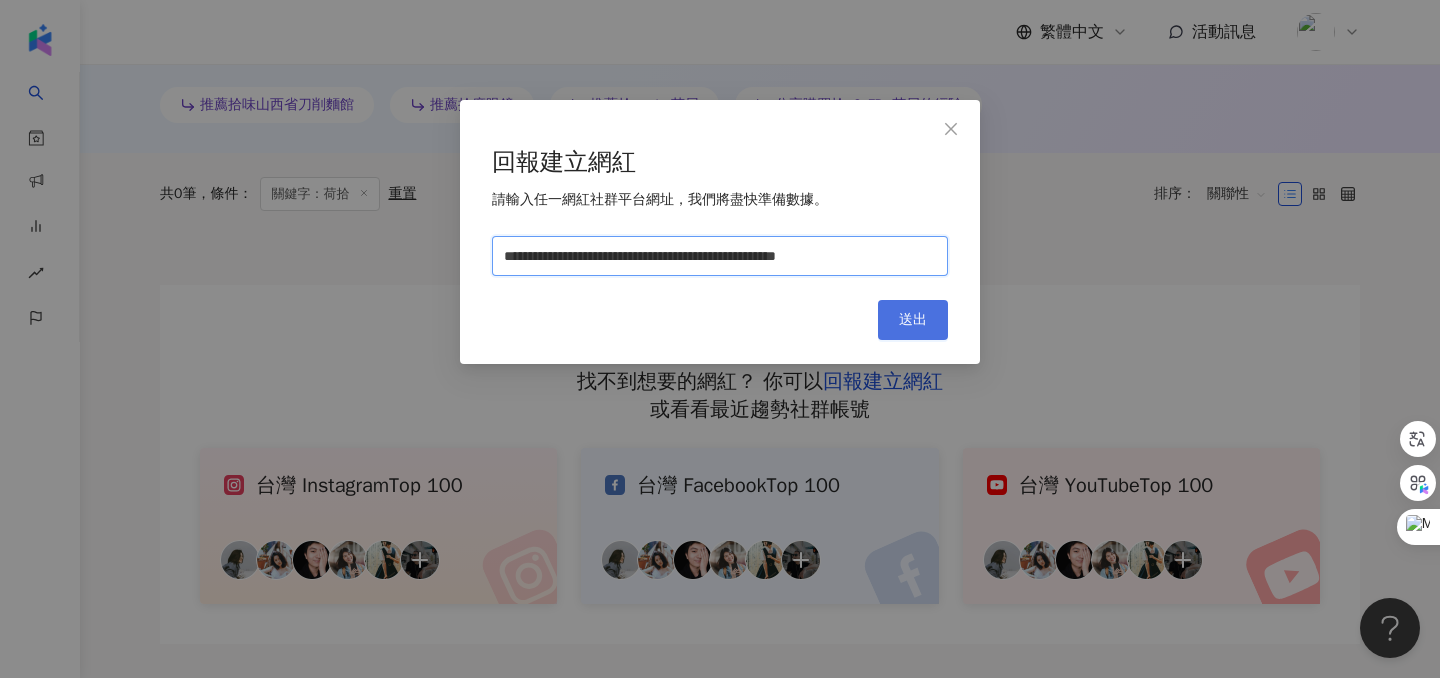type on "**********" 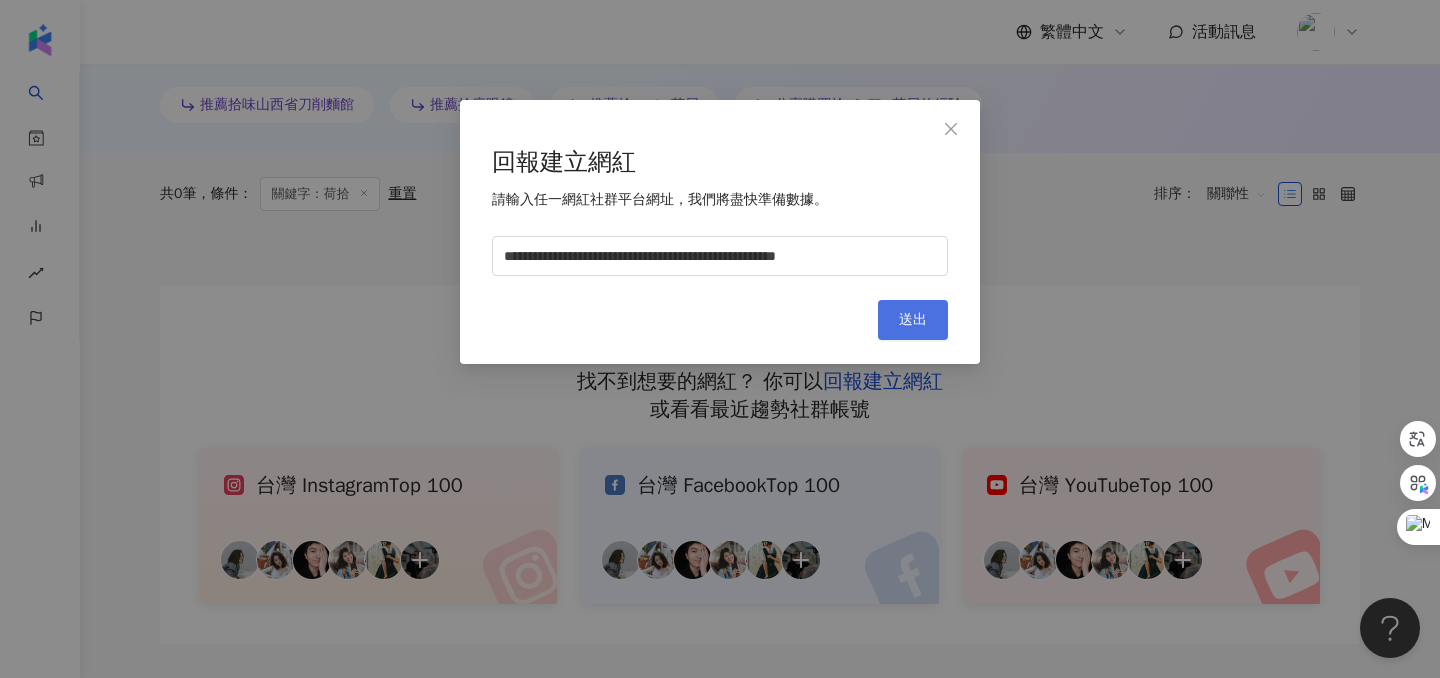 click on "送出" at bounding box center (913, 320) 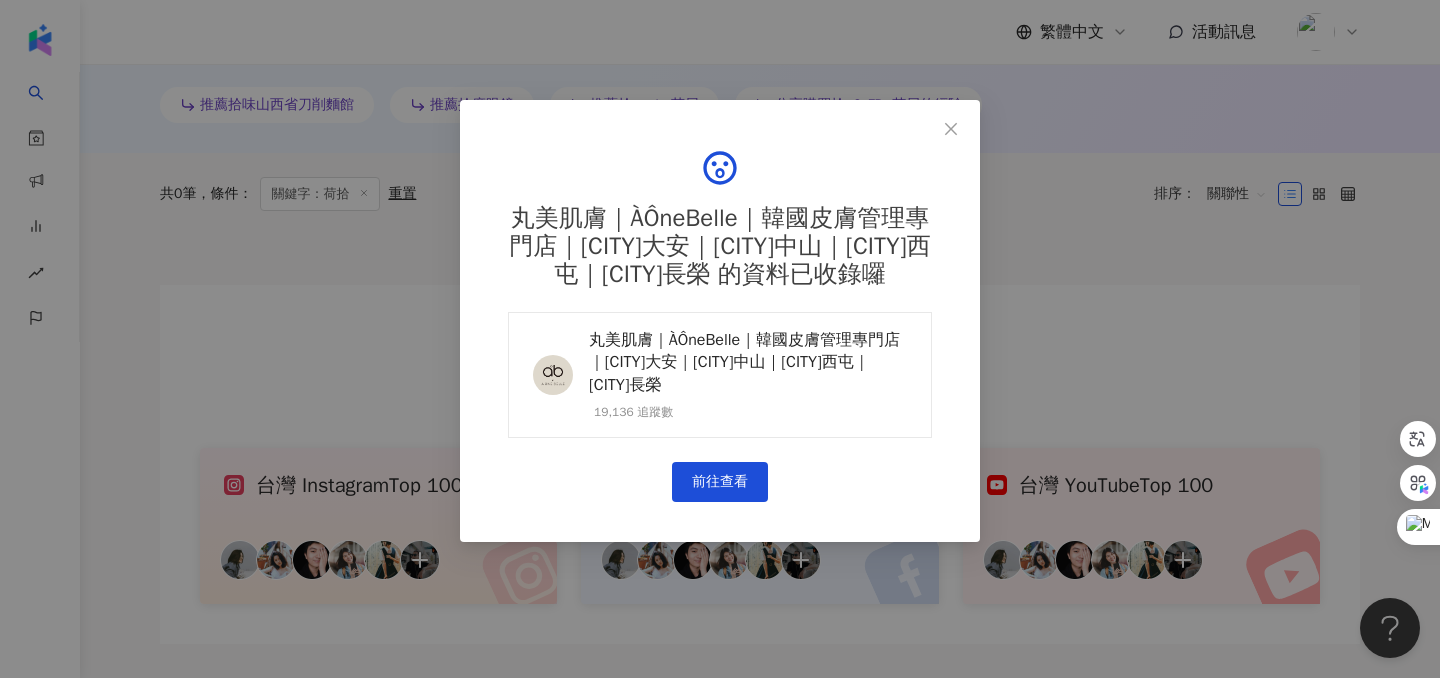 click on "丸美肌膚｜ÀÔneBelle｜韓國皮膚管理專門店｜台北大安｜台北中山｜台中西屯｜台南長榮" at bounding box center [748, 362] 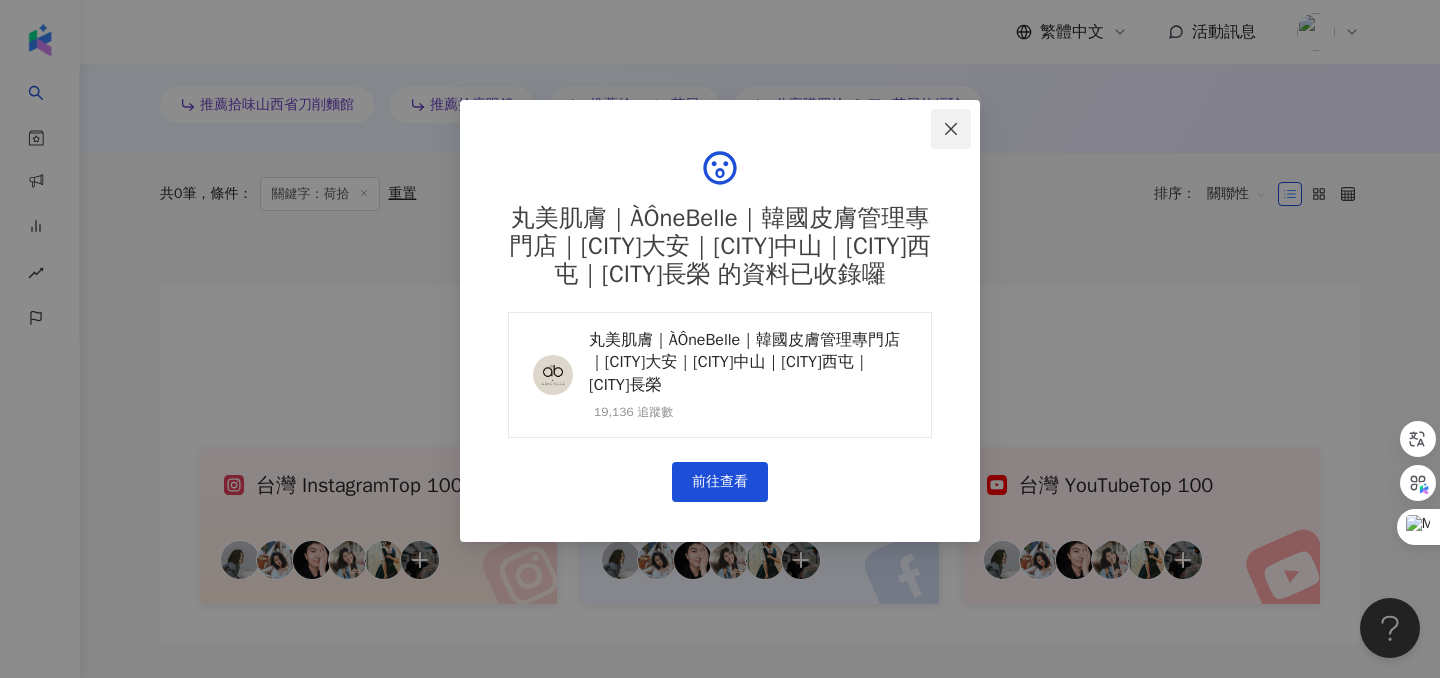 click 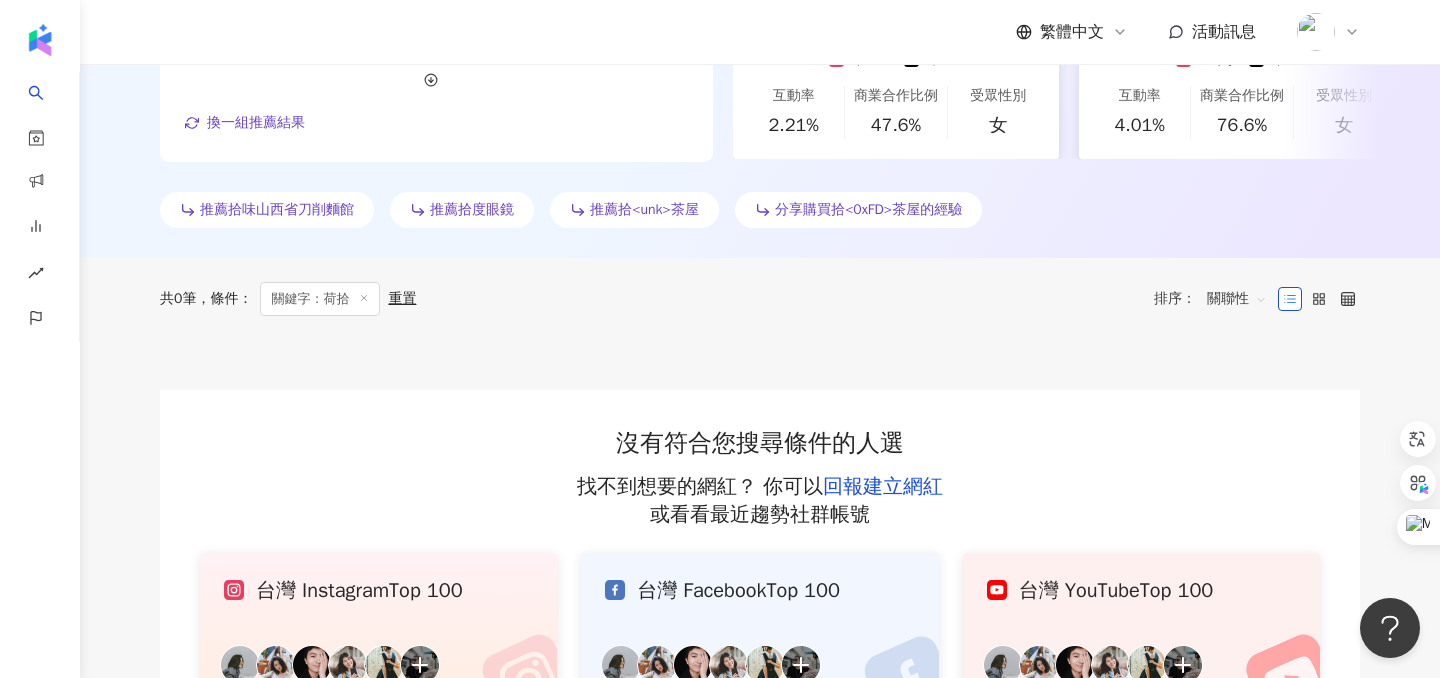 scroll, scrollTop: 0, scrollLeft: 0, axis: both 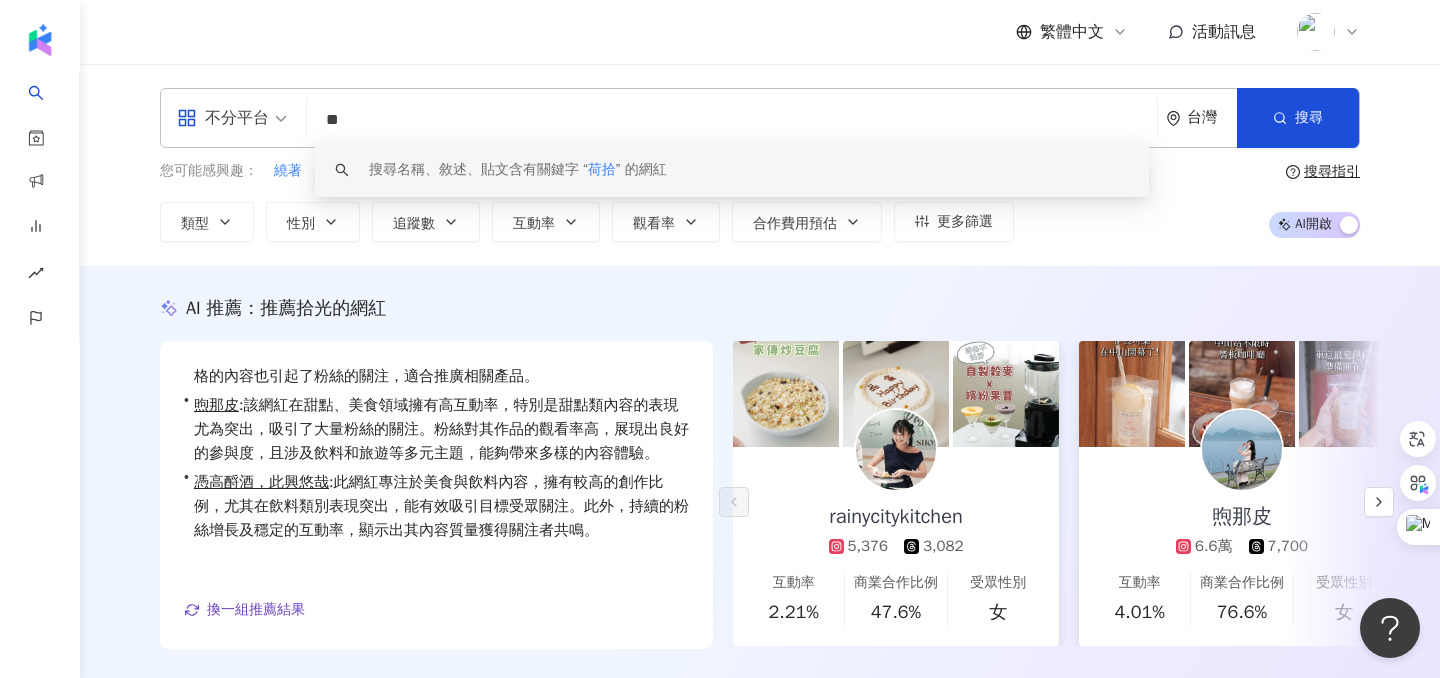 drag, startPoint x: 389, startPoint y: 134, endPoint x: 257, endPoint y: 134, distance: 132 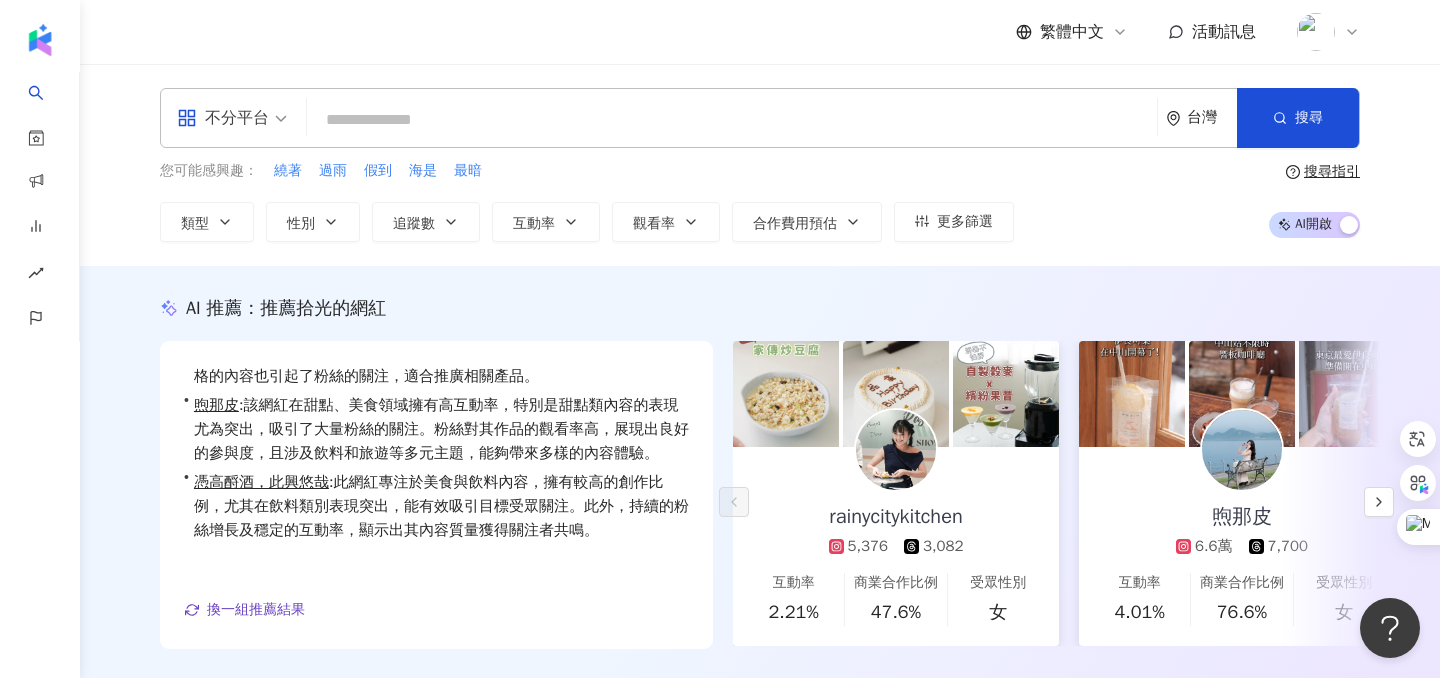 type 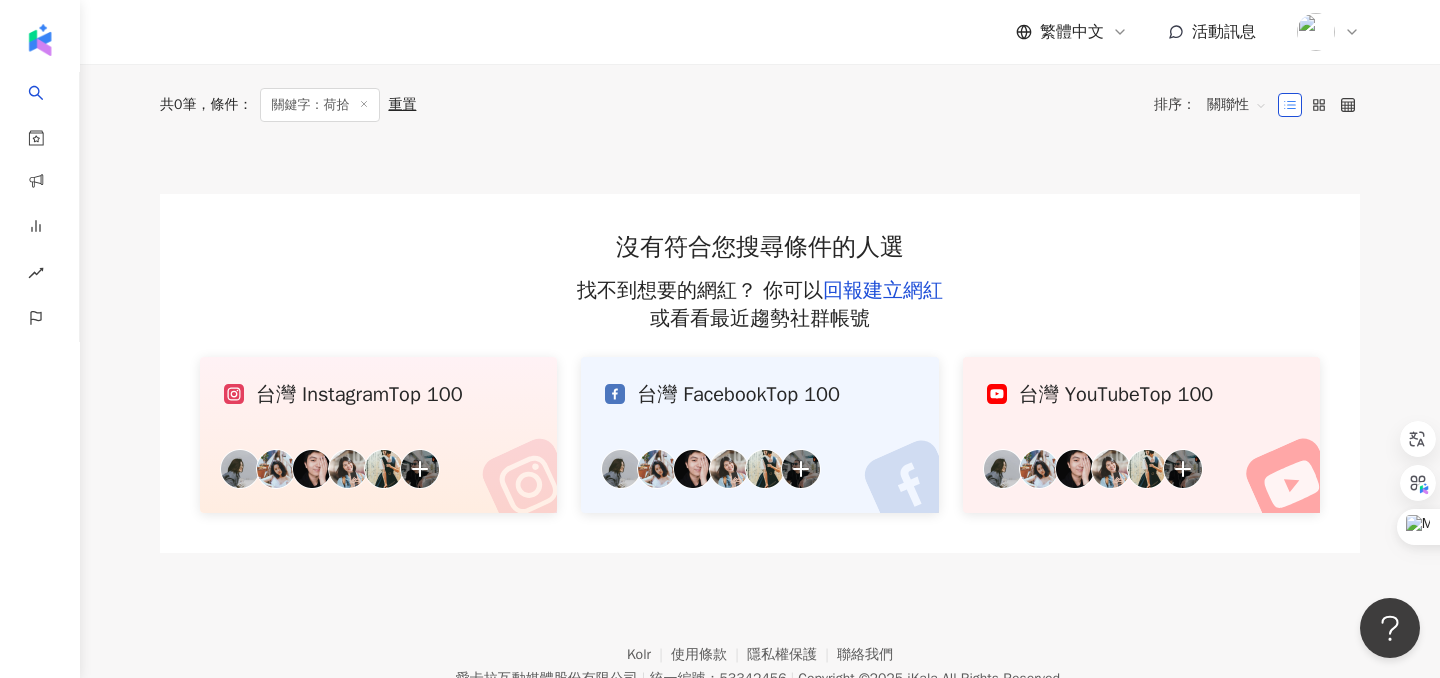 scroll, scrollTop: 650, scrollLeft: 0, axis: vertical 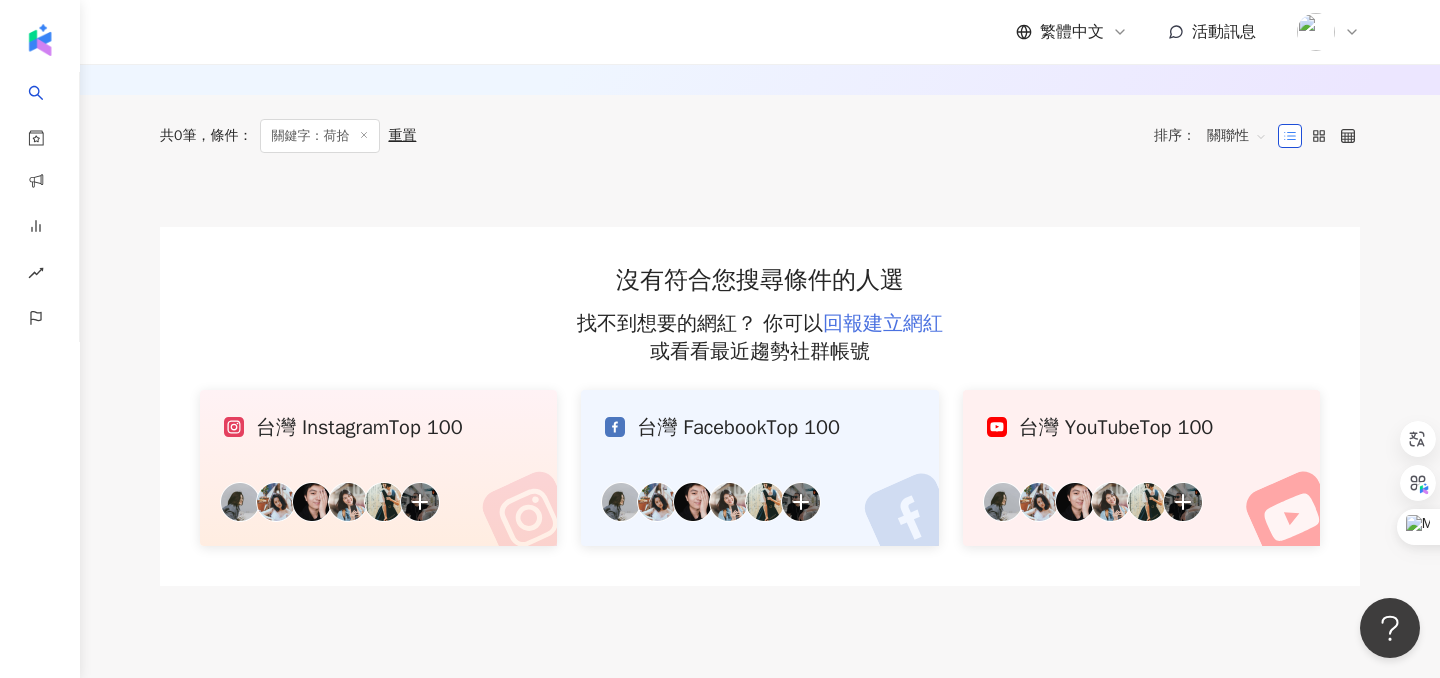 click on "回報建立網紅" at bounding box center (883, 323) 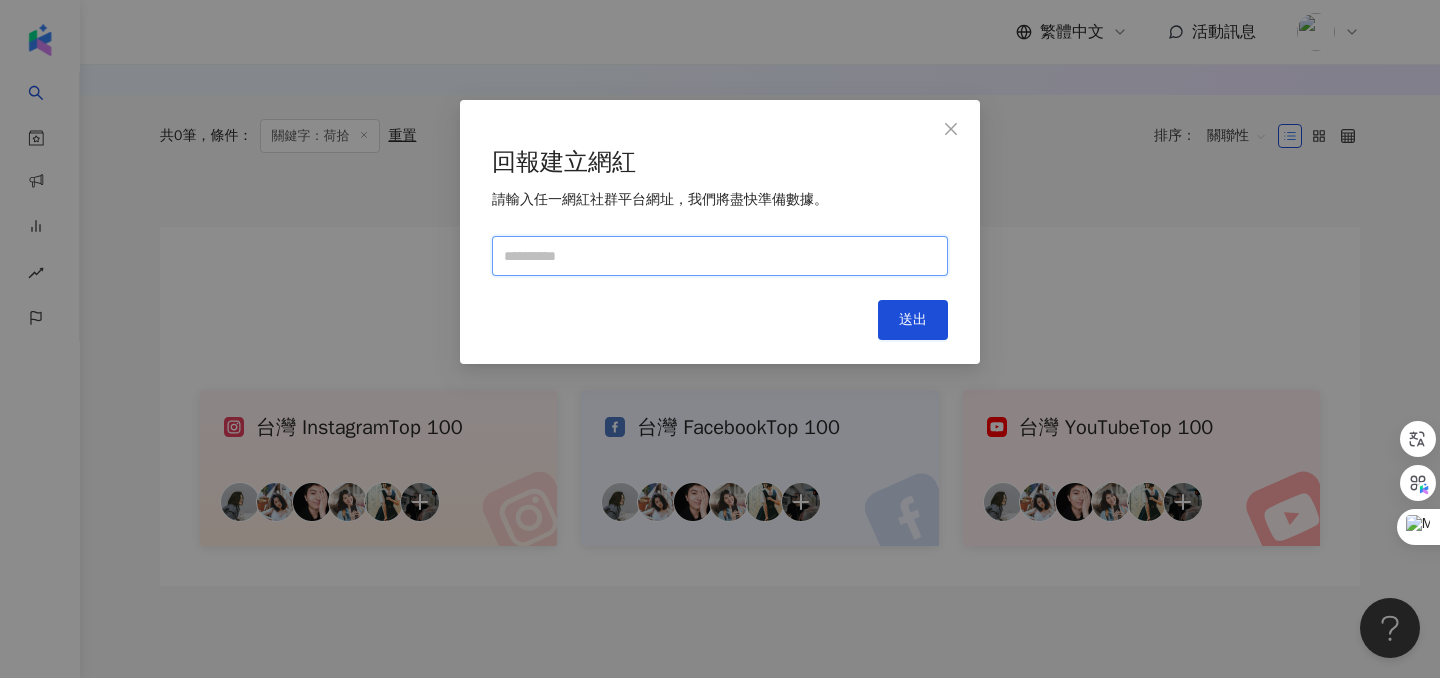 click at bounding box center [720, 256] 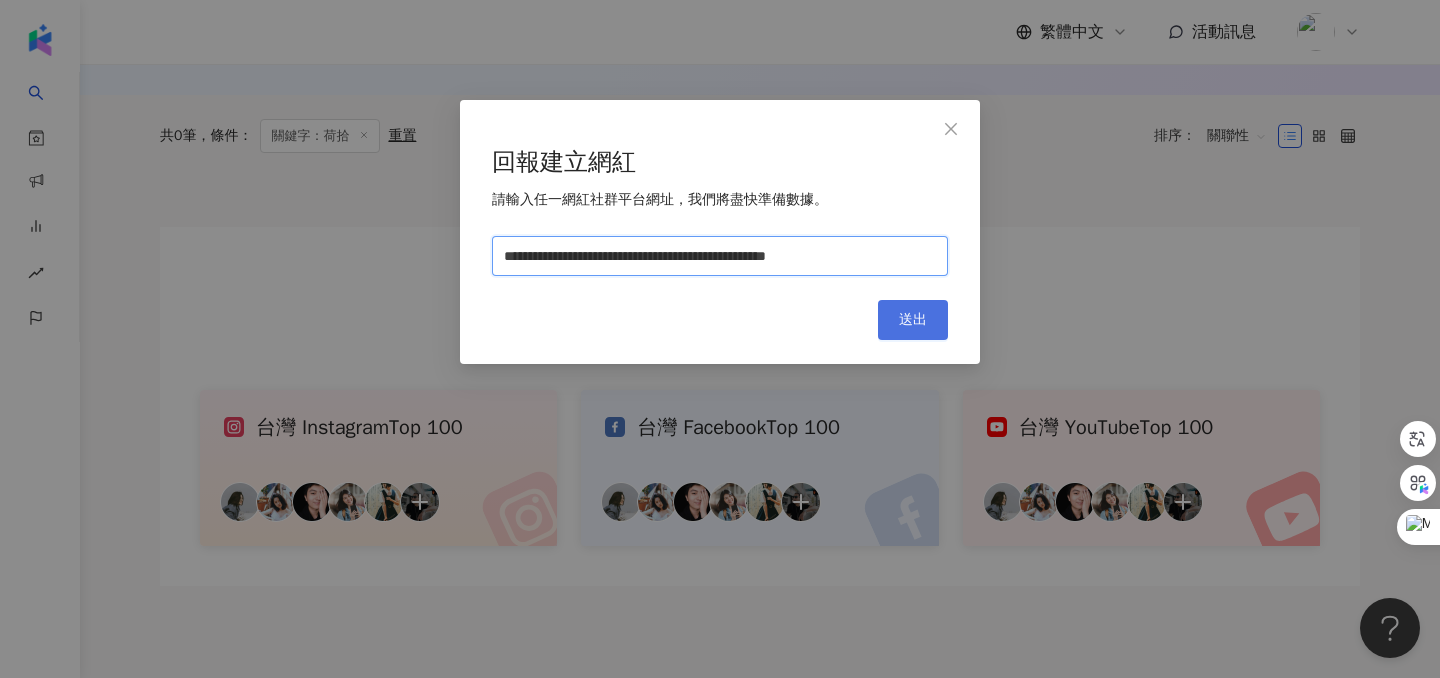 type on "**********" 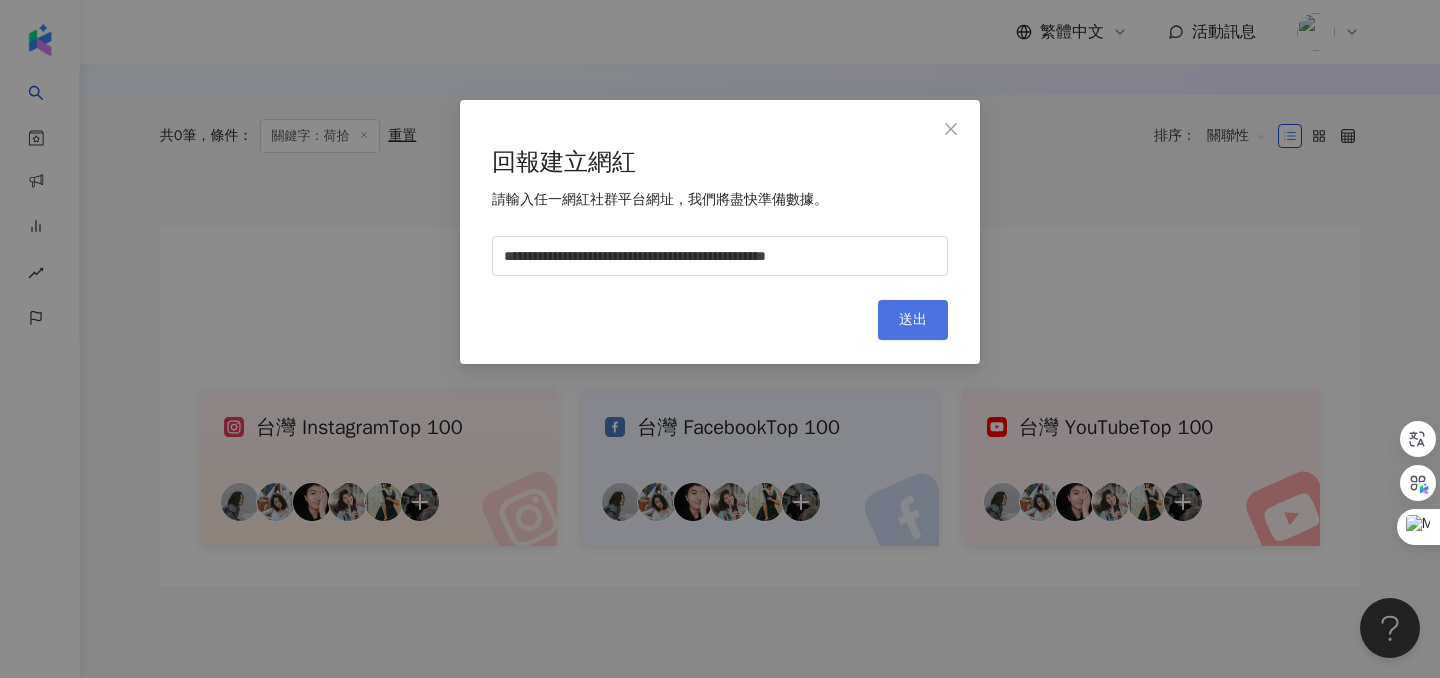 click on "送出" at bounding box center (913, 320) 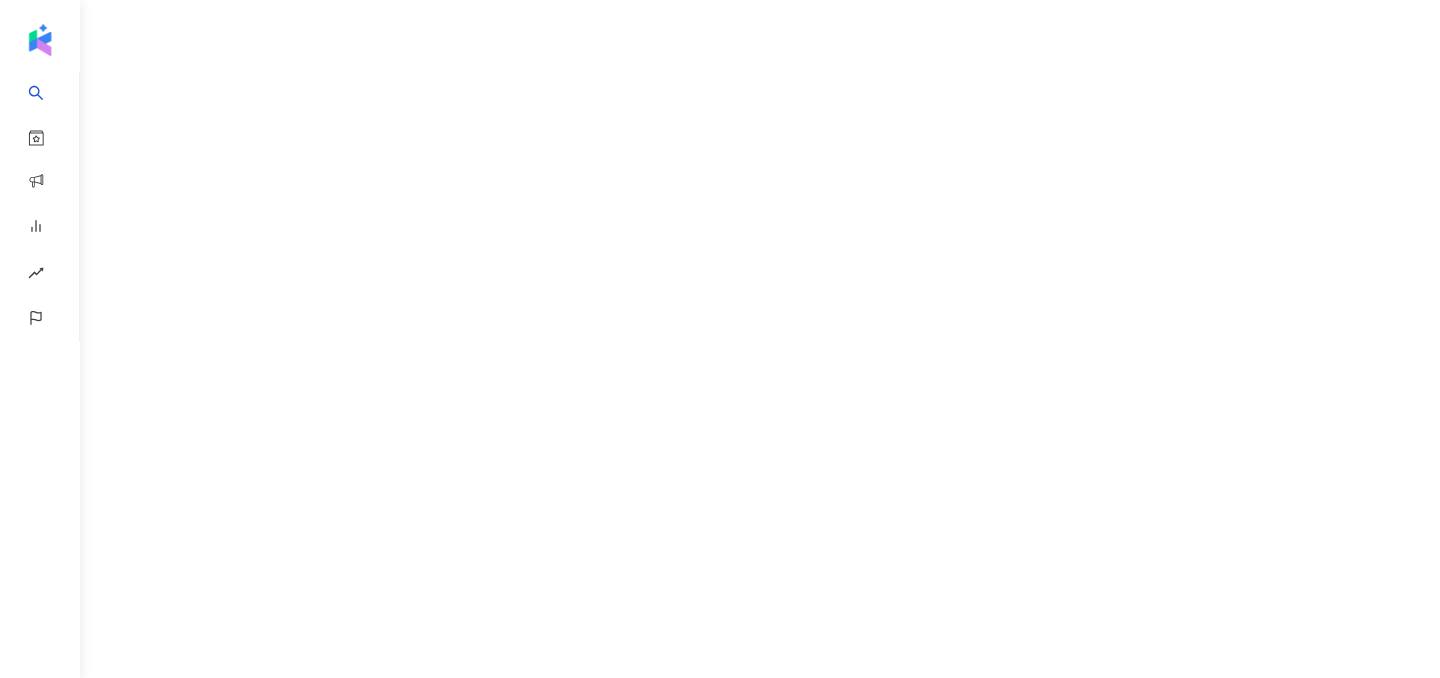scroll, scrollTop: 0, scrollLeft: 0, axis: both 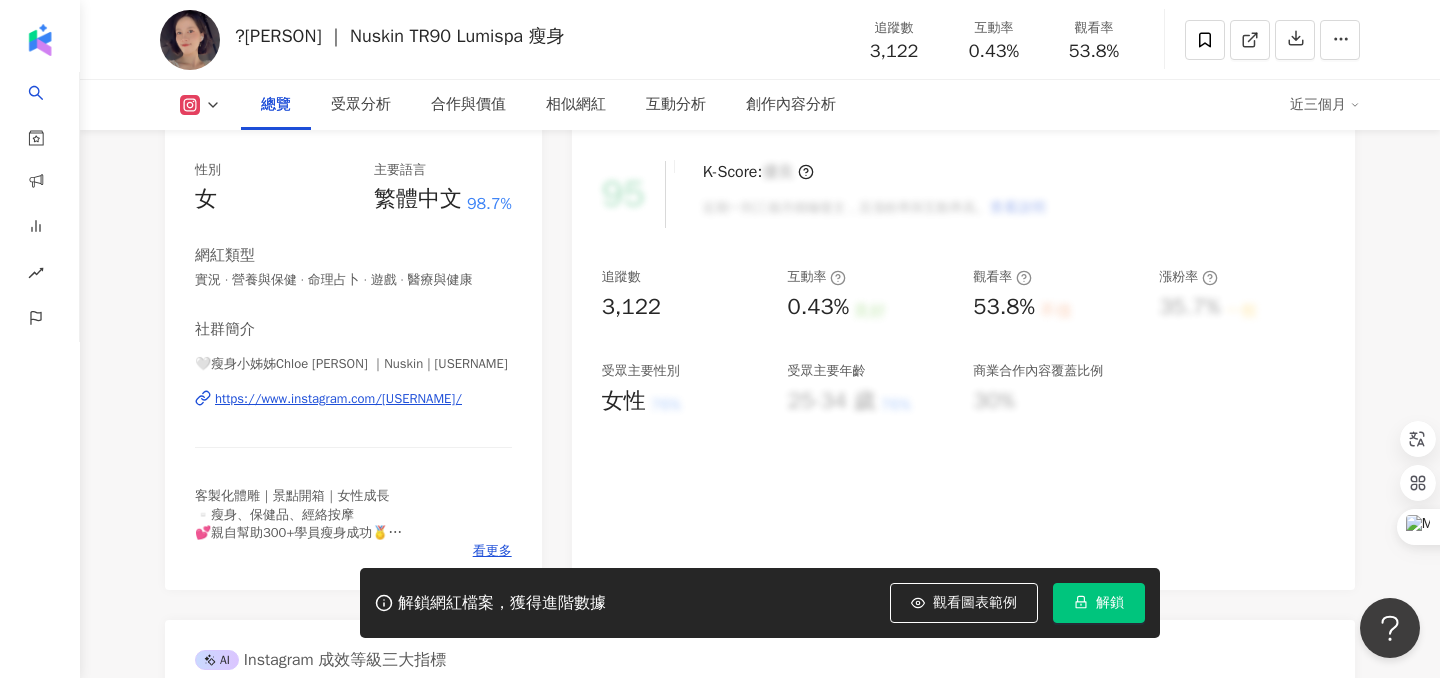 click on "解鎖" at bounding box center [1110, 603] 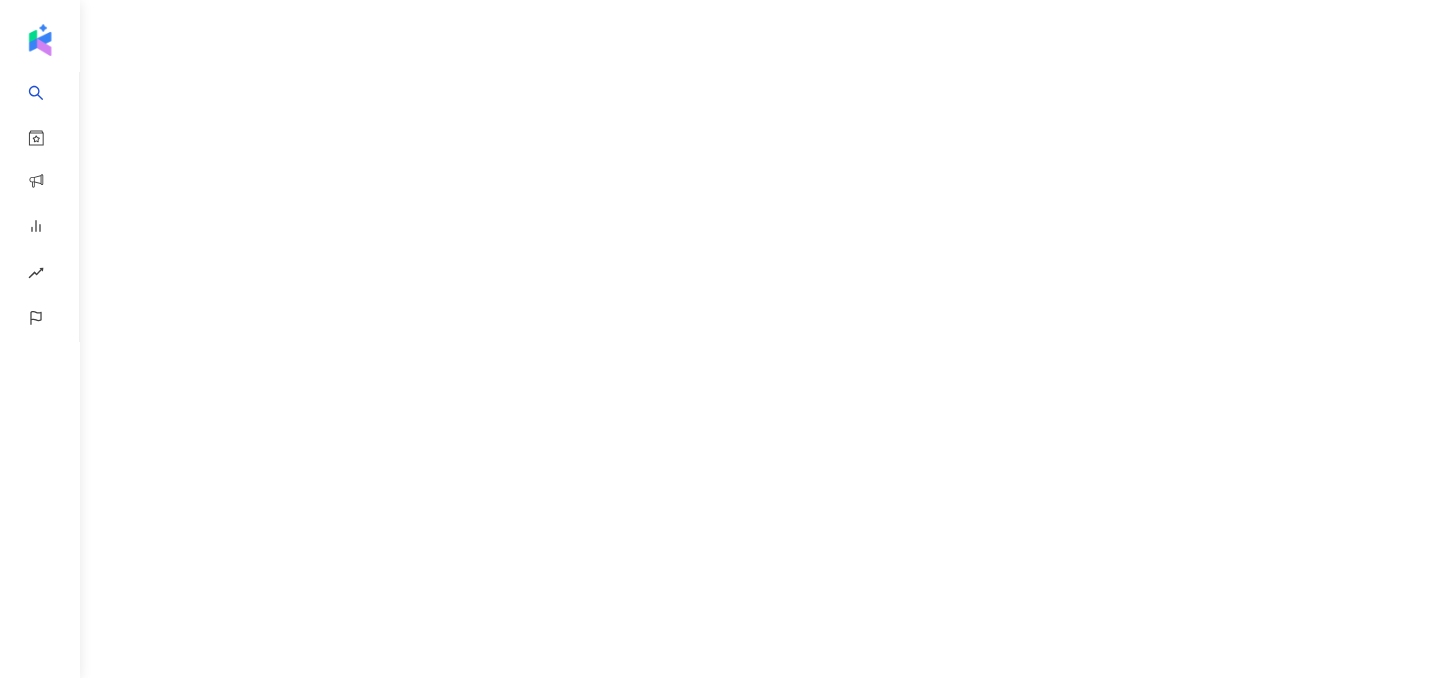 scroll, scrollTop: 0, scrollLeft: 0, axis: both 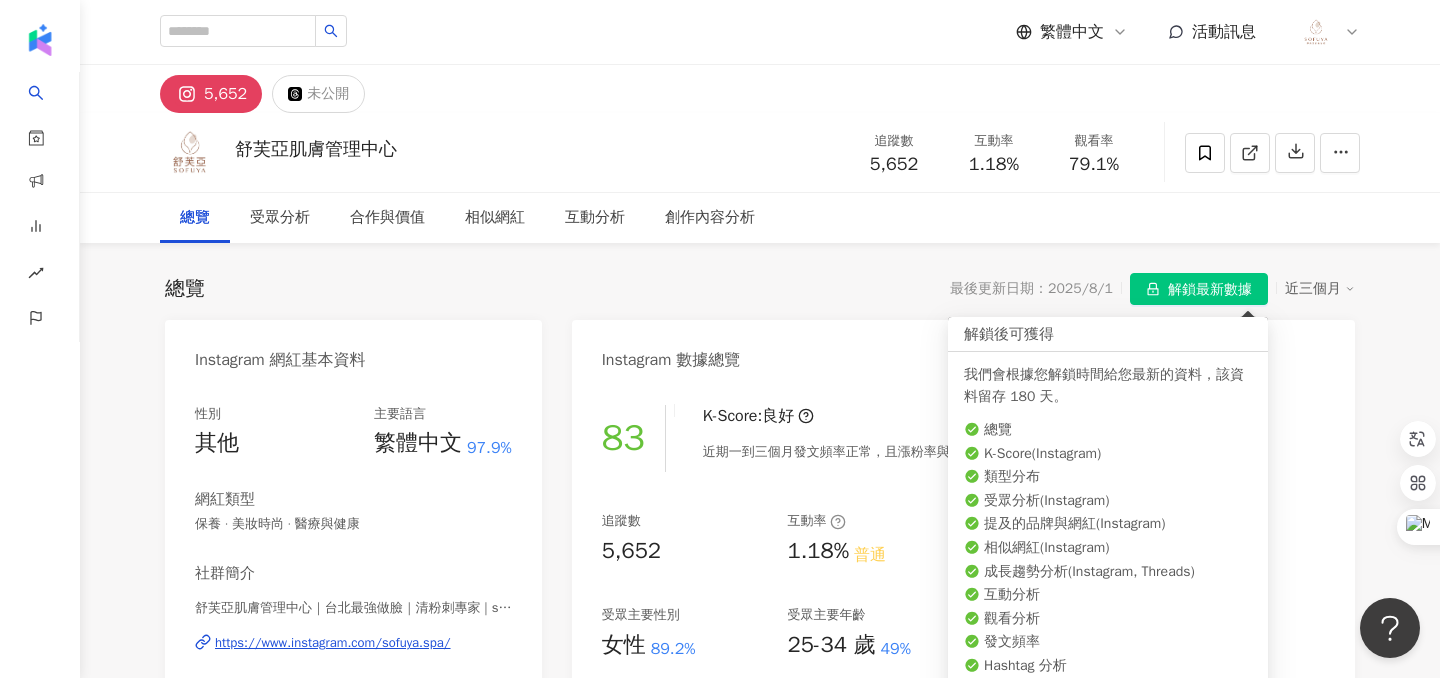 click on "解鎖最新數據" at bounding box center (1210, 290) 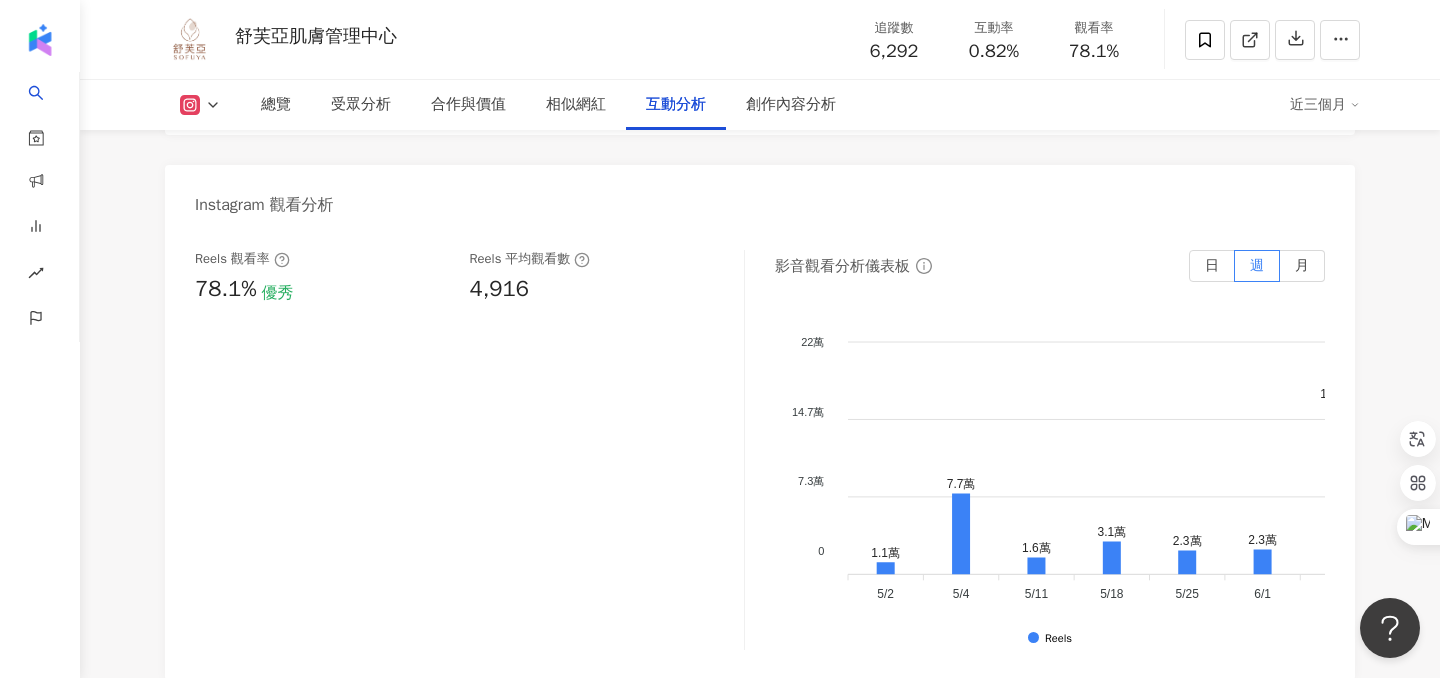 scroll, scrollTop: 4454, scrollLeft: 0, axis: vertical 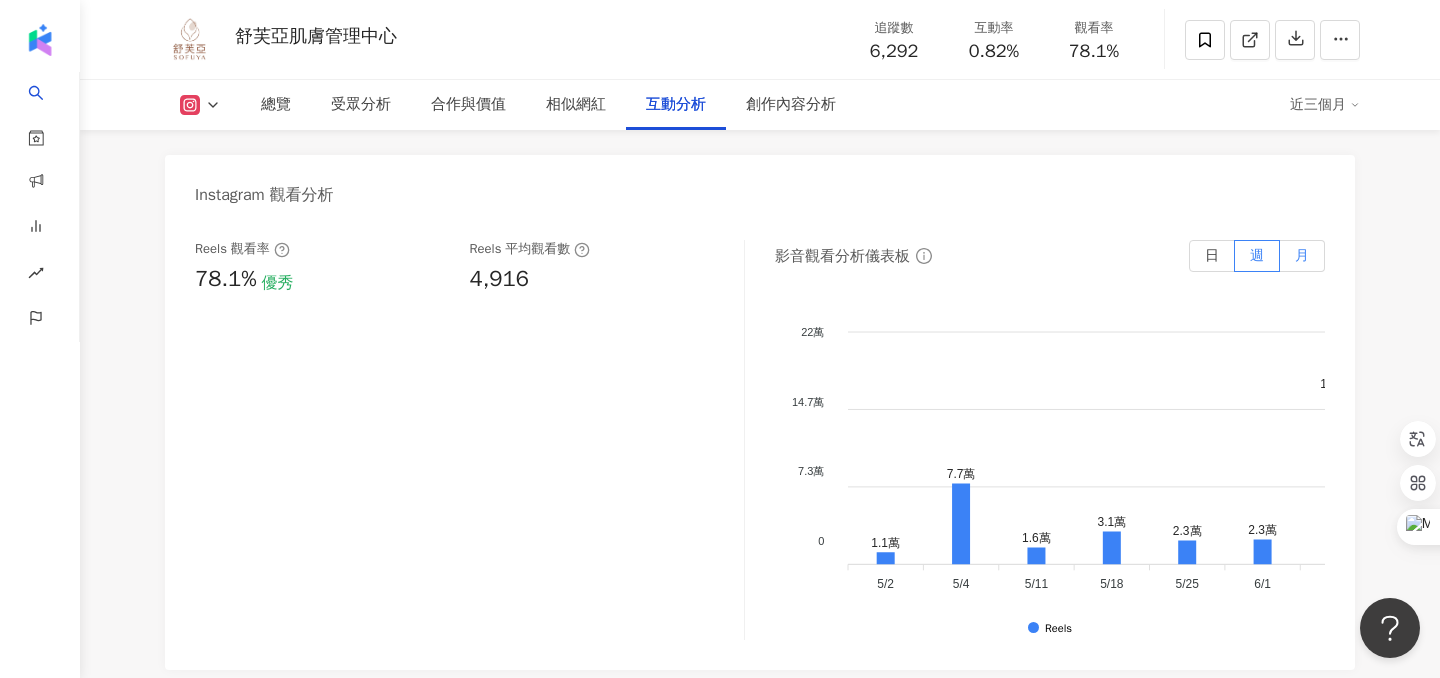 click on "月" at bounding box center [1302, 255] 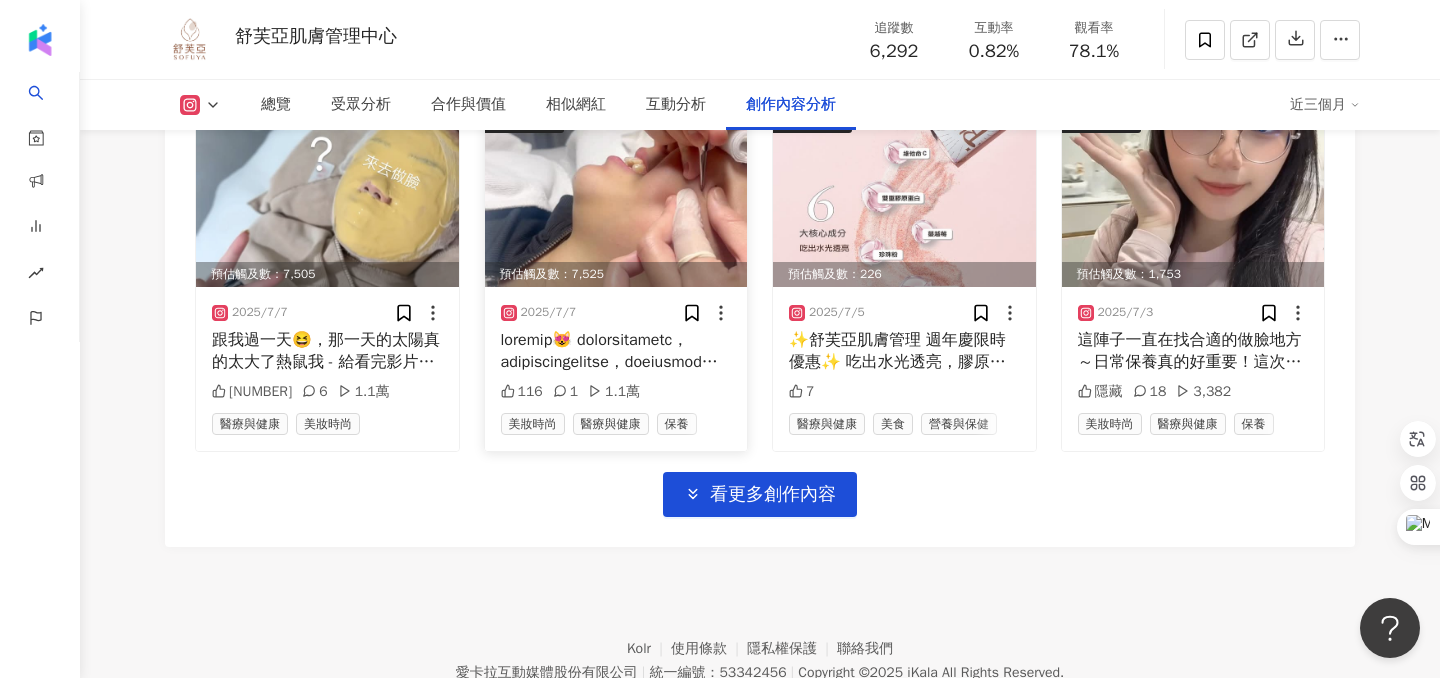 scroll, scrollTop: 7082, scrollLeft: 0, axis: vertical 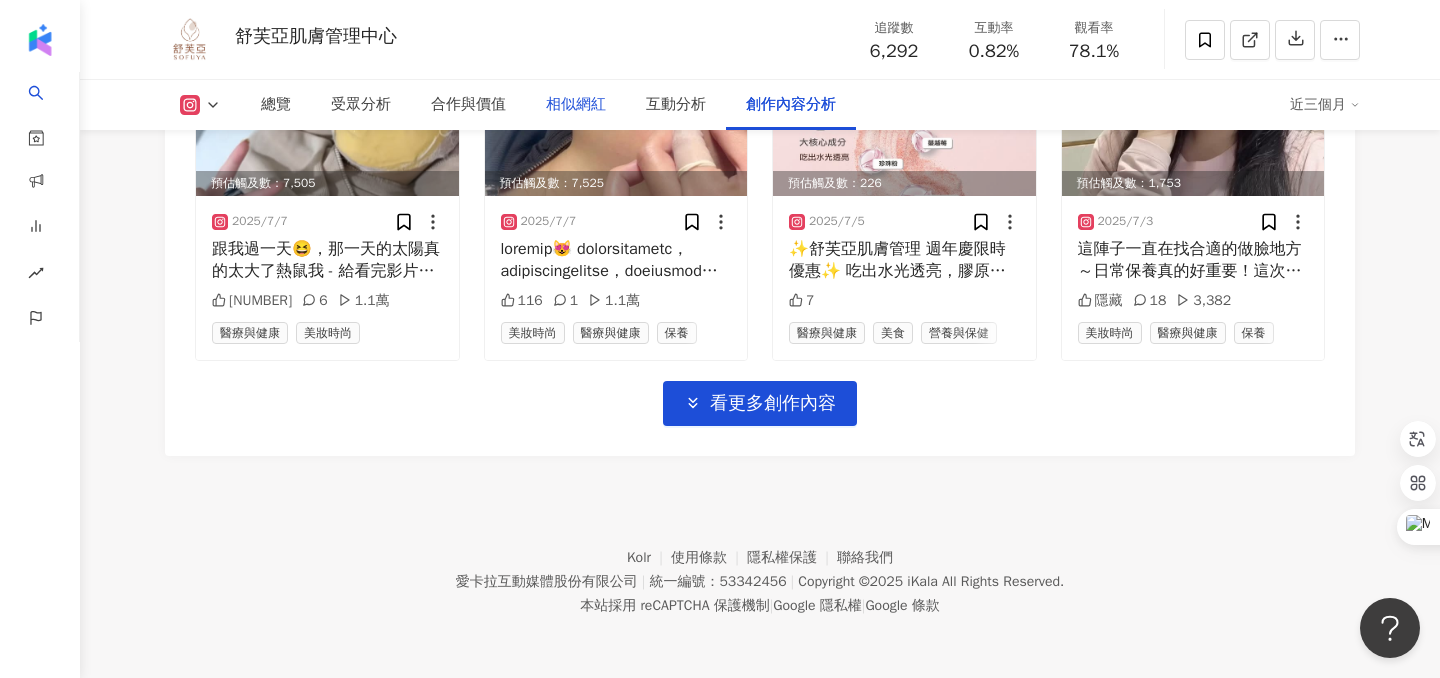 click on "相似網紅" at bounding box center [576, 105] 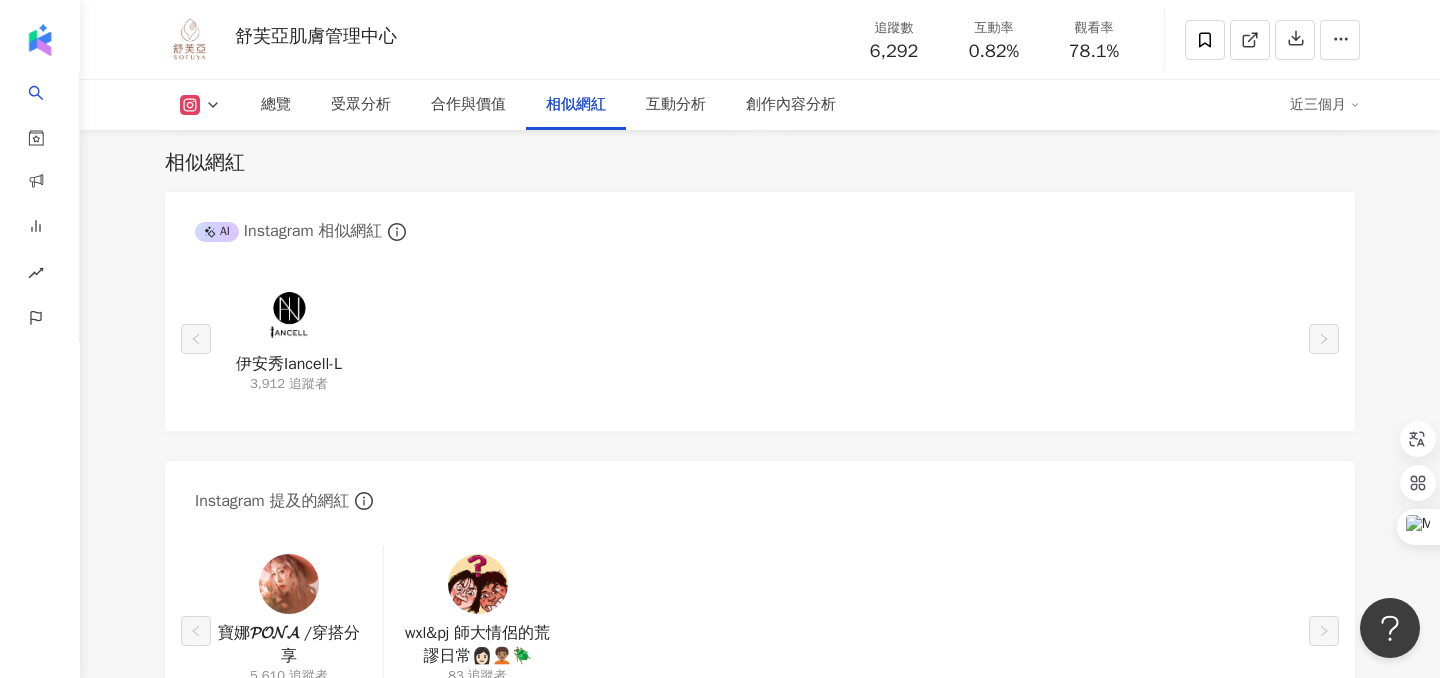 click at bounding box center (289, 315) 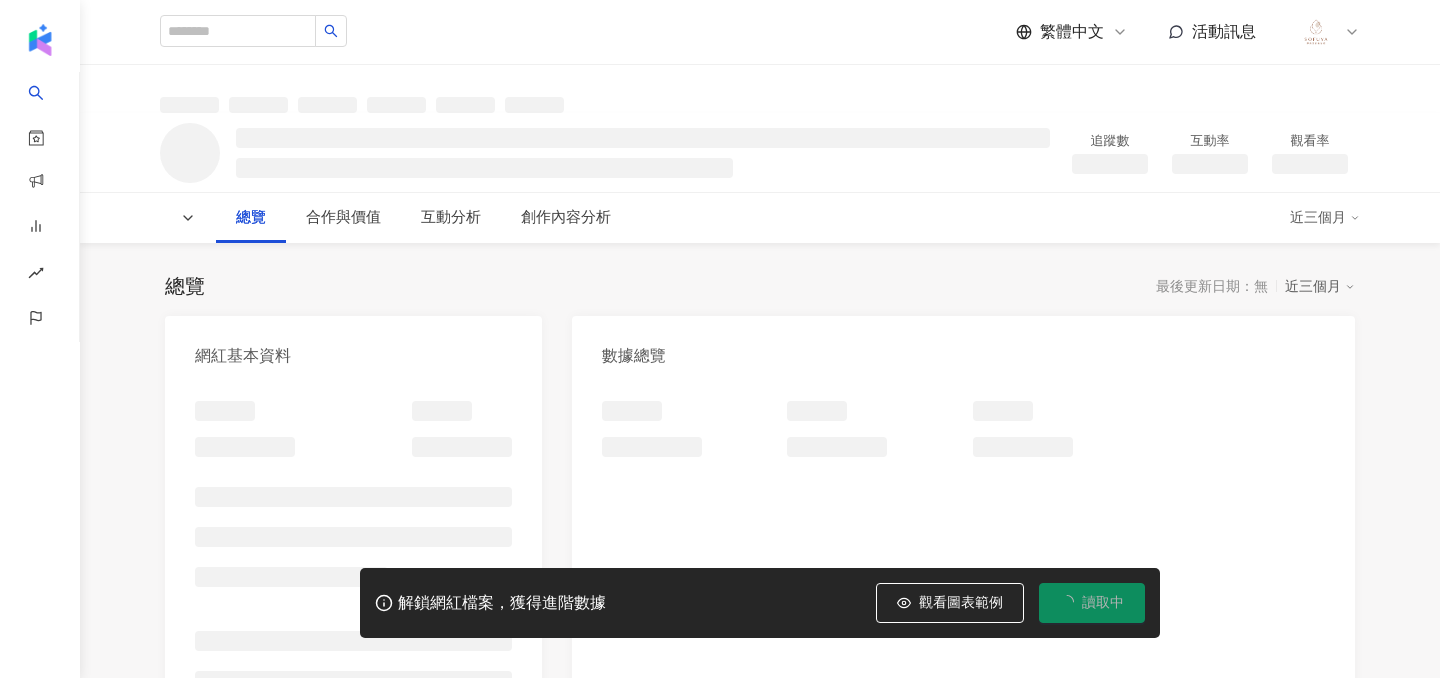 scroll, scrollTop: 0, scrollLeft: 0, axis: both 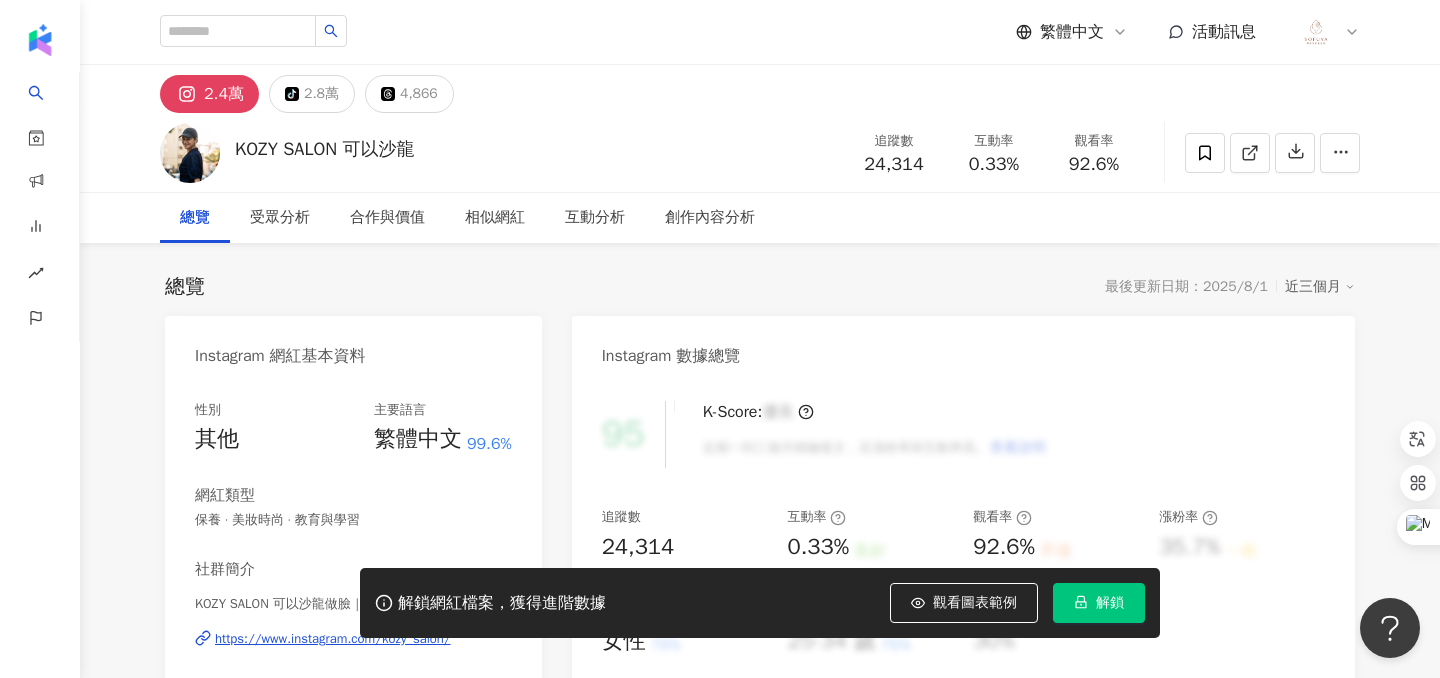 click on "解鎖" at bounding box center [1099, 603] 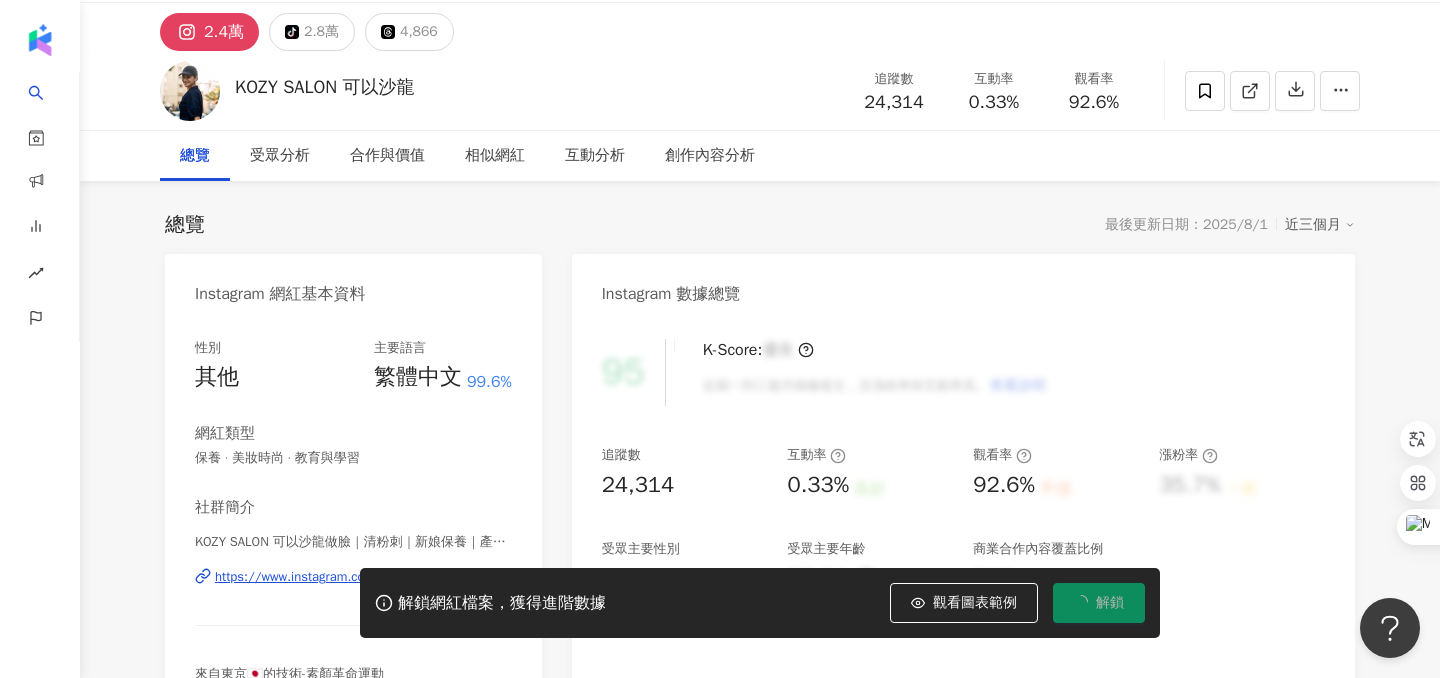 scroll, scrollTop: 0, scrollLeft: 0, axis: both 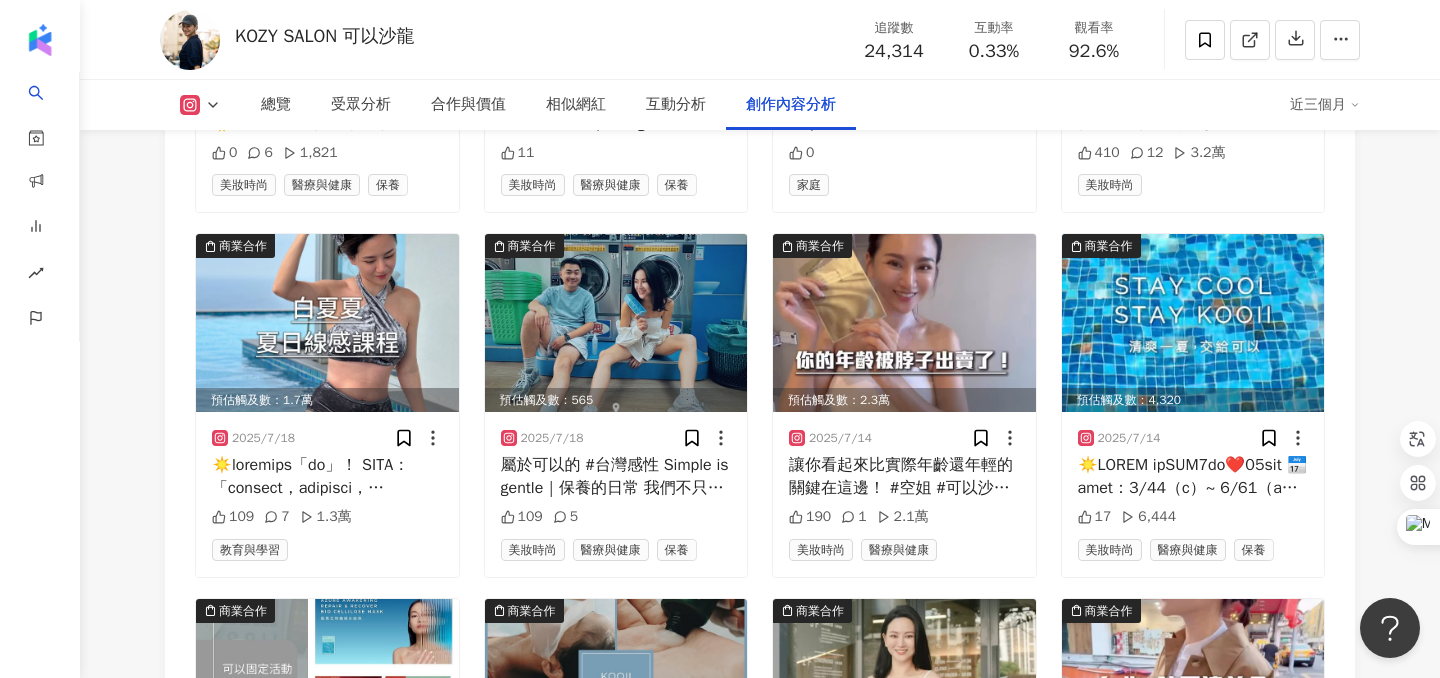 click on "商業合作 預估觸及數：1,018 2025/7/25 你可能也有這樣的經驗
太陽好大🌞一曬就泛紅脫皮
保養擦再多還是外油內乾
換個方式，幫肌膚來點全能救援隊
底下「本月可以pick」藍覺專屬第二件7折優惠送給你
藍覺生物纖維水面具
✔️專利成份「德敏舒」 等，舒緩修護保濕提亮
✔️清爽不粘膩，精華液完整釋放、快速吸收
✔️生物纖維材質，保養與水分直接灌入肌膚
可粉好評回饋💗
👉🏻非常滿意的一款面膜，使用完隔天臉了嫩，整個補滿水的感覺
👉🏻每次覺得皮膚有點乾癢，敷上藍覺，肌膚穩定很多，真的好好用！
👉🏻敷完肌膚就有得到舒緩的感覺
這個夏天，用藍覺為肌膚補水舒緩💦
穩定膚況，就從每週敷對面膜開始
#kooii #kozy #可以沙龍 #本月可以Pick
#藍覺生物纖維水面具 #藍覺 #面膜 0 6 1,821 美妝時尚 醫療與健康 保養 商業合作 預估觸及數：194 2025/7/23 11" at bounding box center [760, 405] 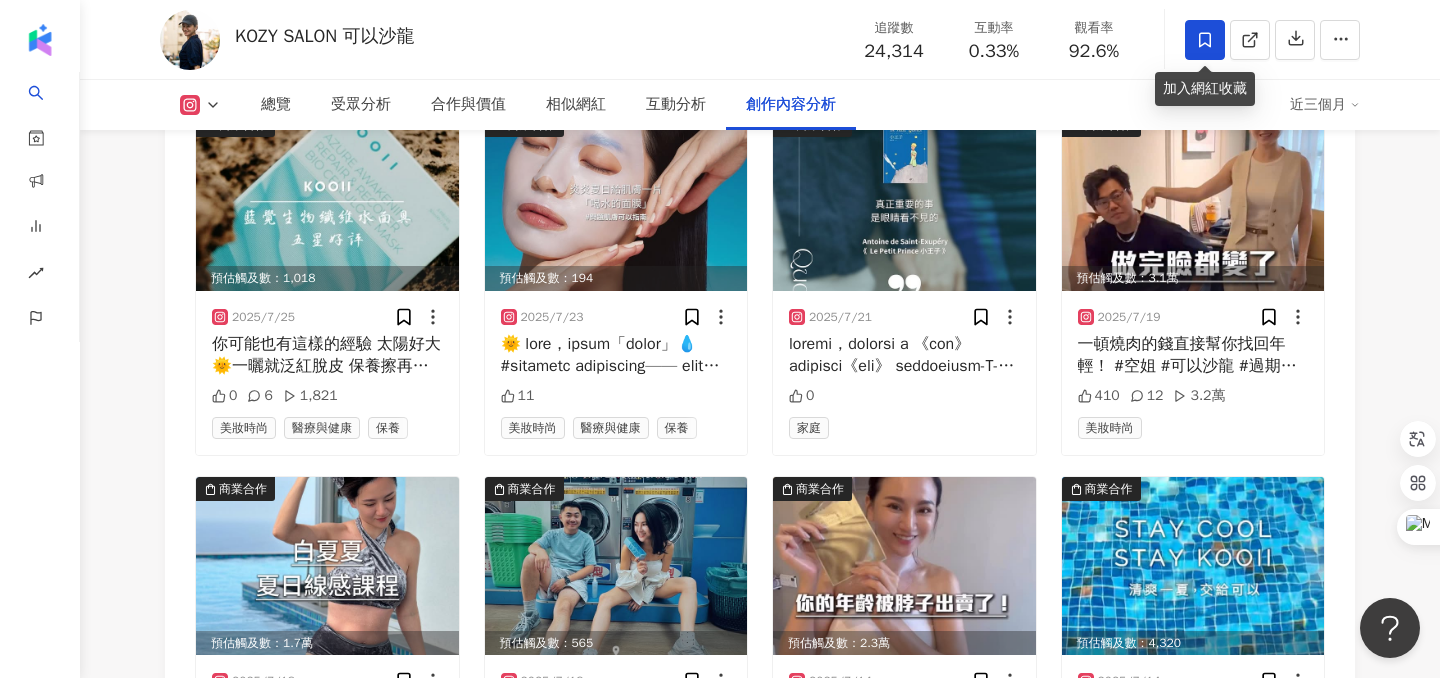 click 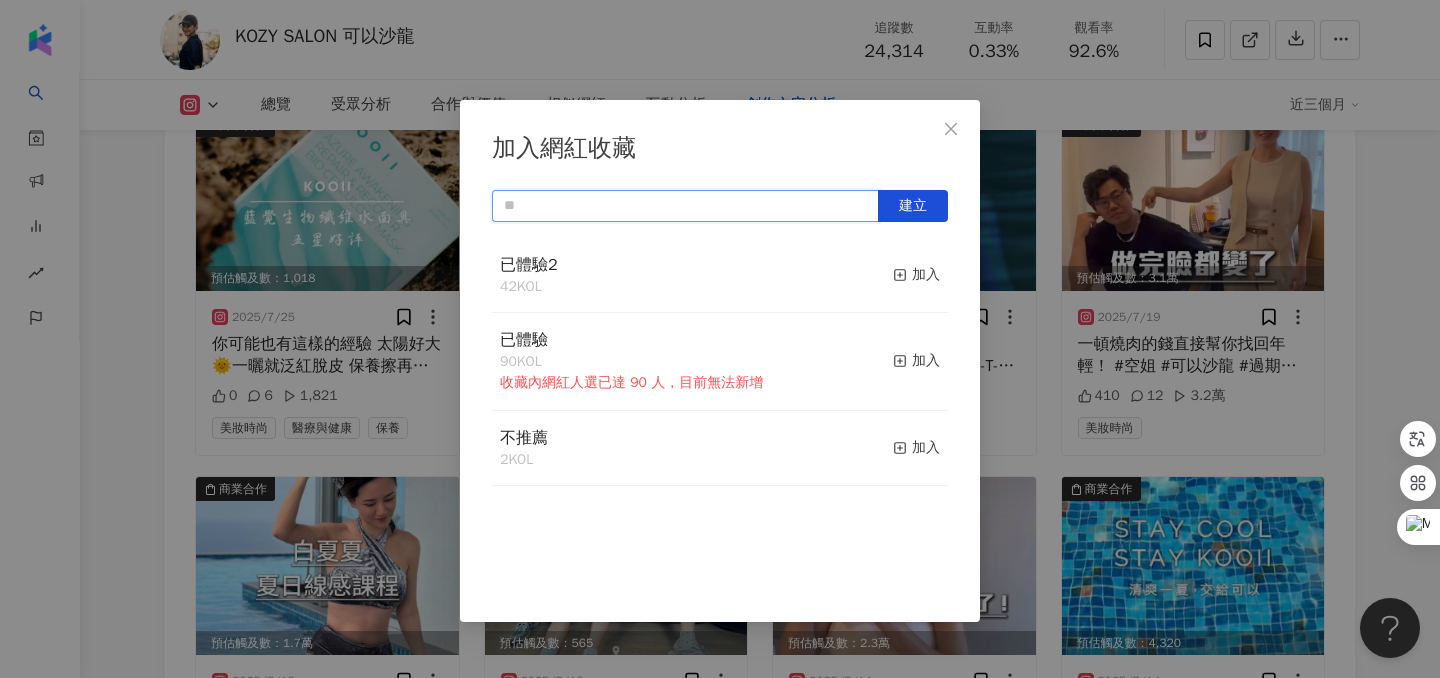 click at bounding box center [685, 206] 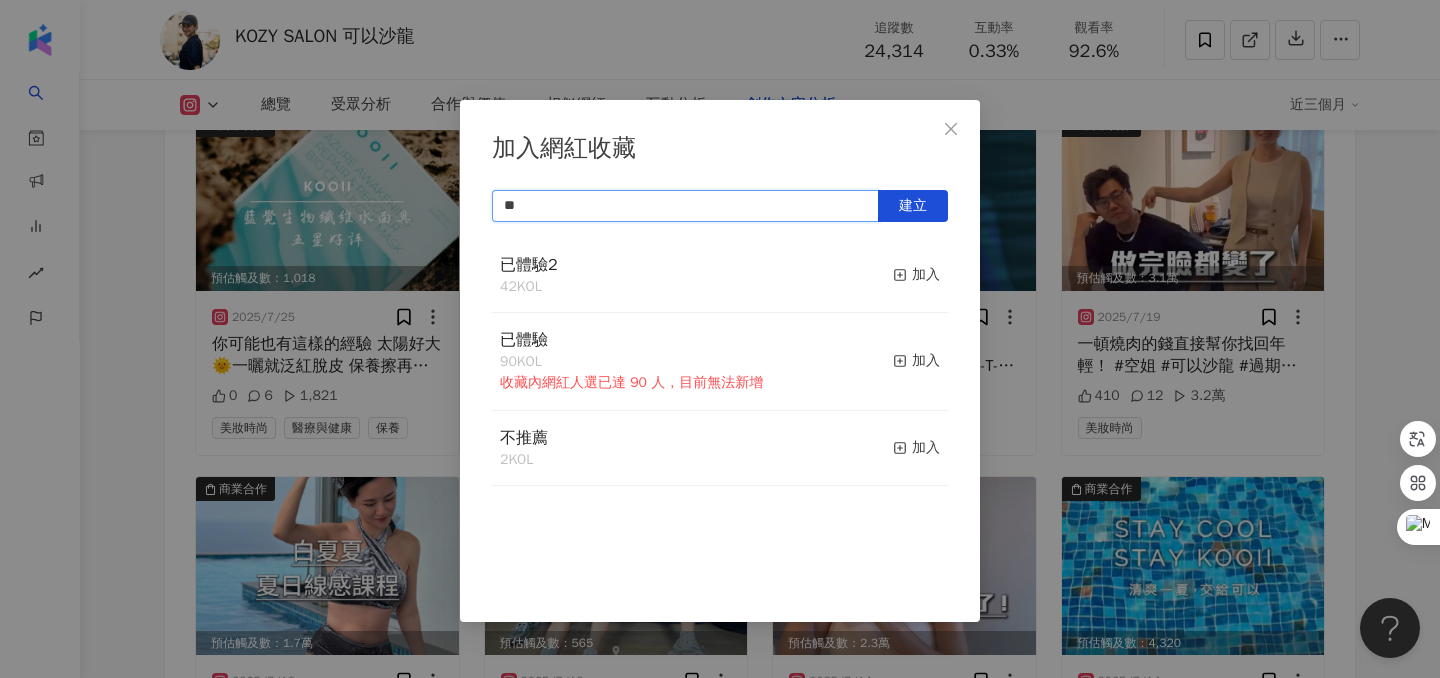 type on "**" 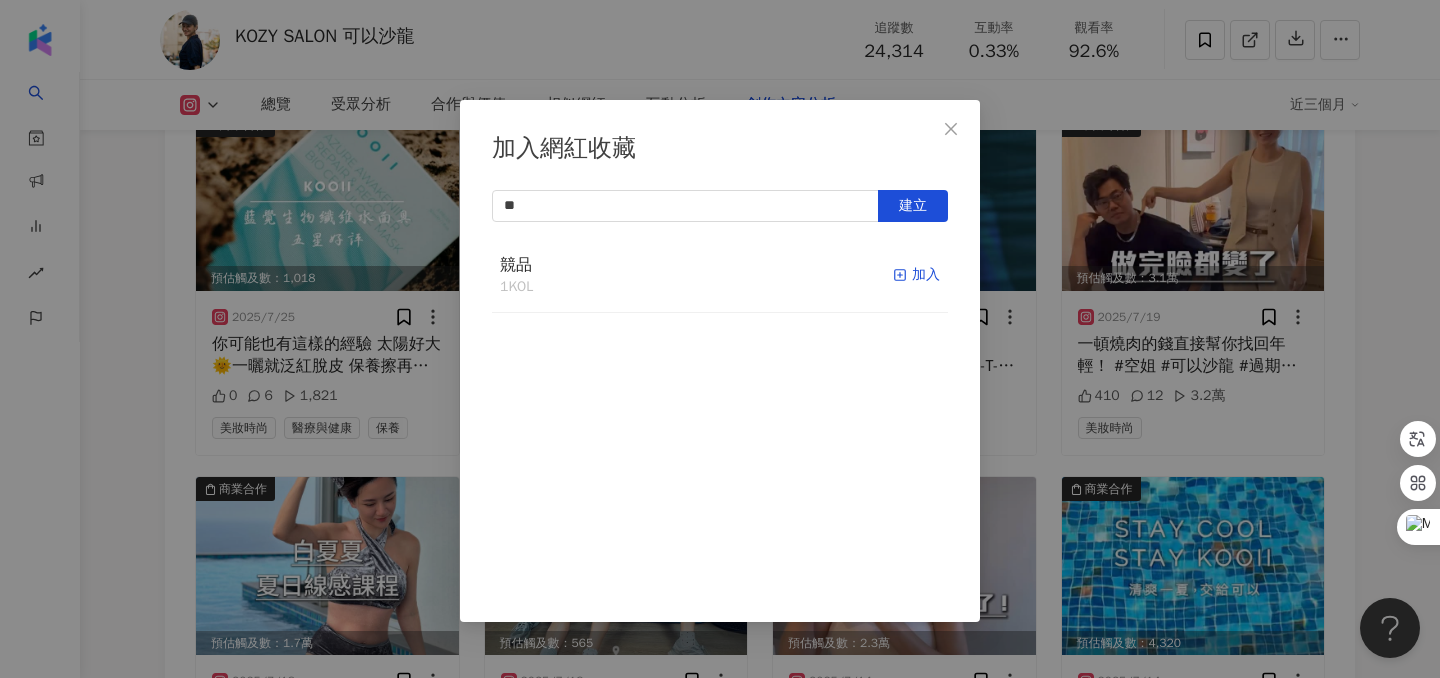click on "加入" at bounding box center (916, 275) 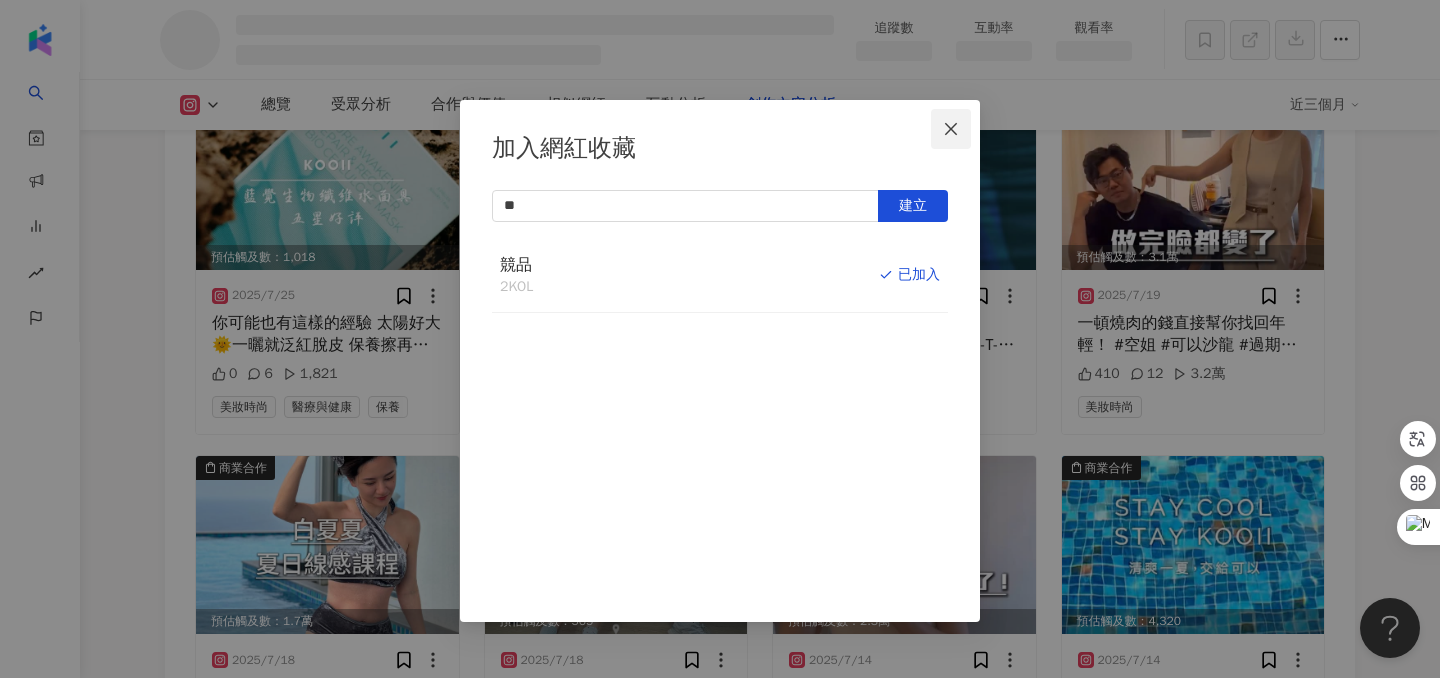 scroll, scrollTop: 5504, scrollLeft: 0, axis: vertical 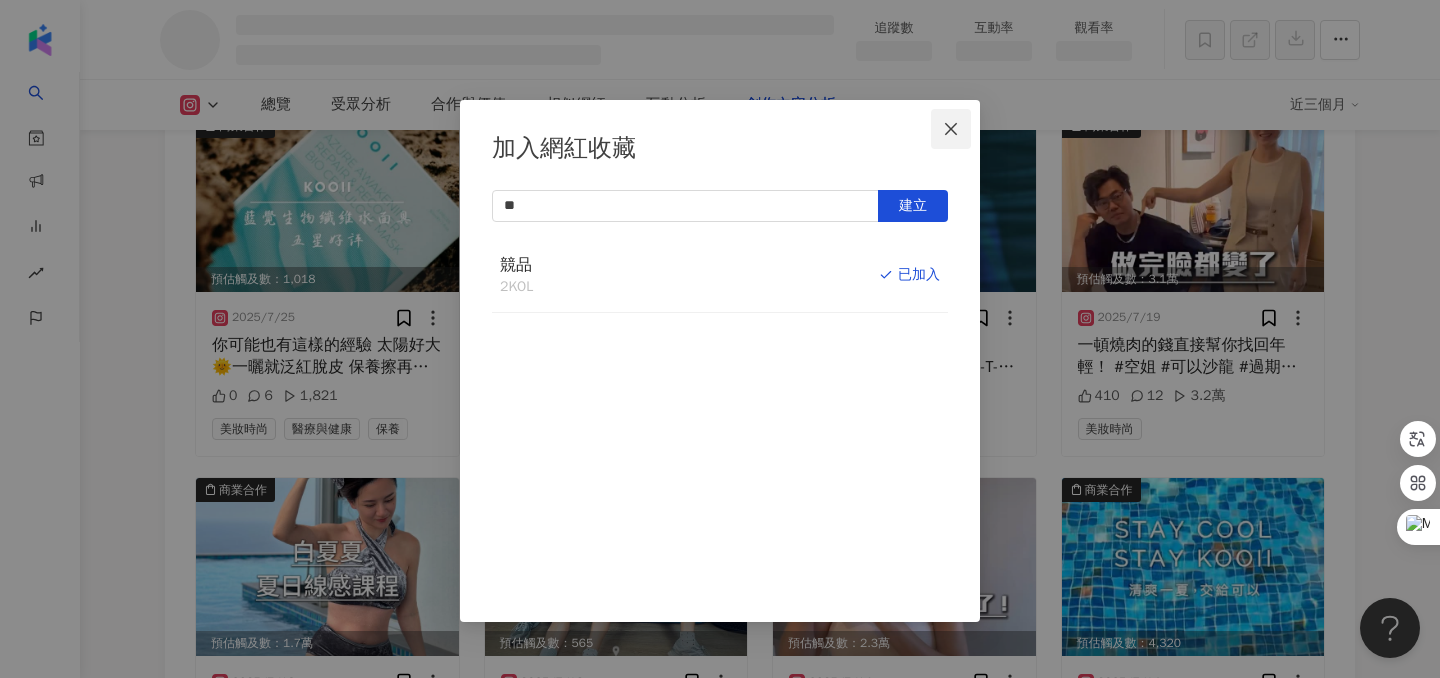 click 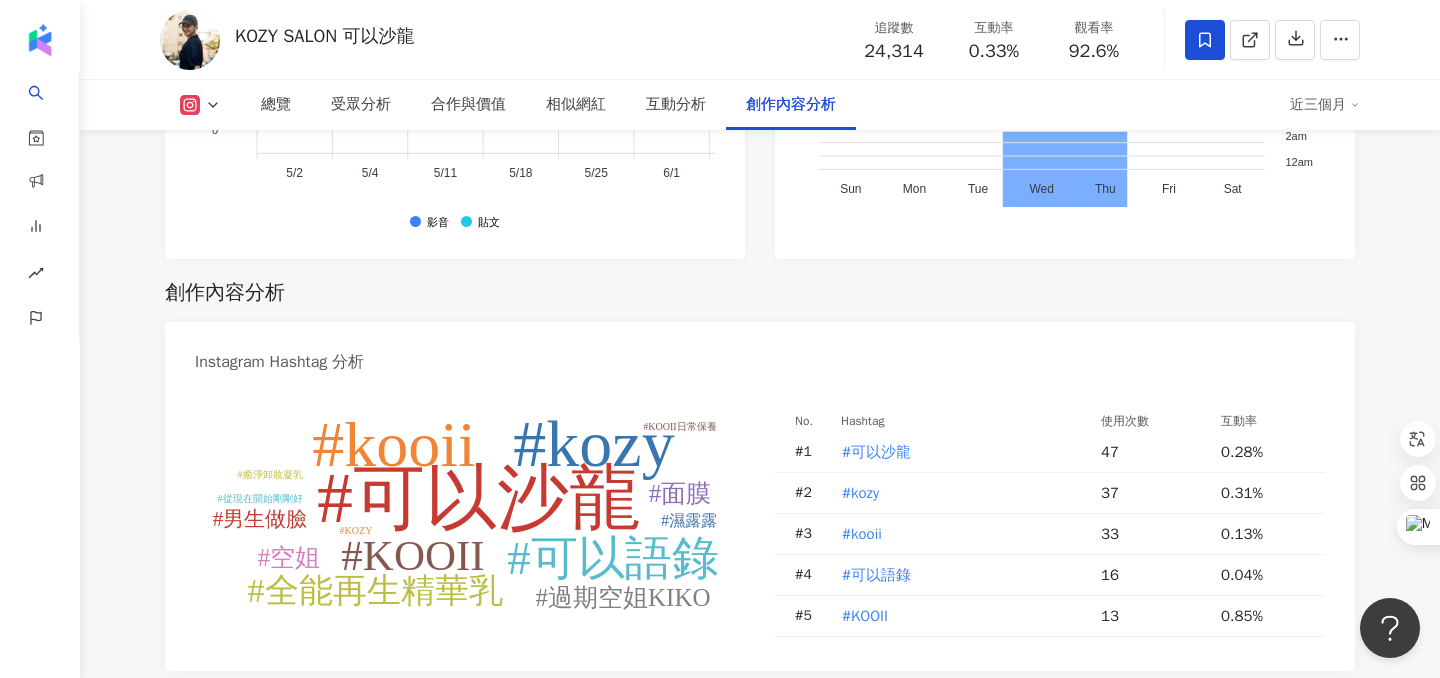 scroll, scrollTop: 6268, scrollLeft: 0, axis: vertical 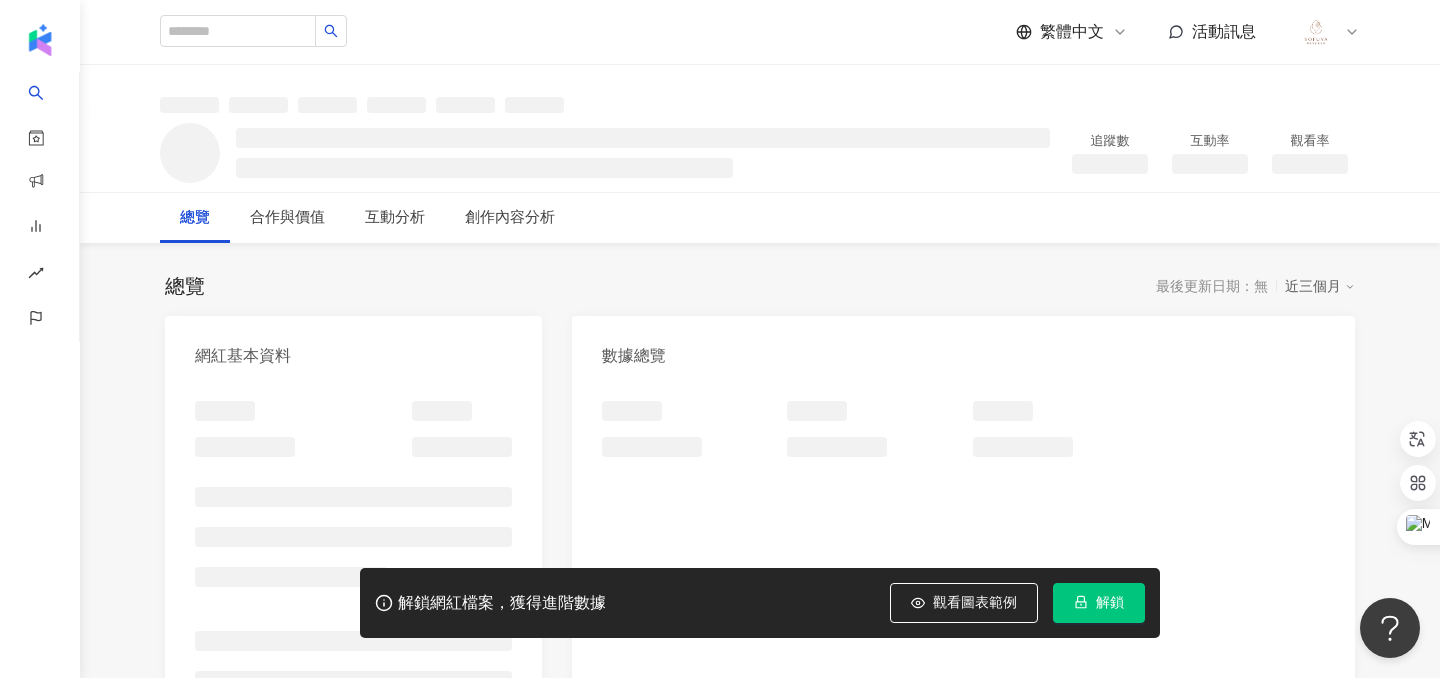 click on "解鎖" at bounding box center [1110, 603] 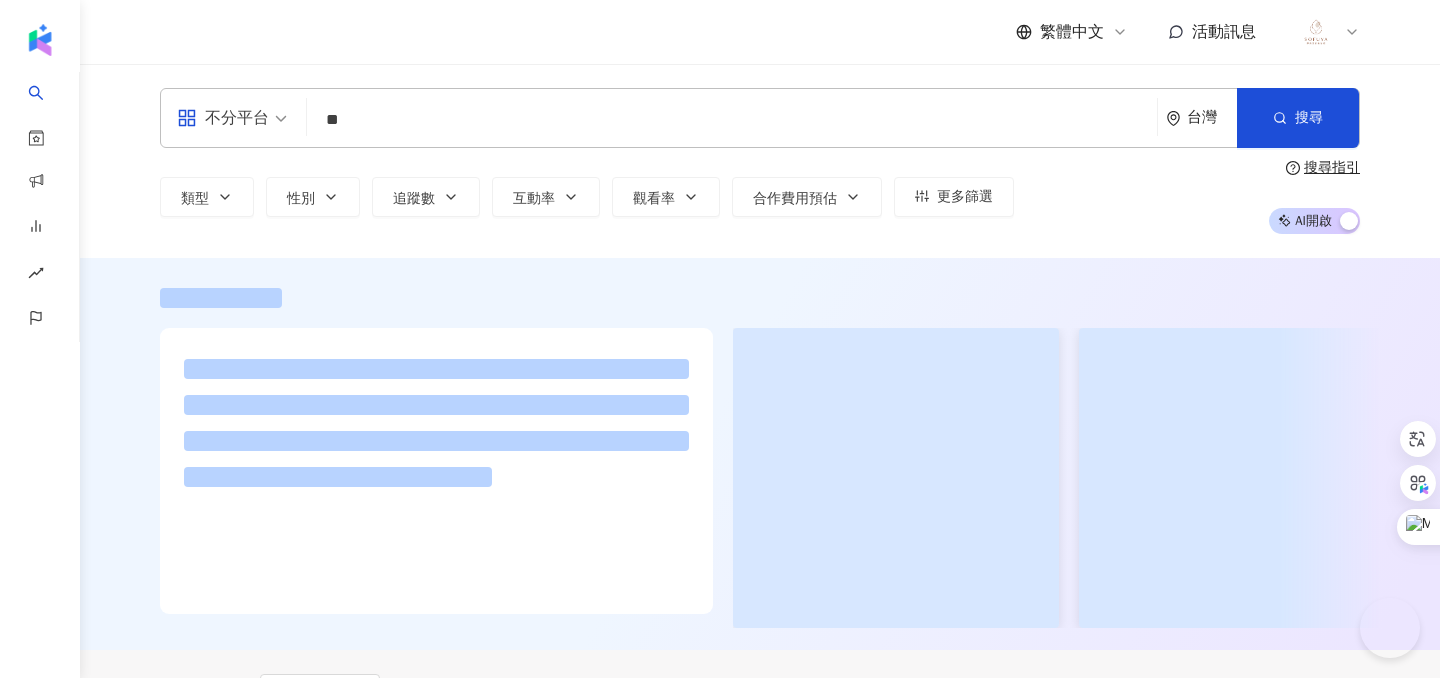 scroll, scrollTop: 0, scrollLeft: 0, axis: both 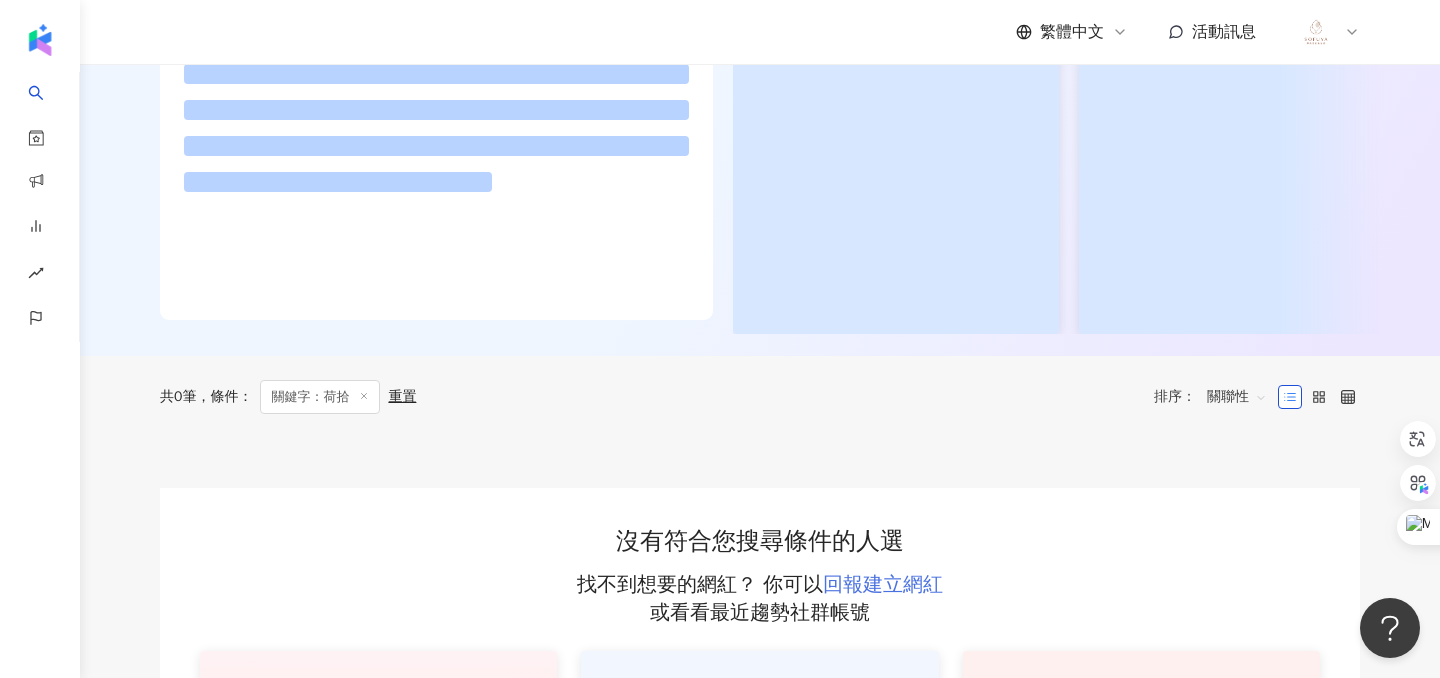 click on "回報建立網紅" at bounding box center (883, 584) 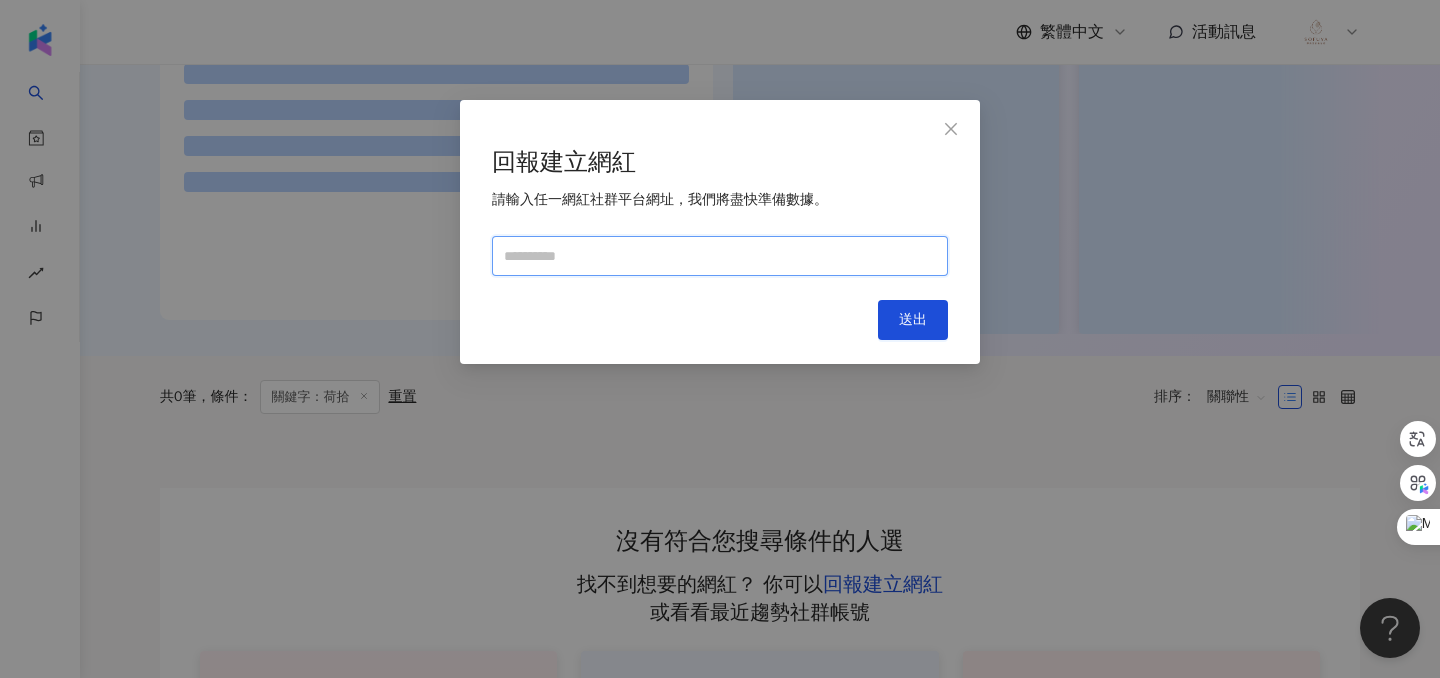 click at bounding box center [720, 256] 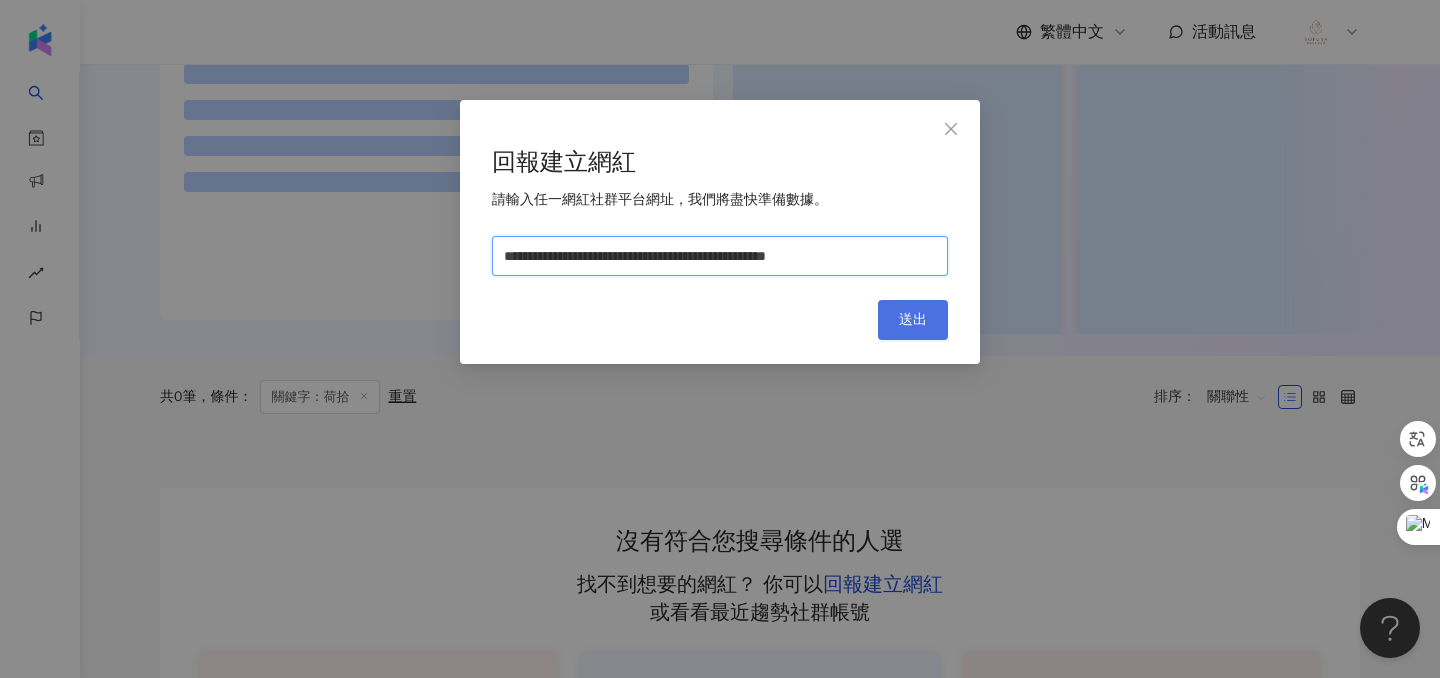type on "**********" 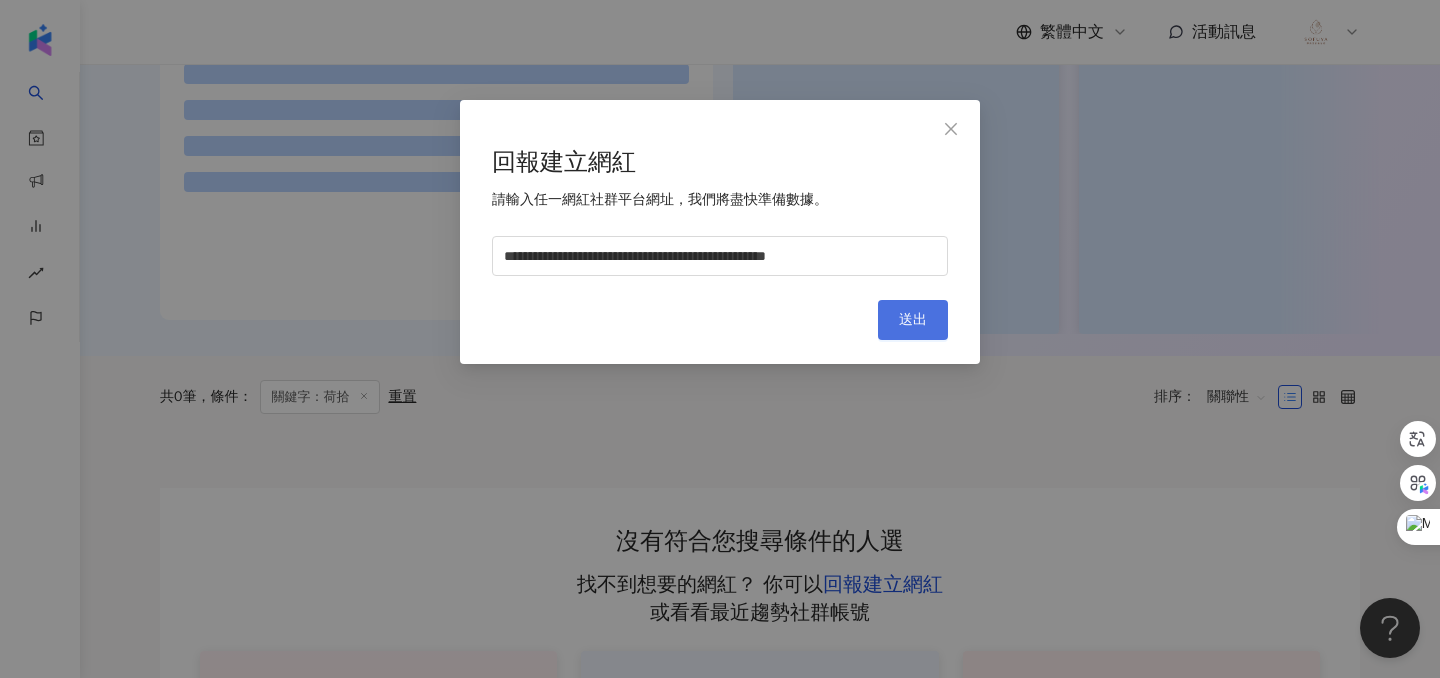 click on "送出" at bounding box center (913, 320) 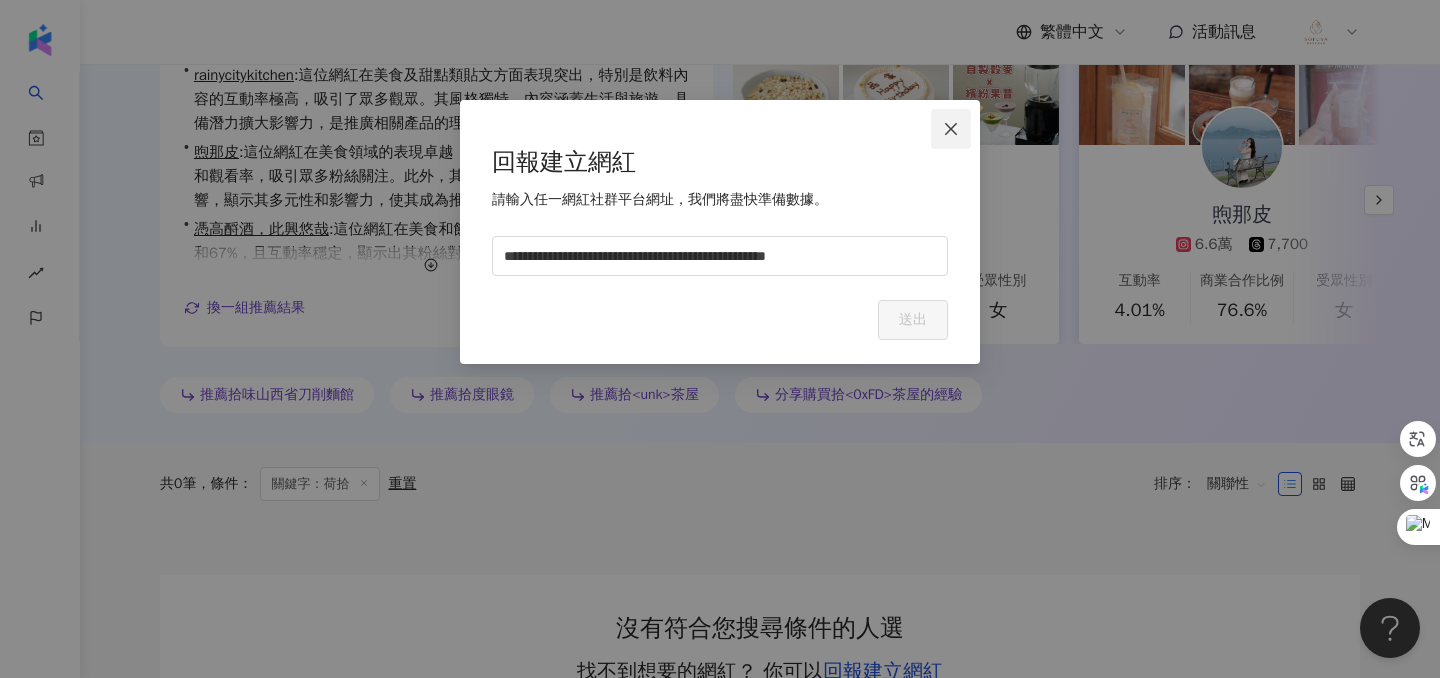 click 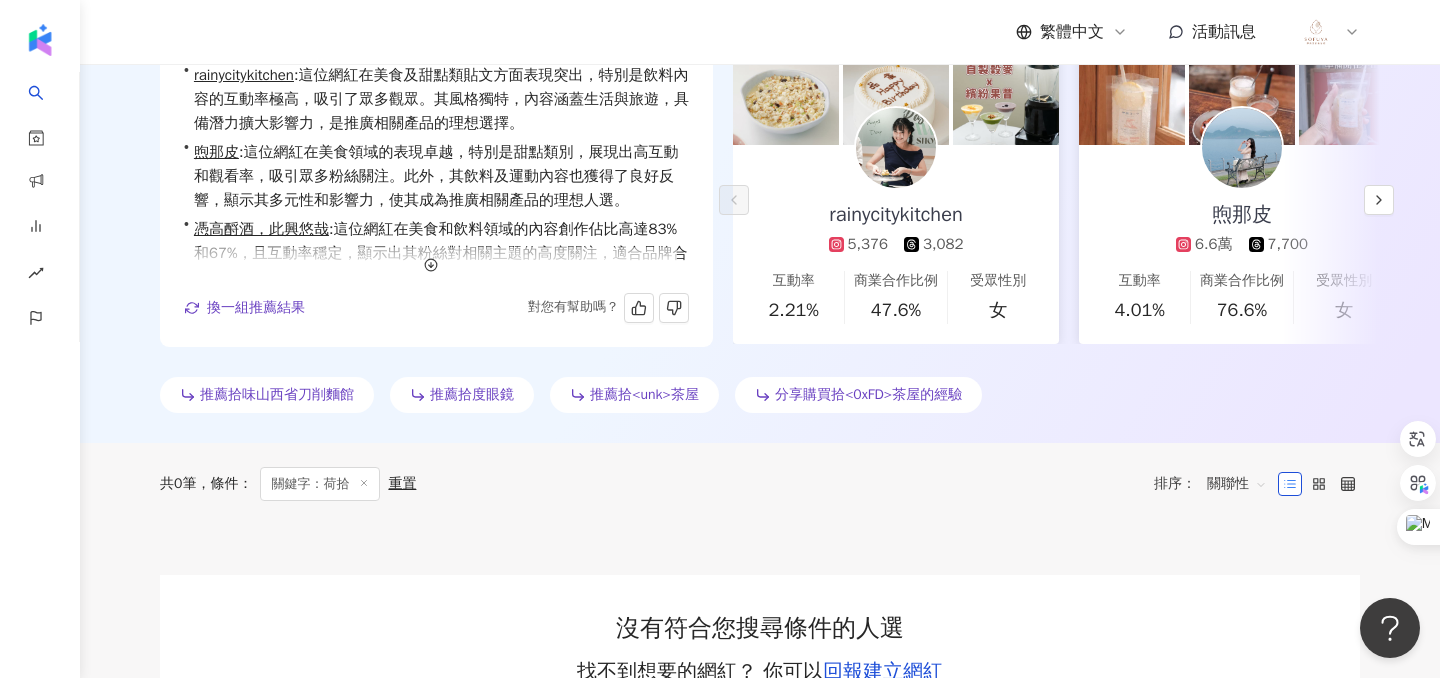 scroll, scrollTop: 0, scrollLeft: 0, axis: both 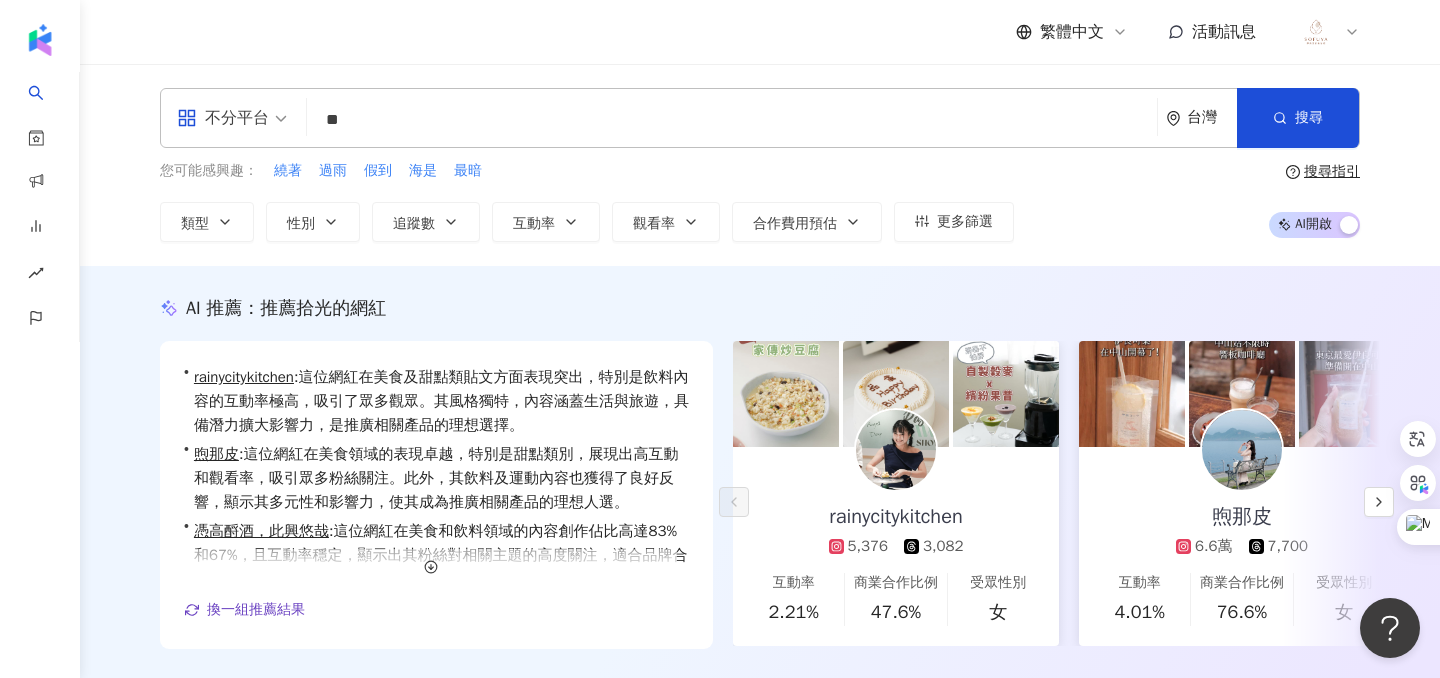 click on "**" at bounding box center [732, 120] 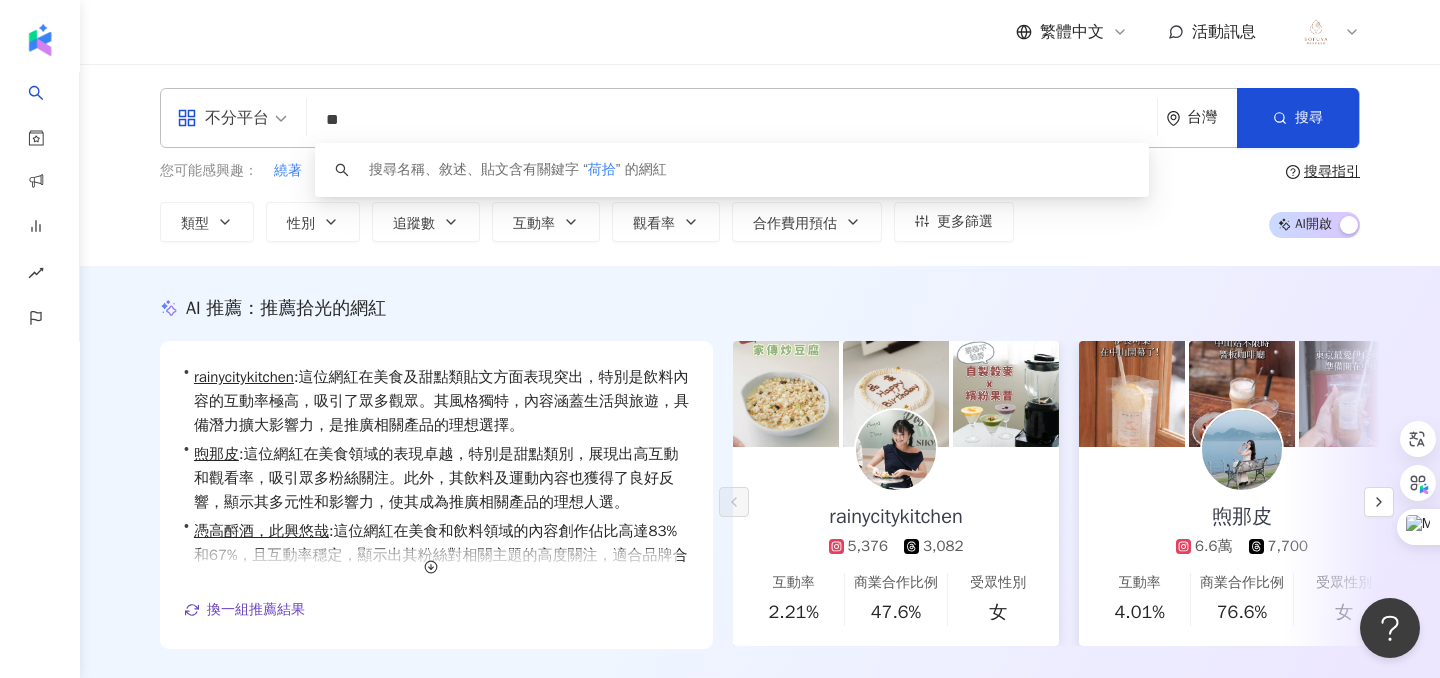 type on "*" 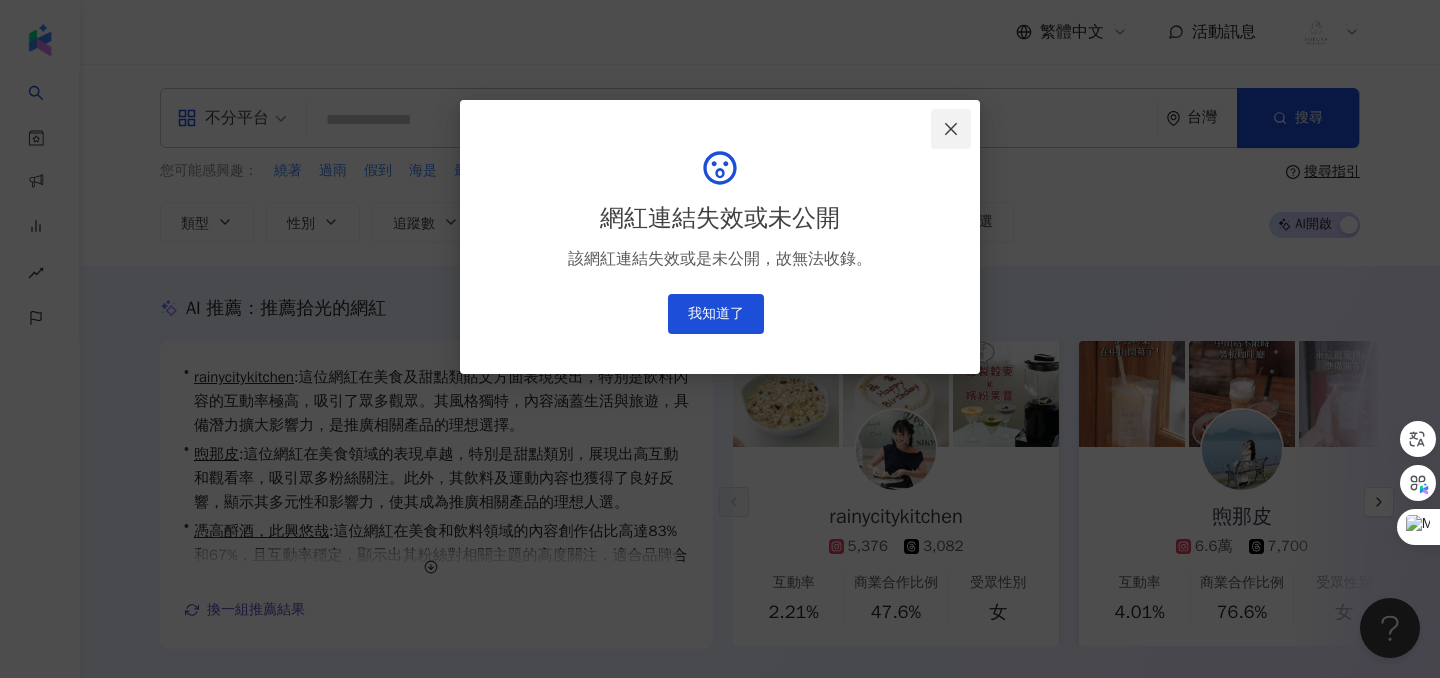 click at bounding box center (951, 129) 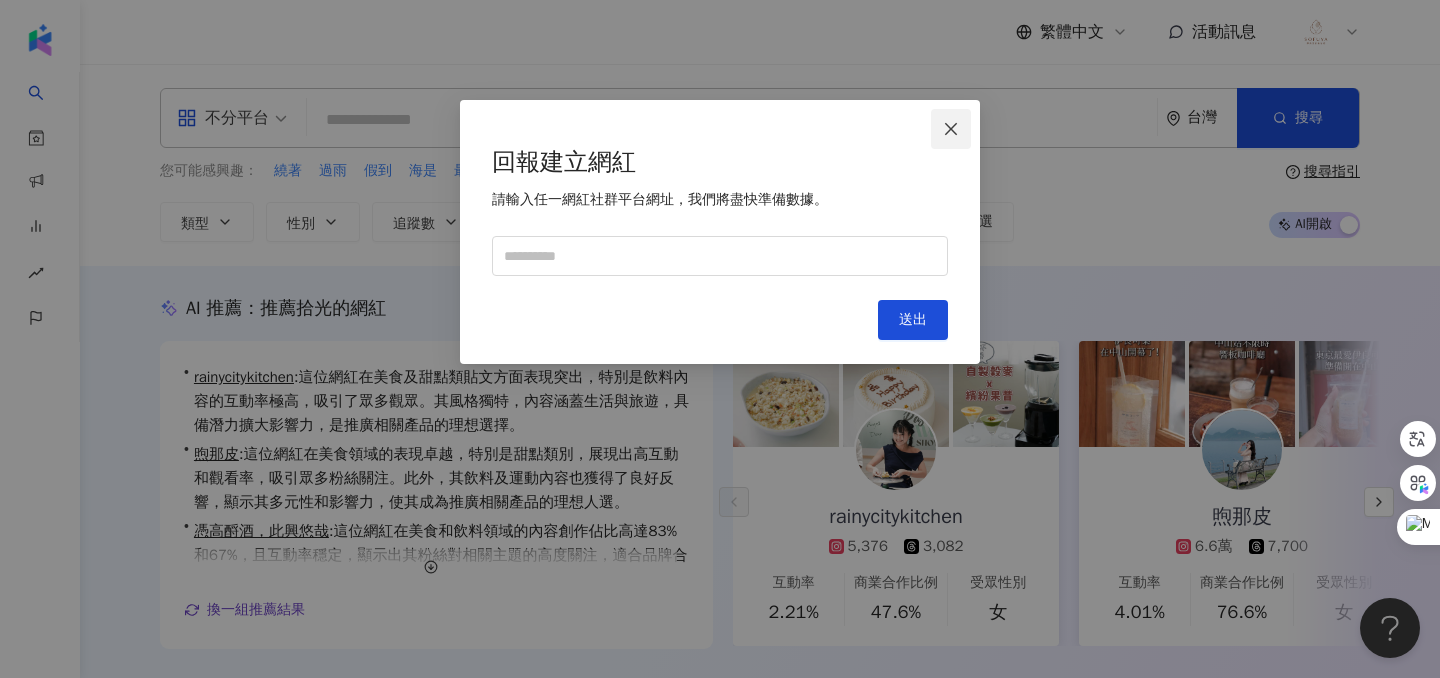 click 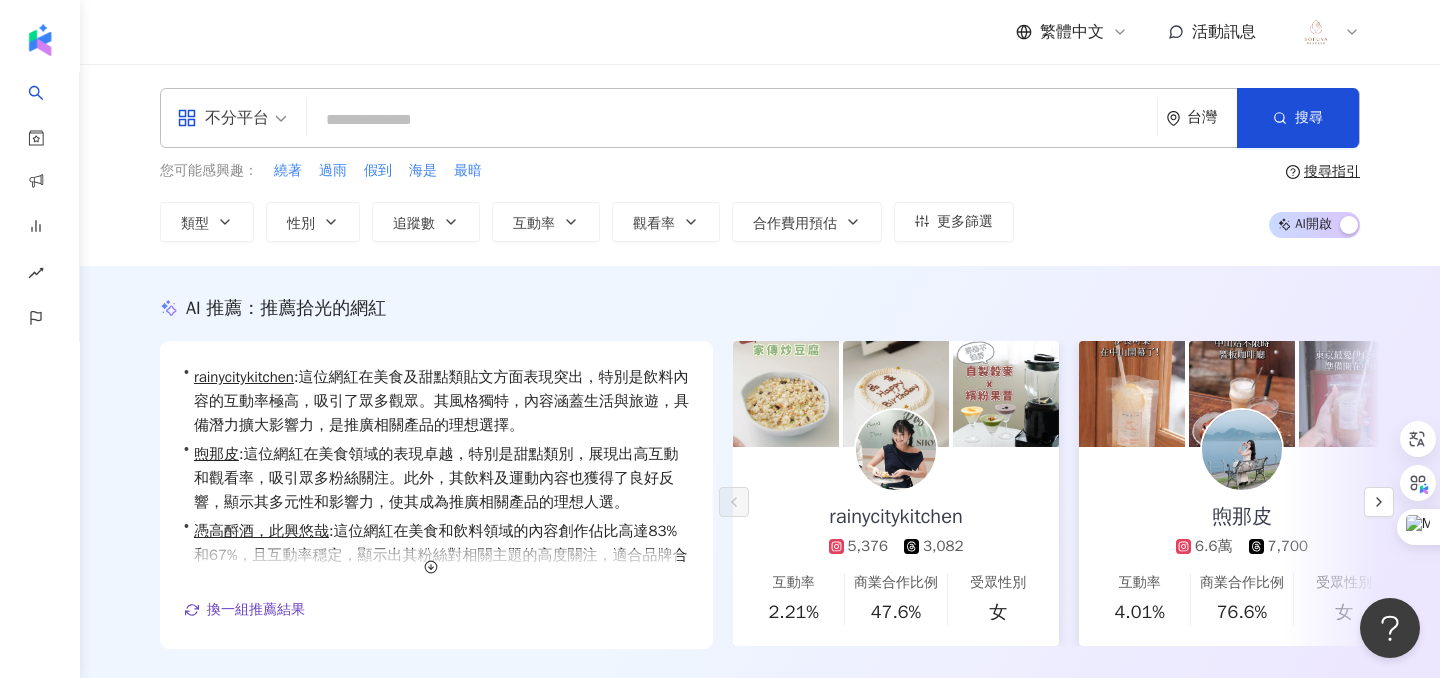 click at bounding box center (732, 120) 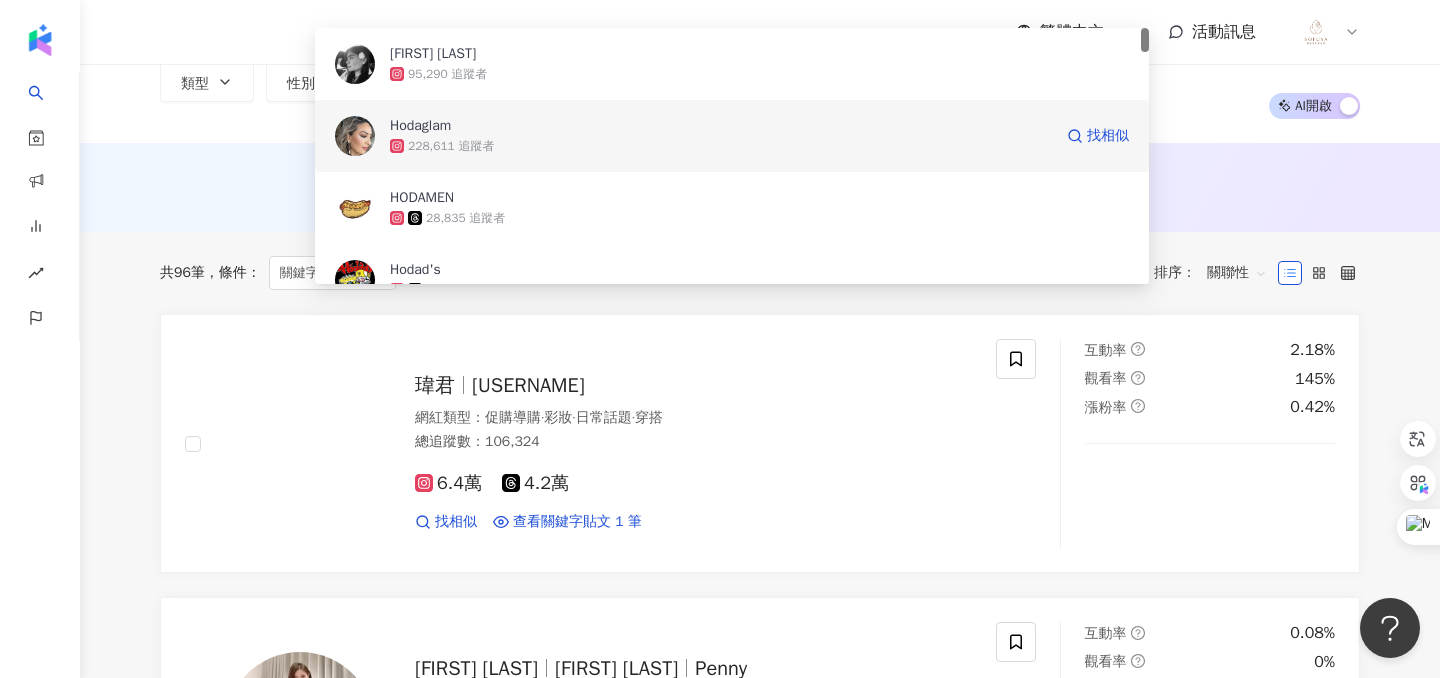 scroll, scrollTop: 0, scrollLeft: 0, axis: both 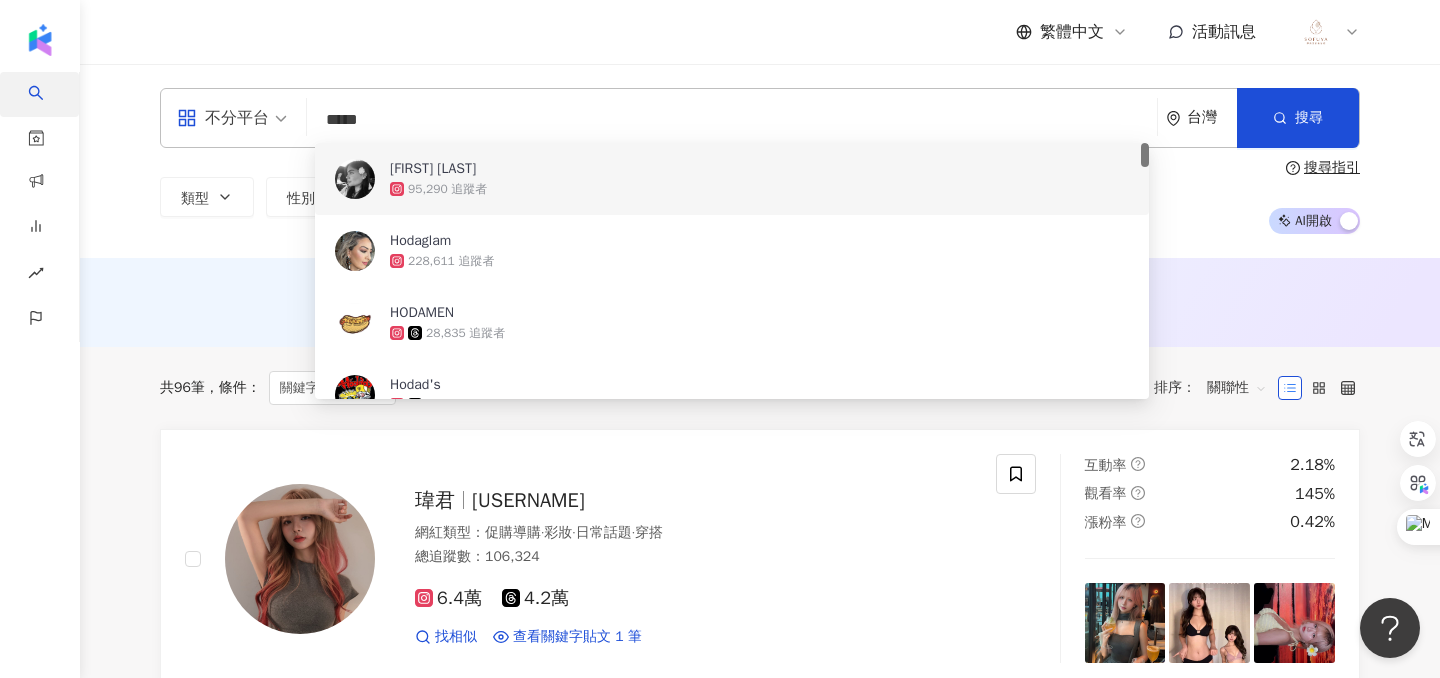 drag, startPoint x: 405, startPoint y: 123, endPoint x: 74, endPoint y: 123, distance: 331 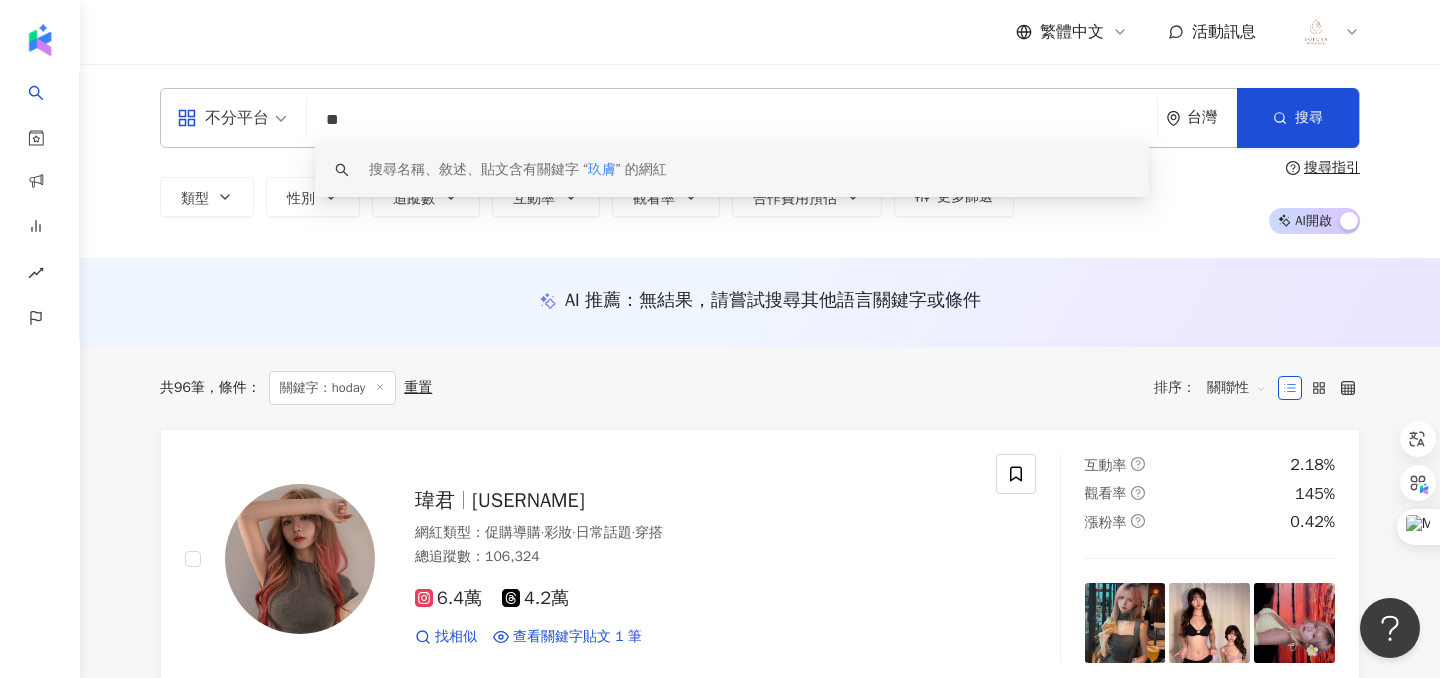 click on "玖膚" at bounding box center [602, 169] 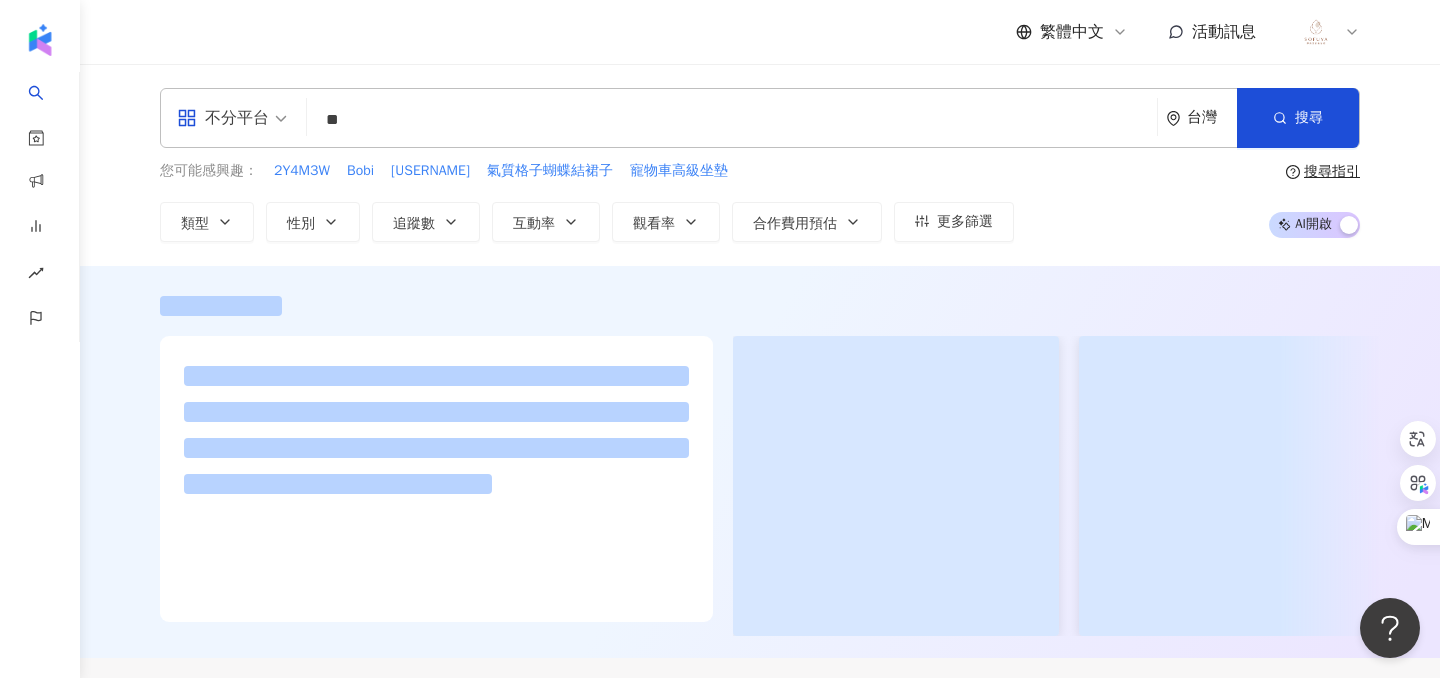 drag, startPoint x: 412, startPoint y: 119, endPoint x: 289, endPoint y: 119, distance: 123 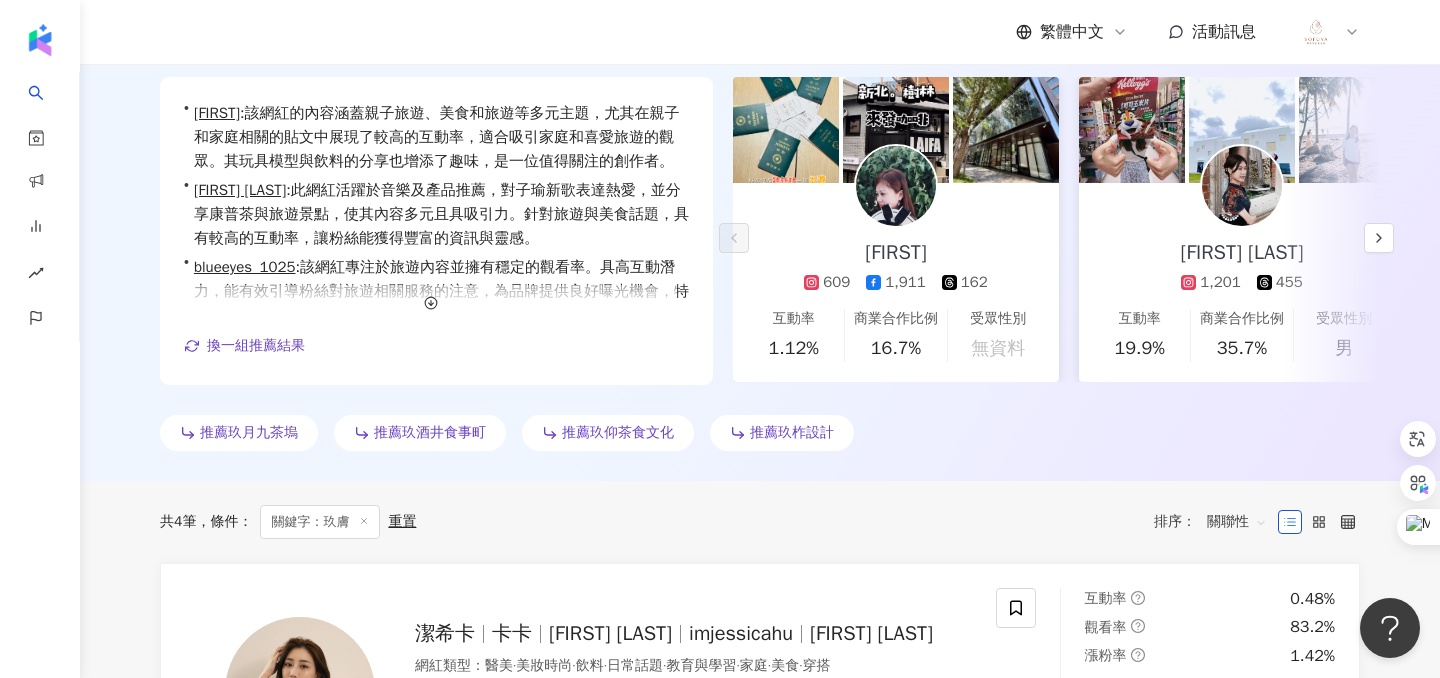 scroll, scrollTop: 455, scrollLeft: 0, axis: vertical 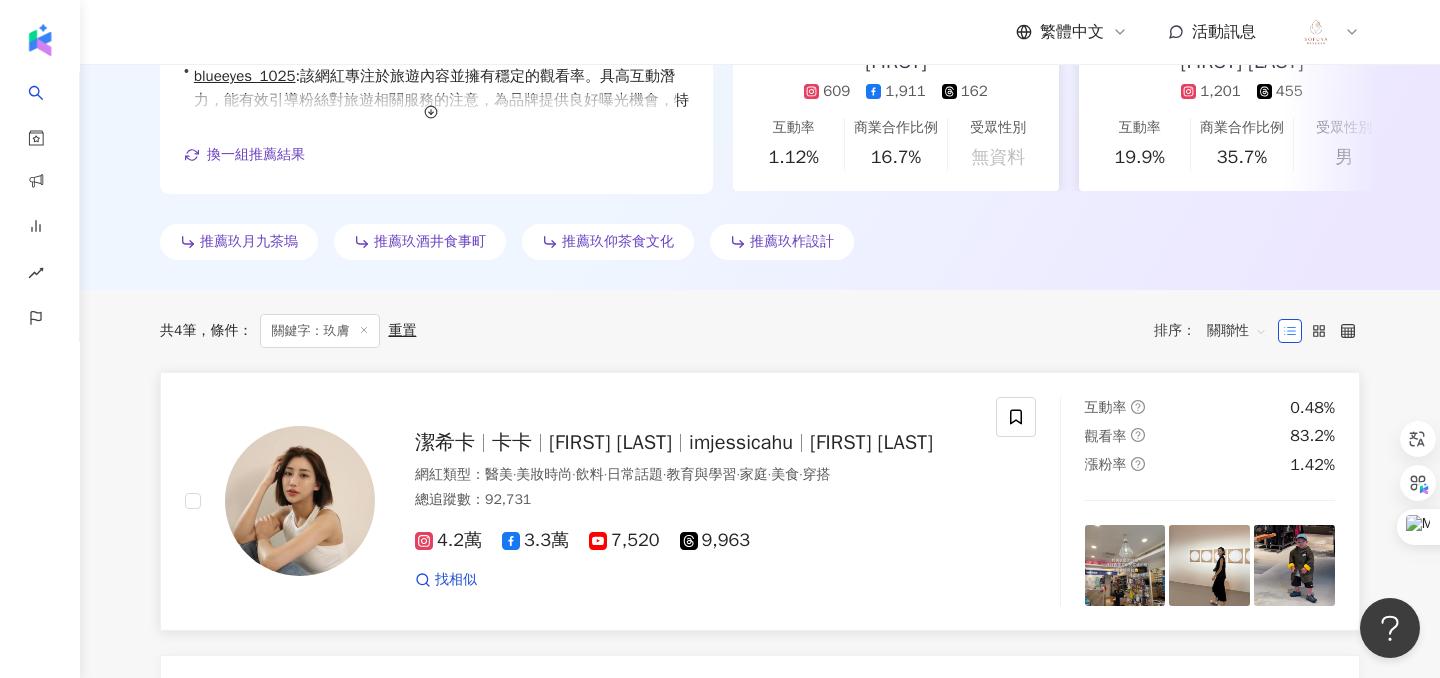 click at bounding box center [300, 501] 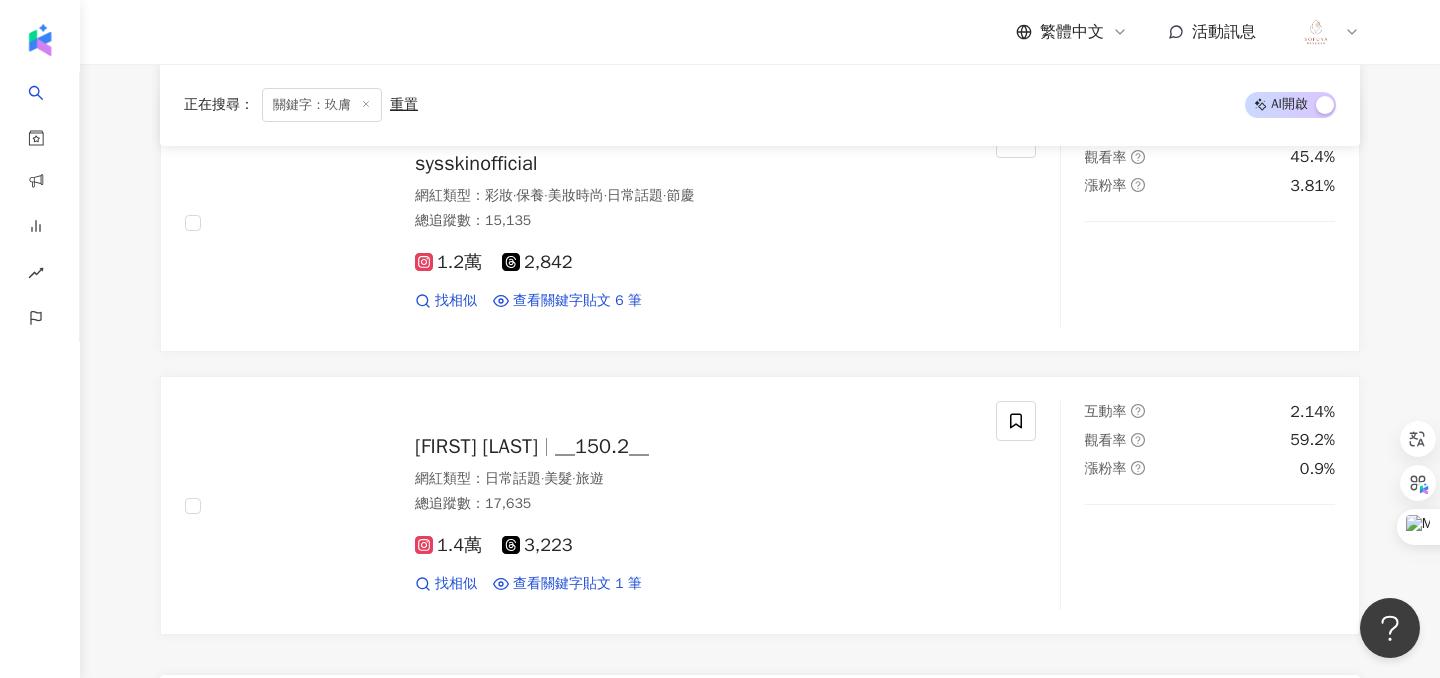 scroll, scrollTop: 1463, scrollLeft: 0, axis: vertical 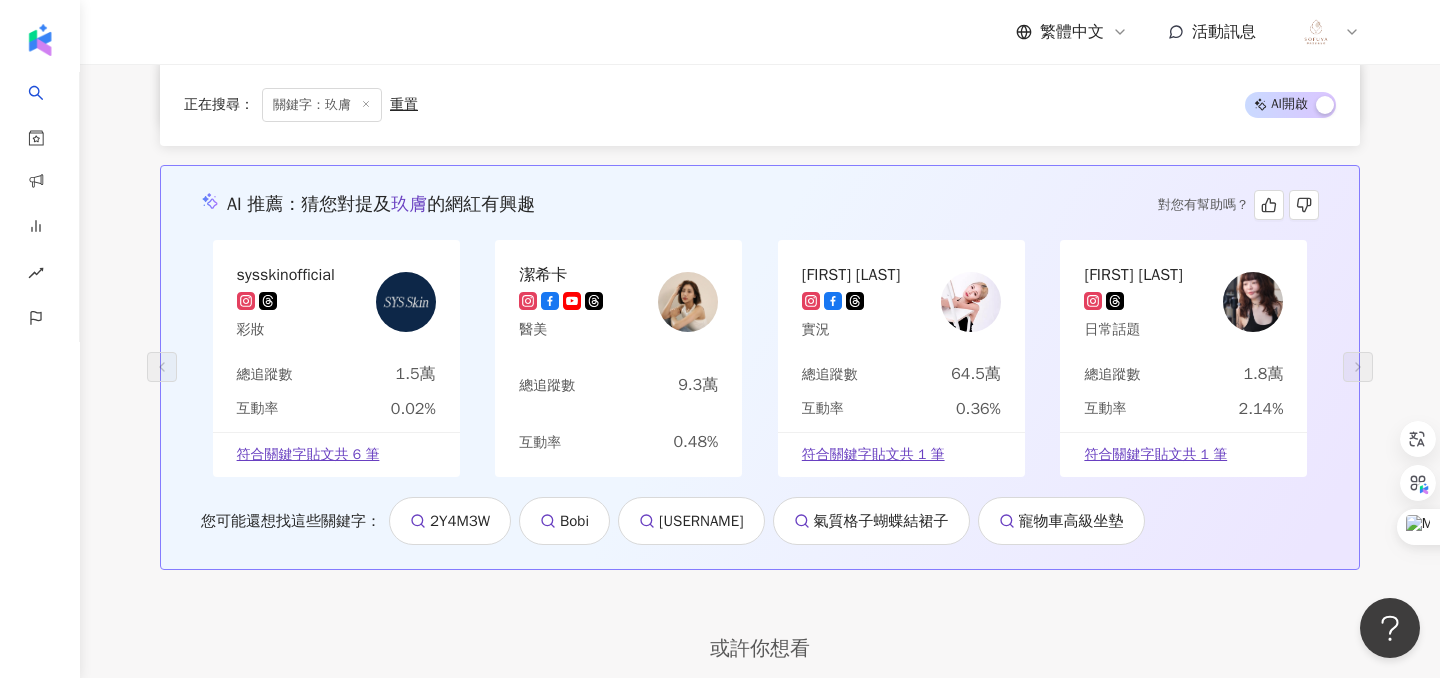 click on "日常話題" at bounding box center [1133, 330] 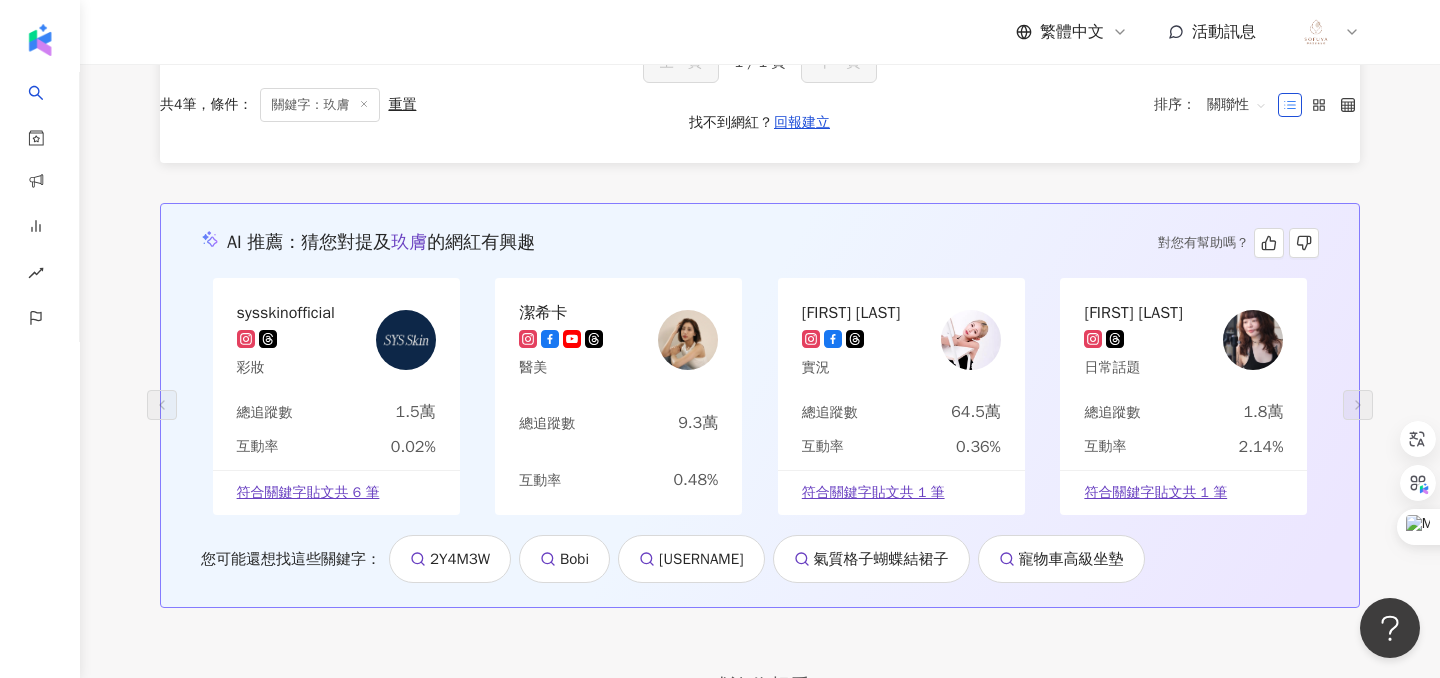 scroll, scrollTop: 0, scrollLeft: 0, axis: both 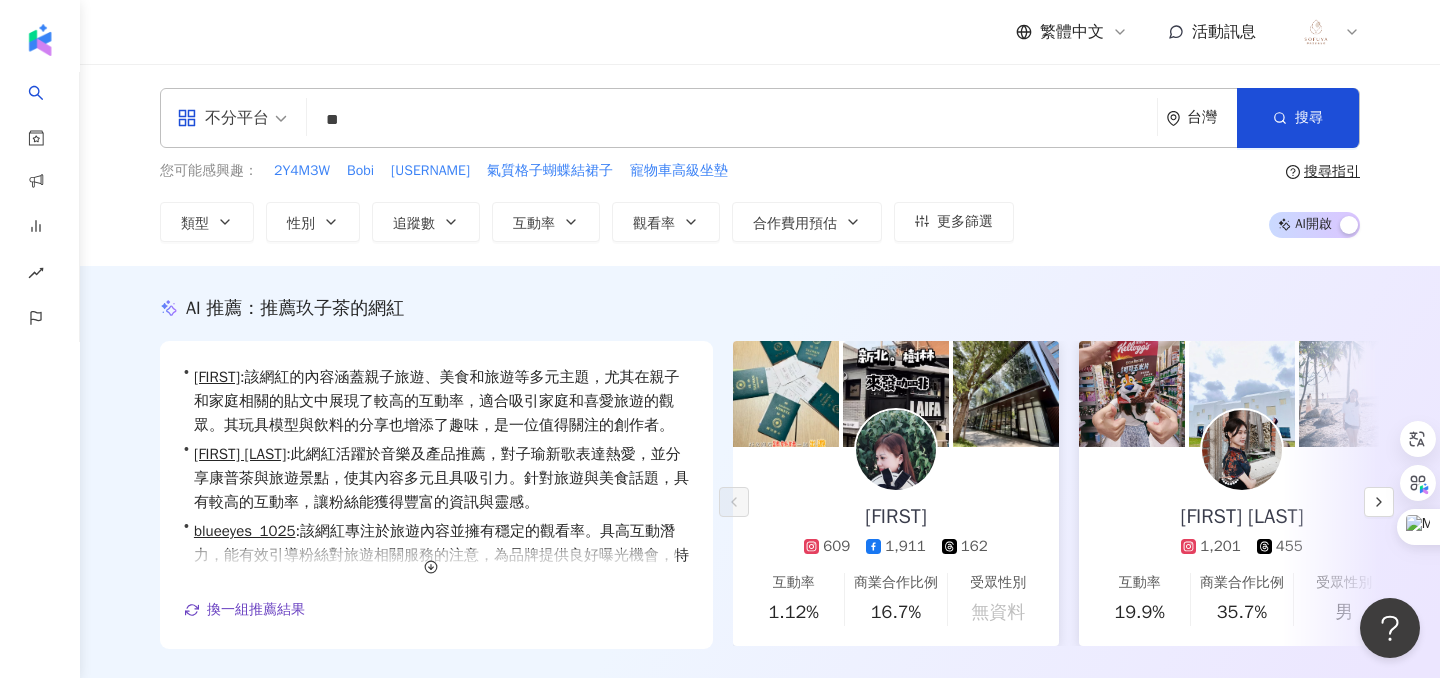 click on "**" at bounding box center (732, 120) 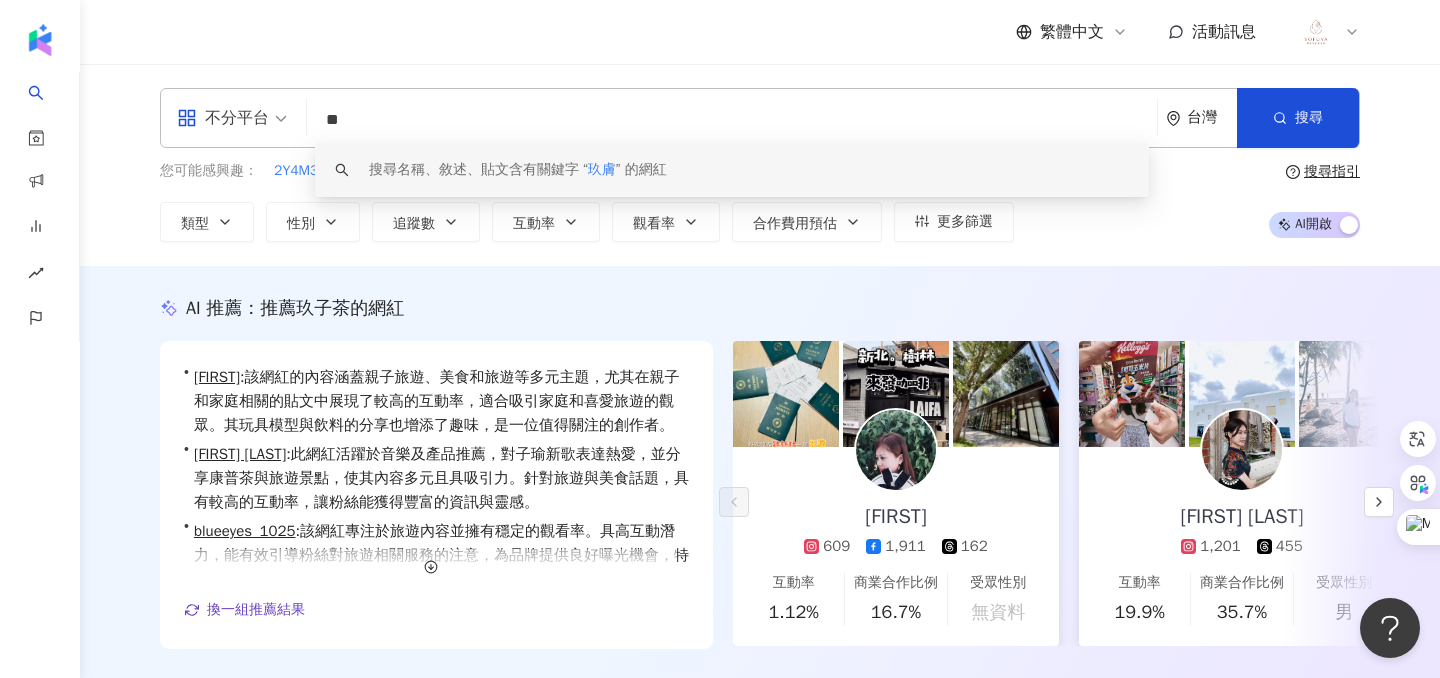 type on "*" 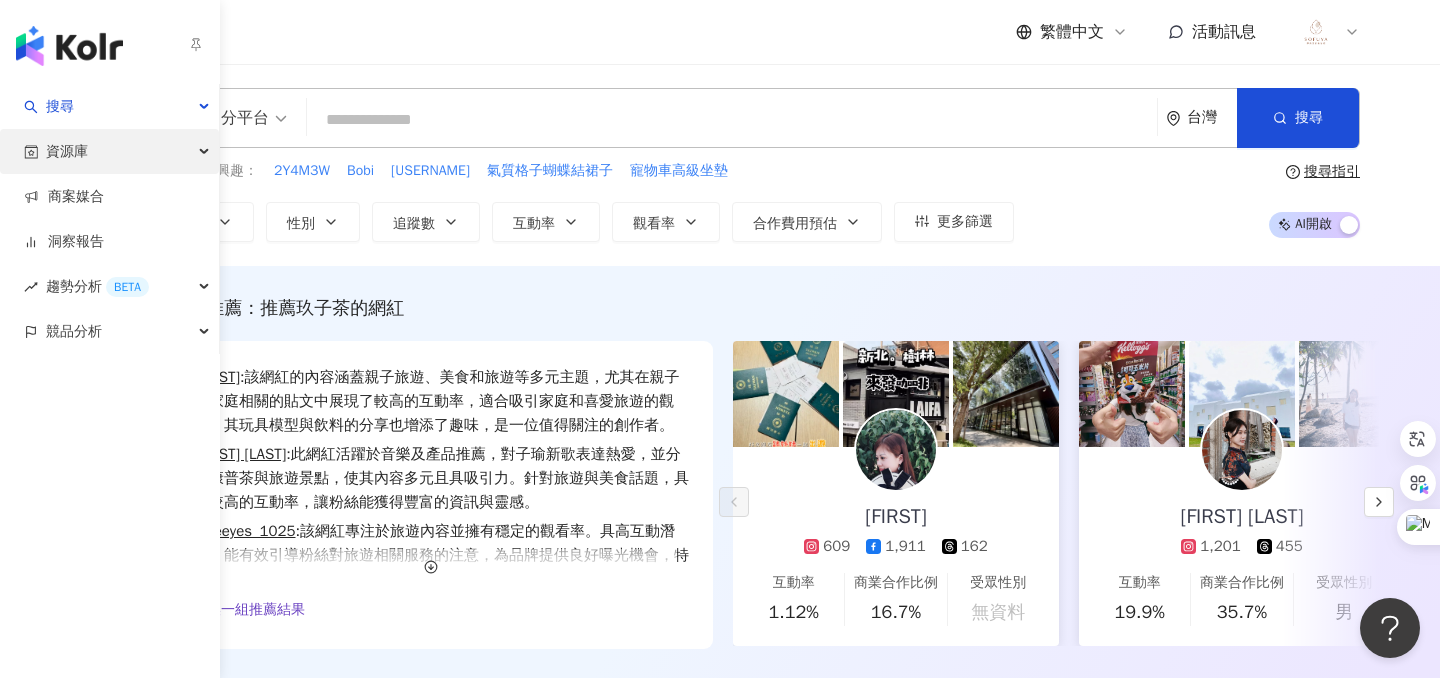 type 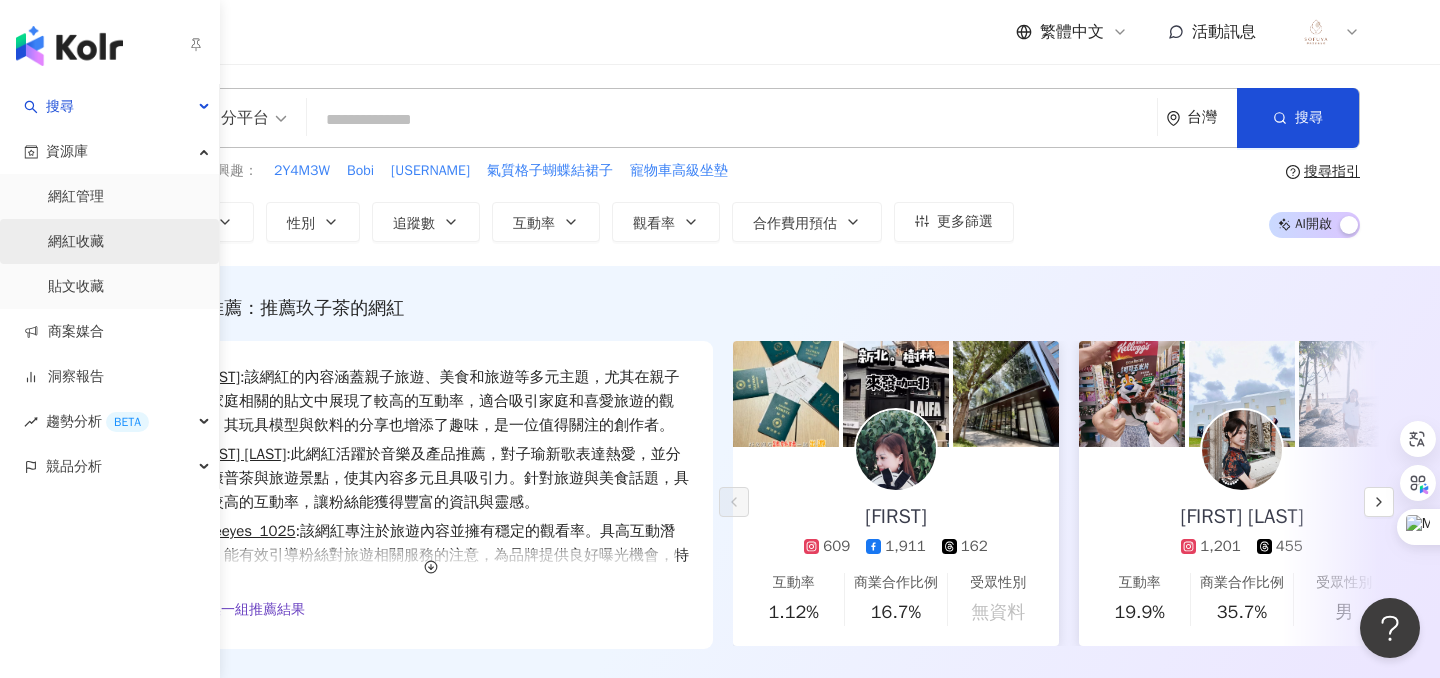 click on "網紅收藏" at bounding box center (76, 242) 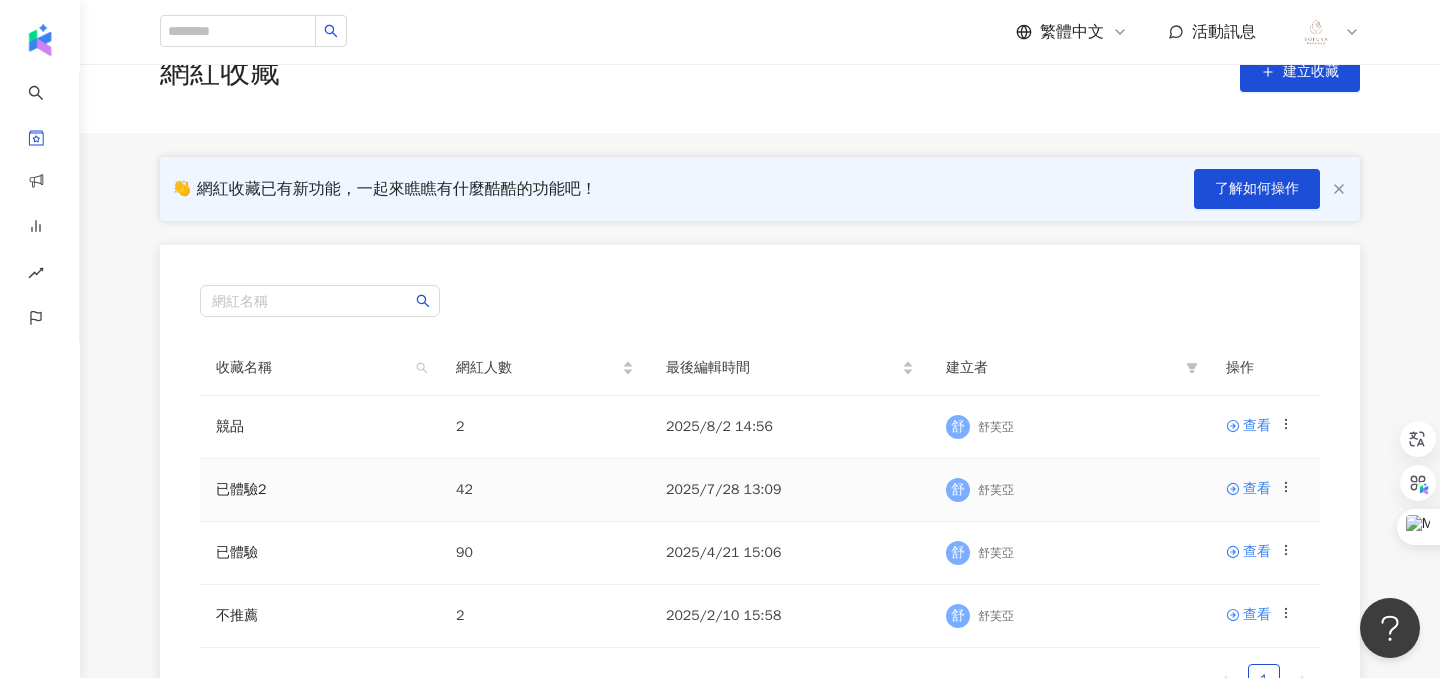 scroll, scrollTop: 70, scrollLeft: 0, axis: vertical 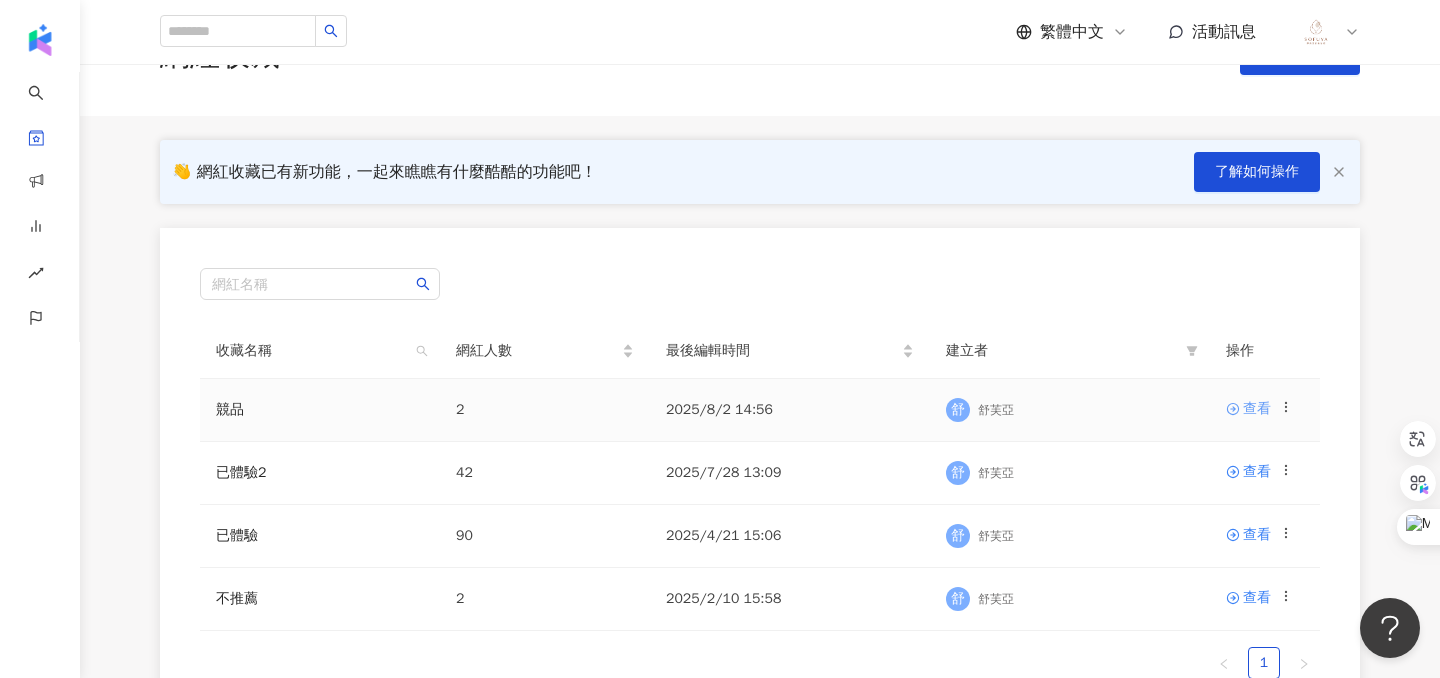 click 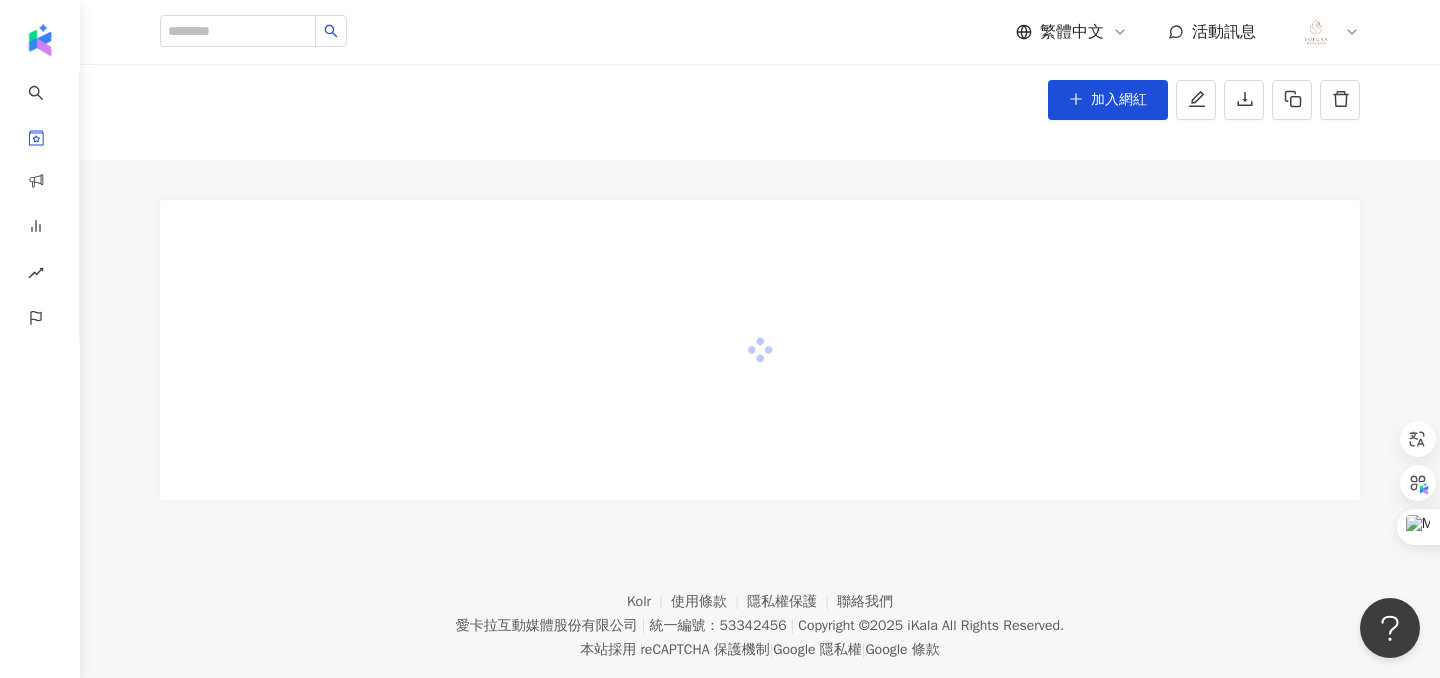 scroll, scrollTop: 0, scrollLeft: 0, axis: both 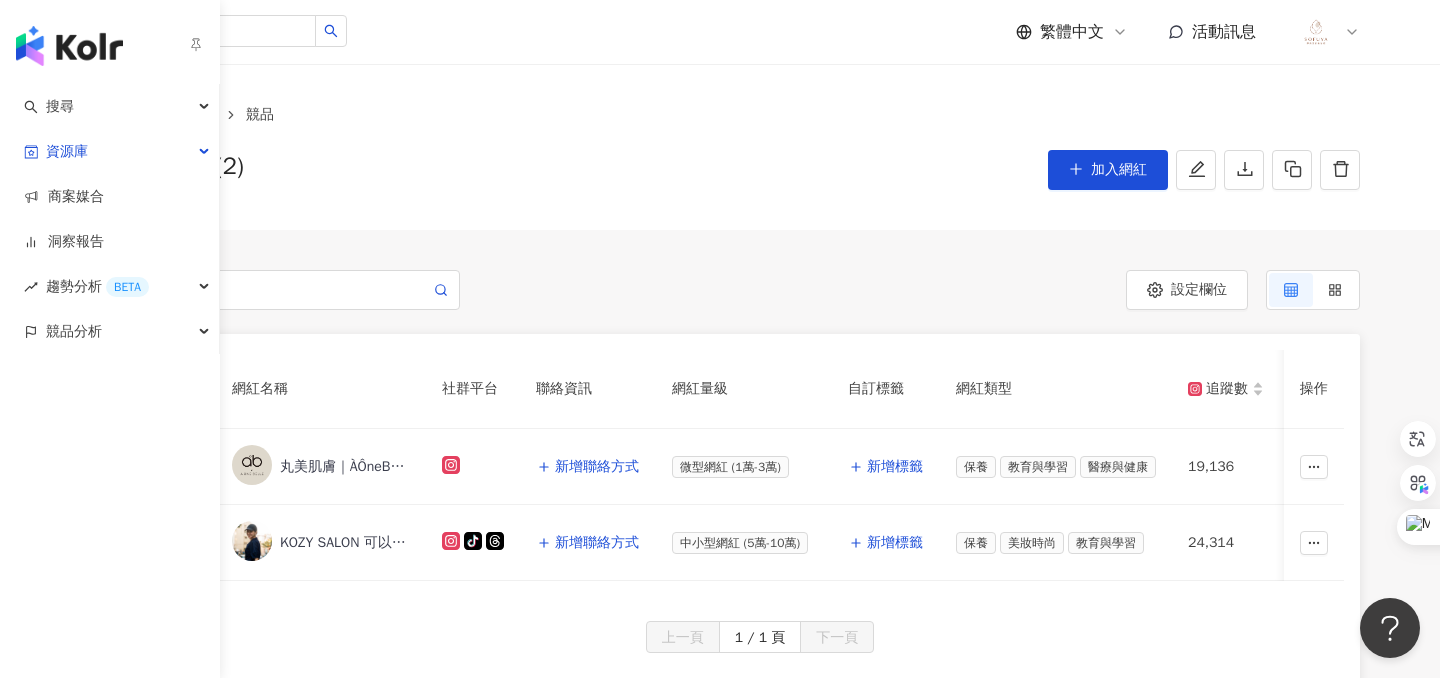 click at bounding box center (69, 46) 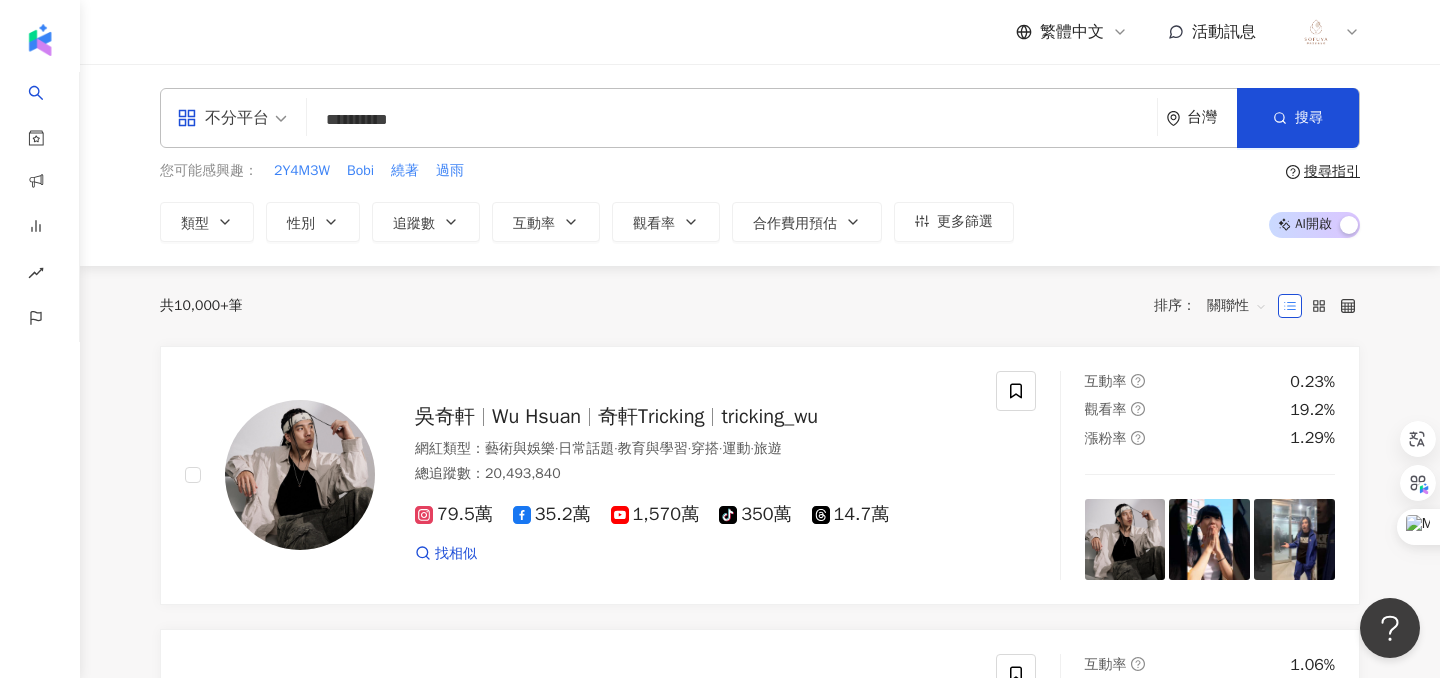 click on "**********" at bounding box center [732, 120] 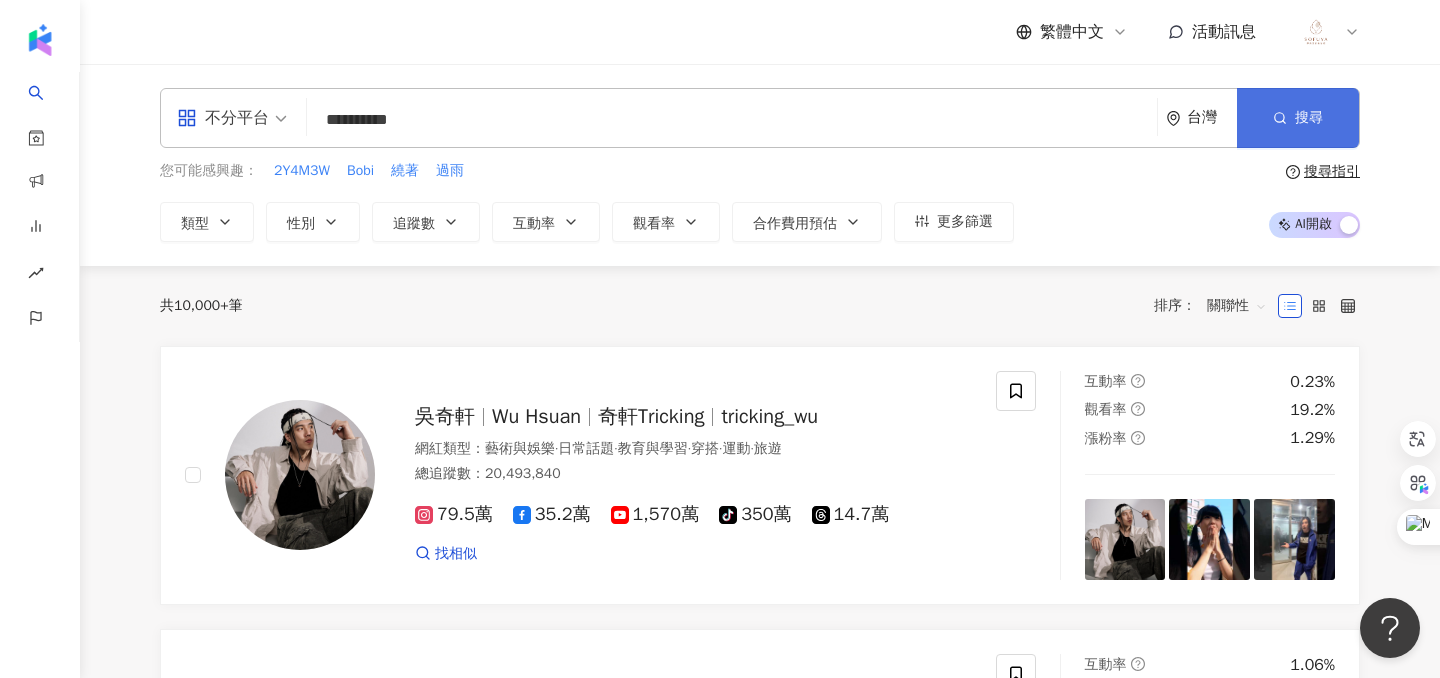 click on "搜尋" at bounding box center [1298, 118] 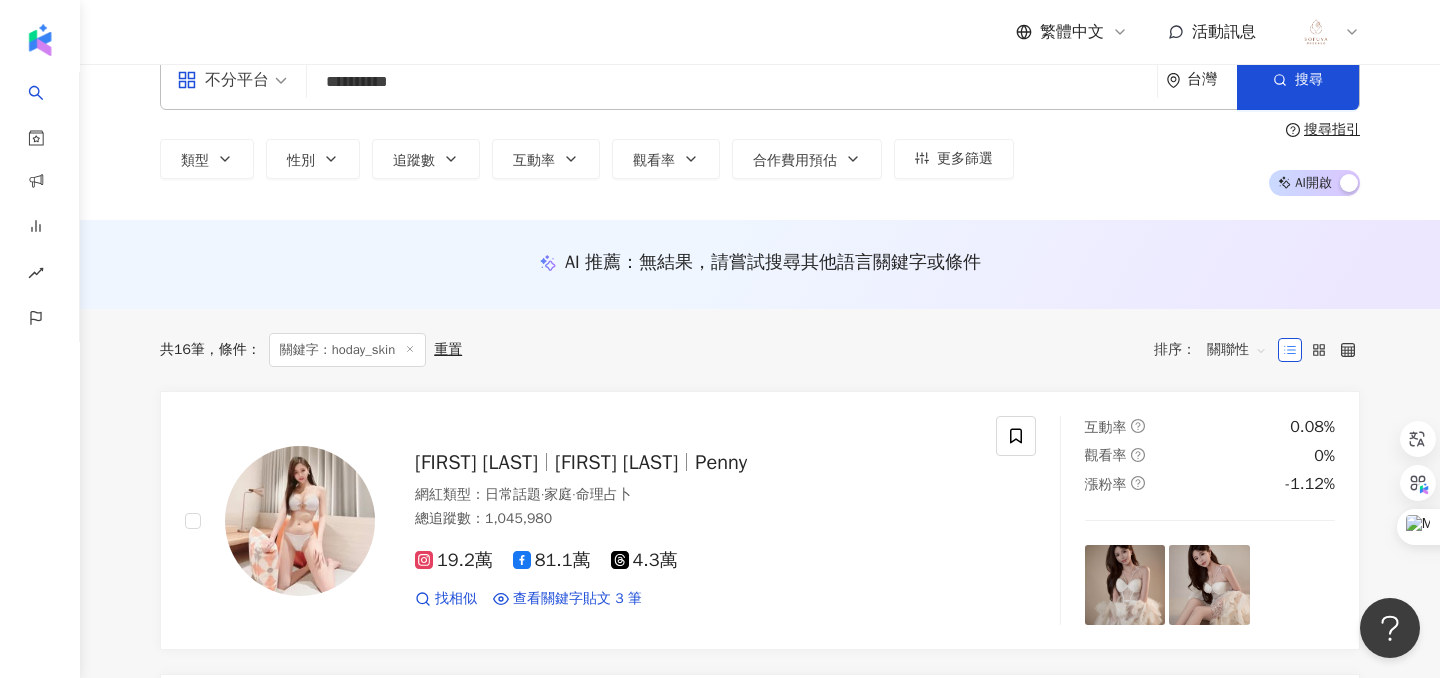 scroll, scrollTop: 0, scrollLeft: 0, axis: both 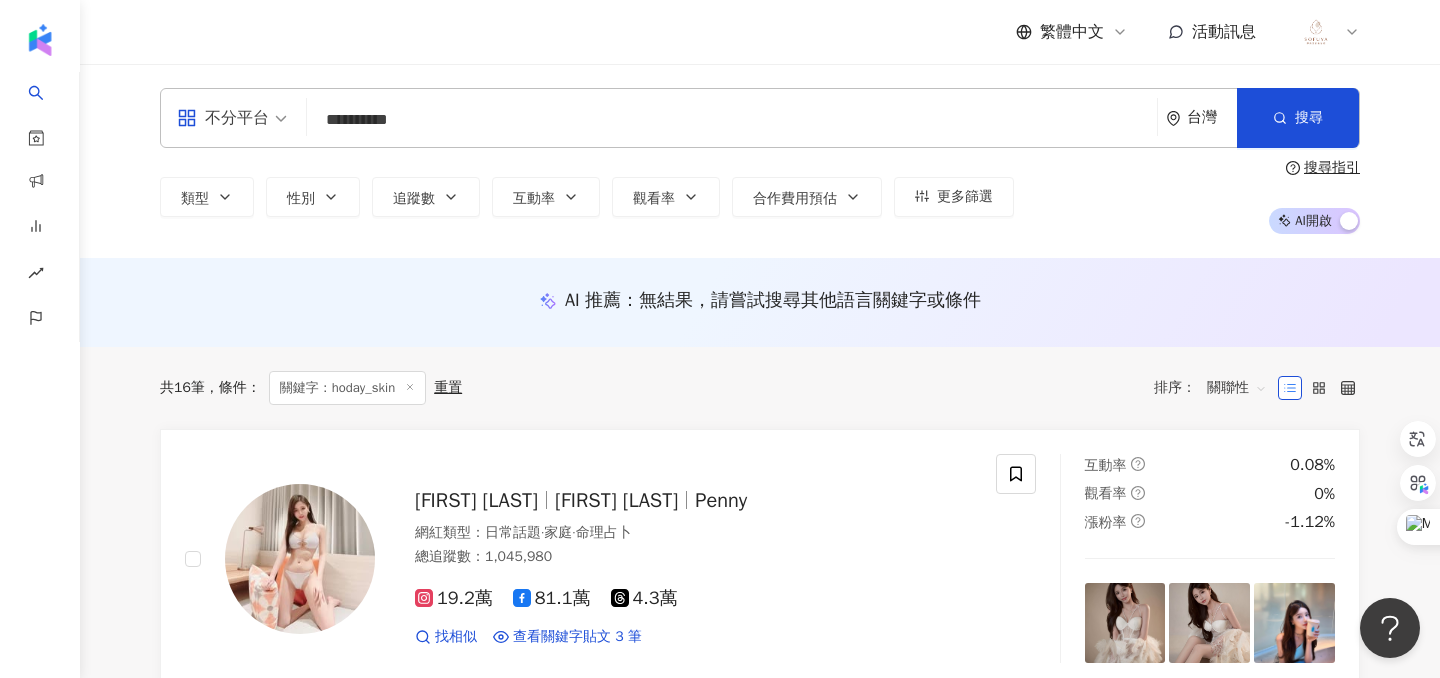 drag, startPoint x: 442, startPoint y: 133, endPoint x: 102, endPoint y: 97, distance: 341.90057 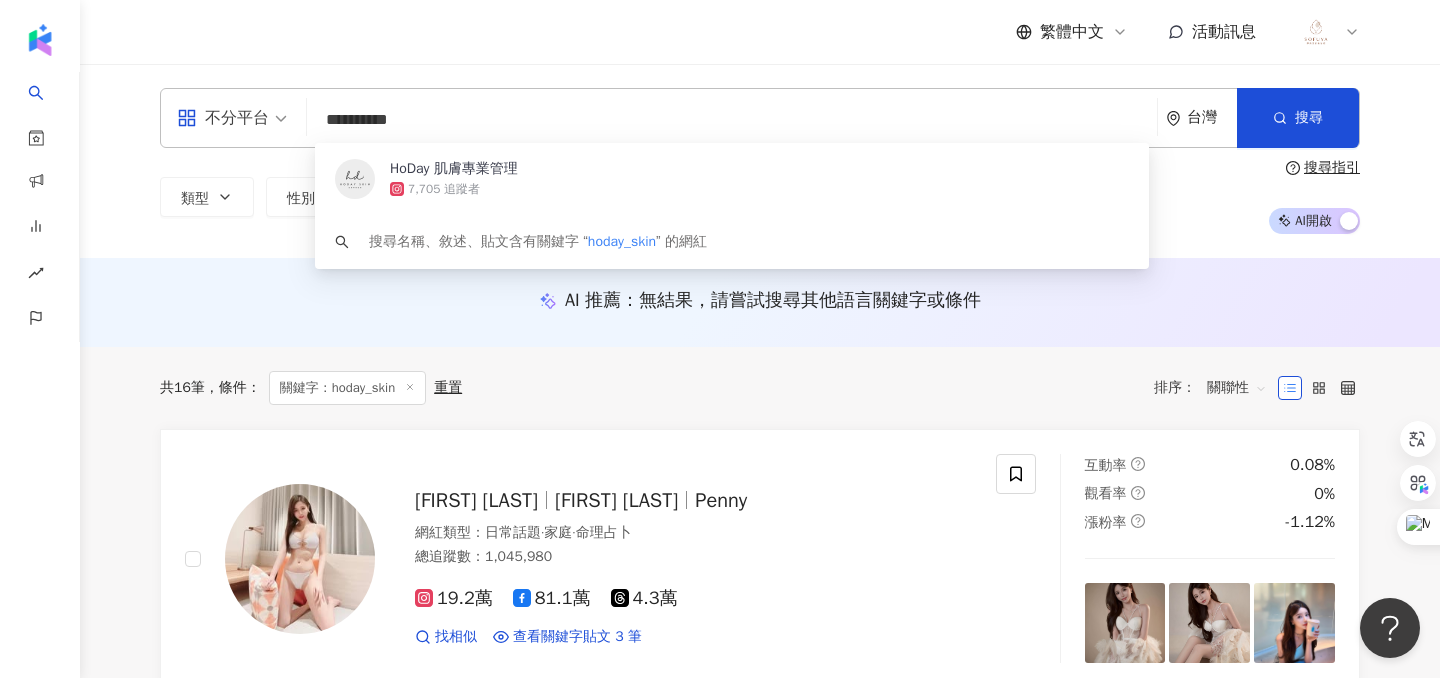 paste 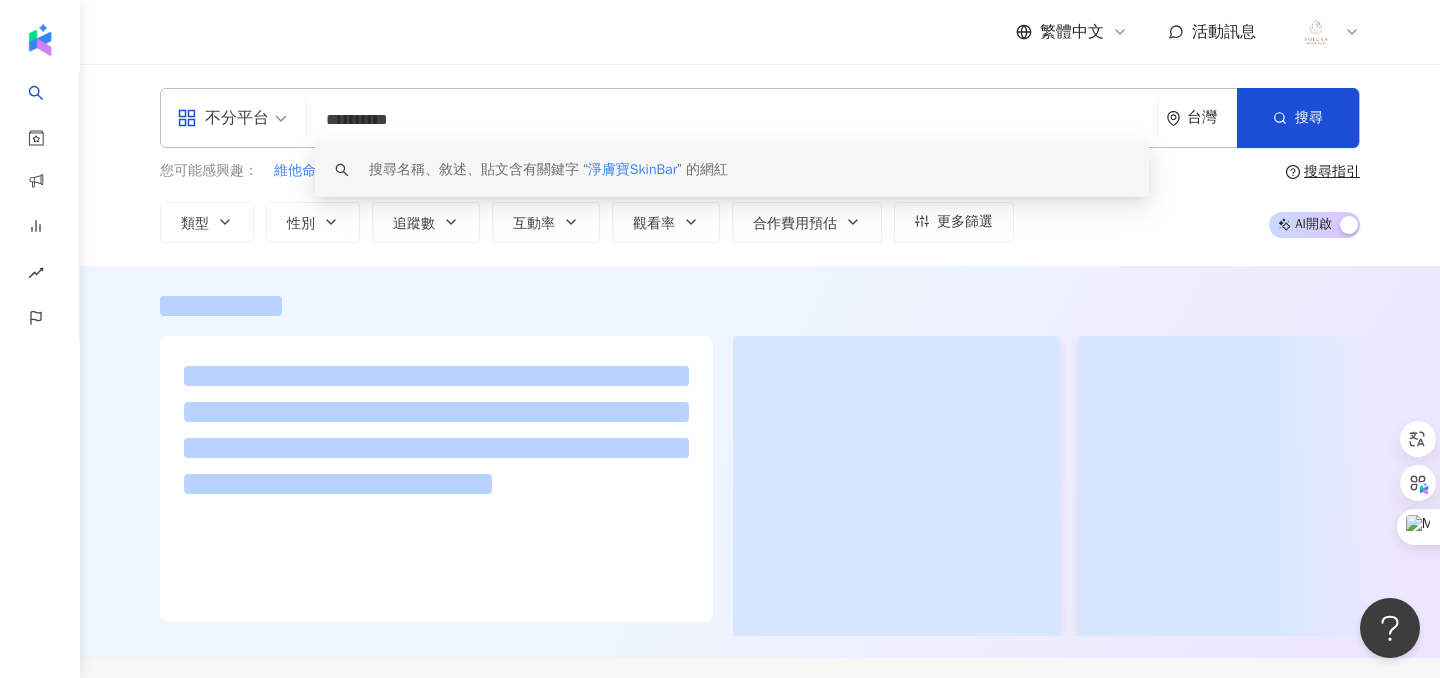 type on "**********" 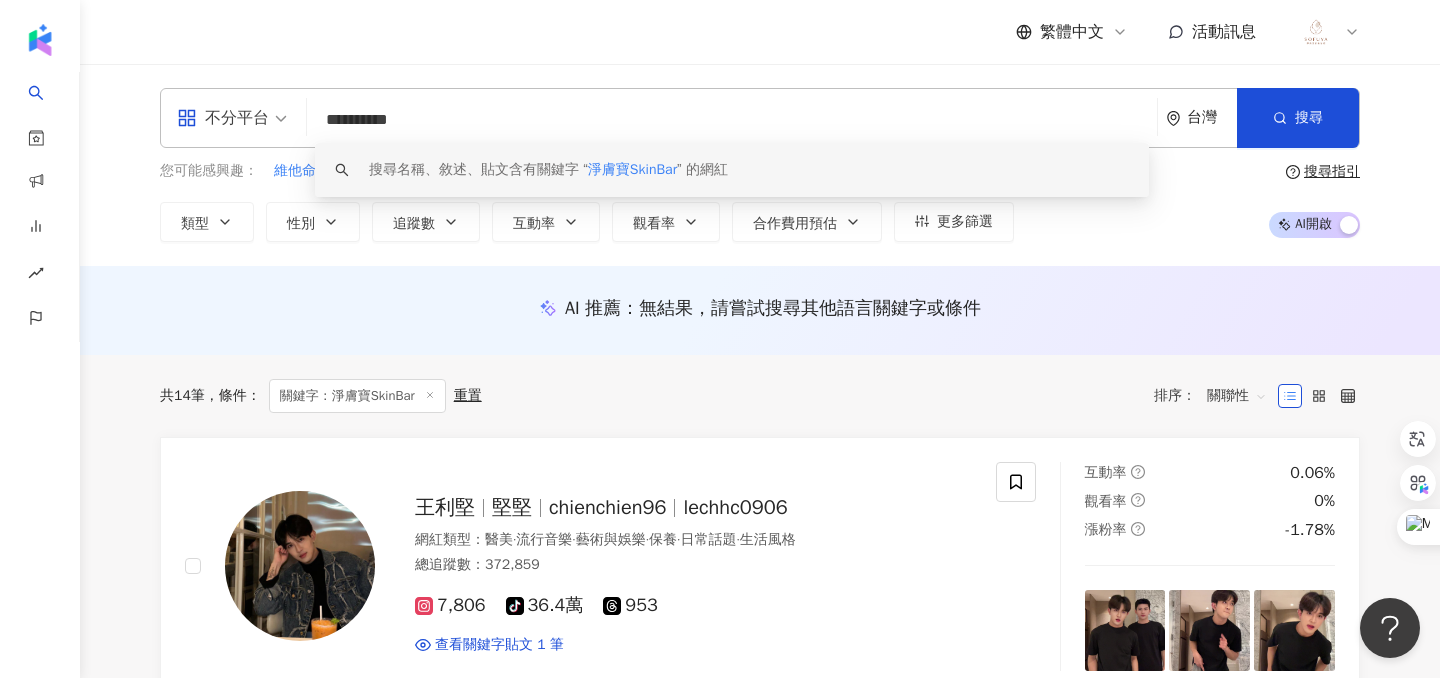 drag, startPoint x: 526, startPoint y: 103, endPoint x: 525, endPoint y: 159, distance: 56.008926 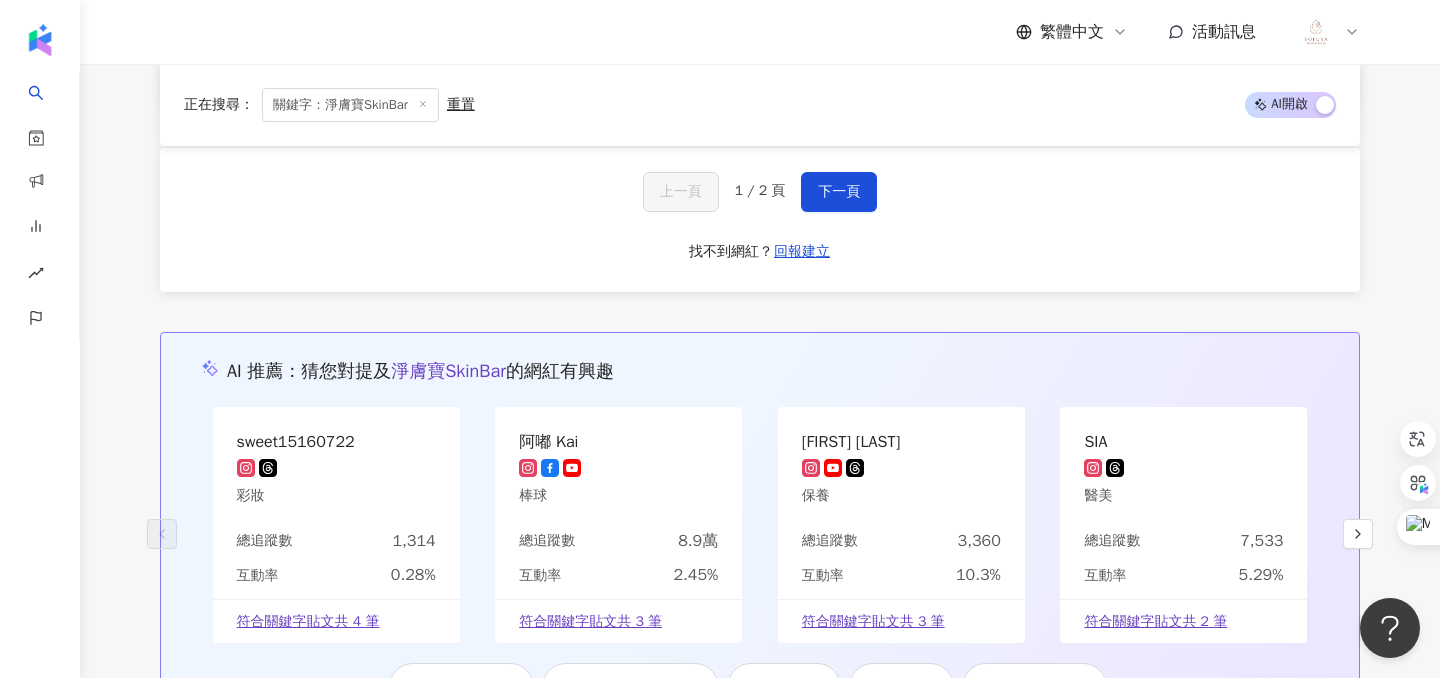 scroll, scrollTop: 3637, scrollLeft: 0, axis: vertical 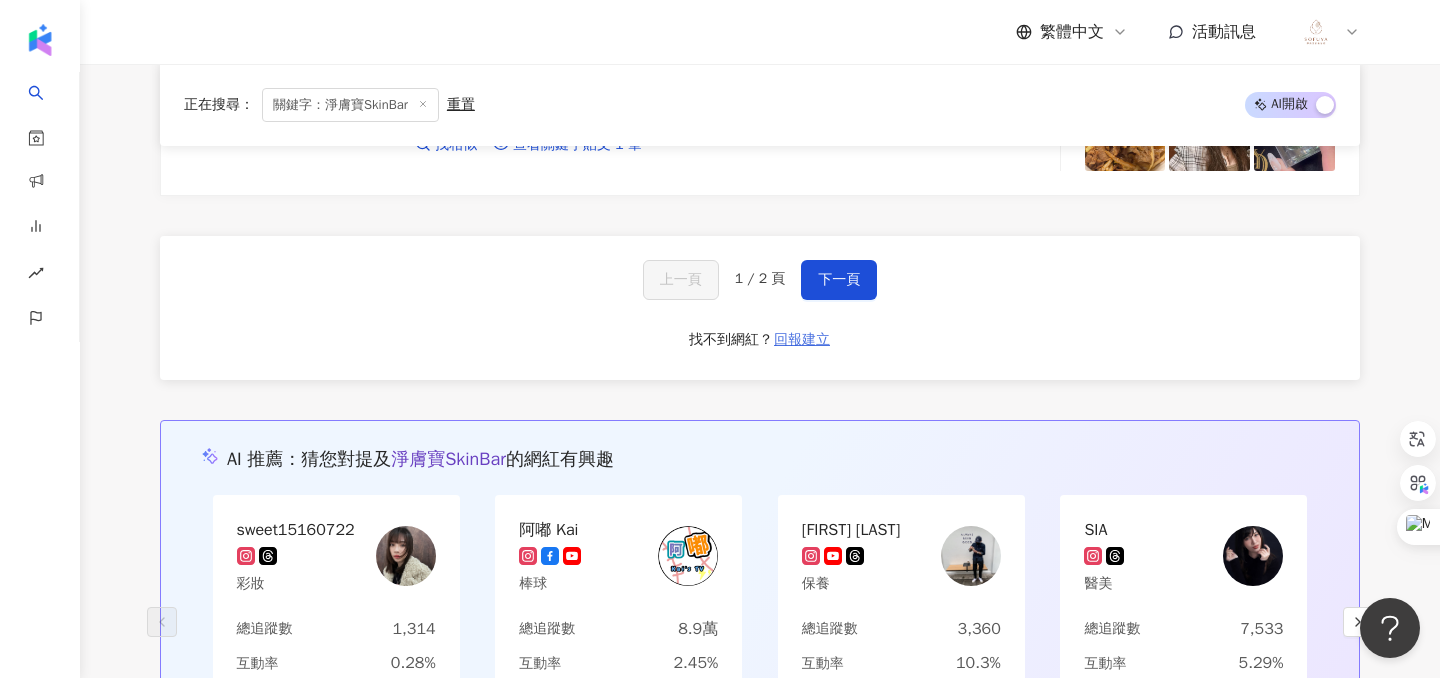 click on "回報建立" at bounding box center (802, 340) 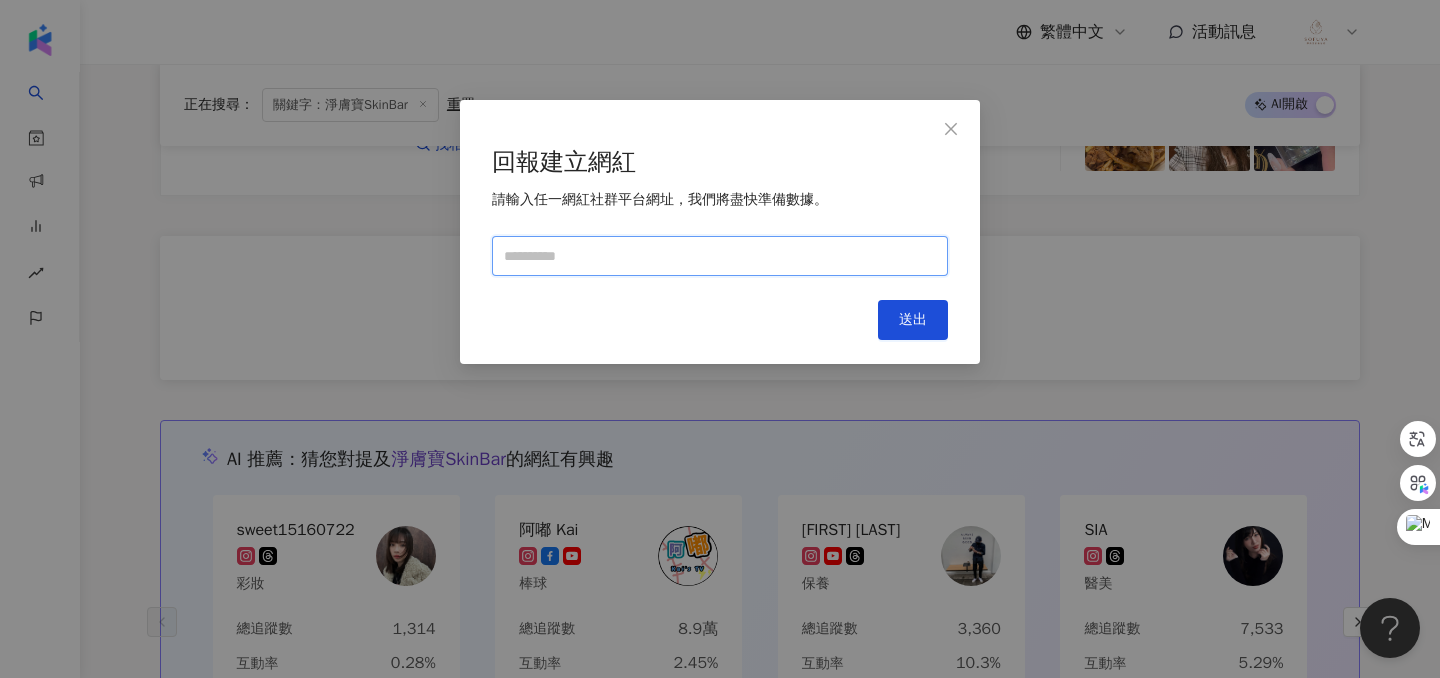 click at bounding box center [720, 256] 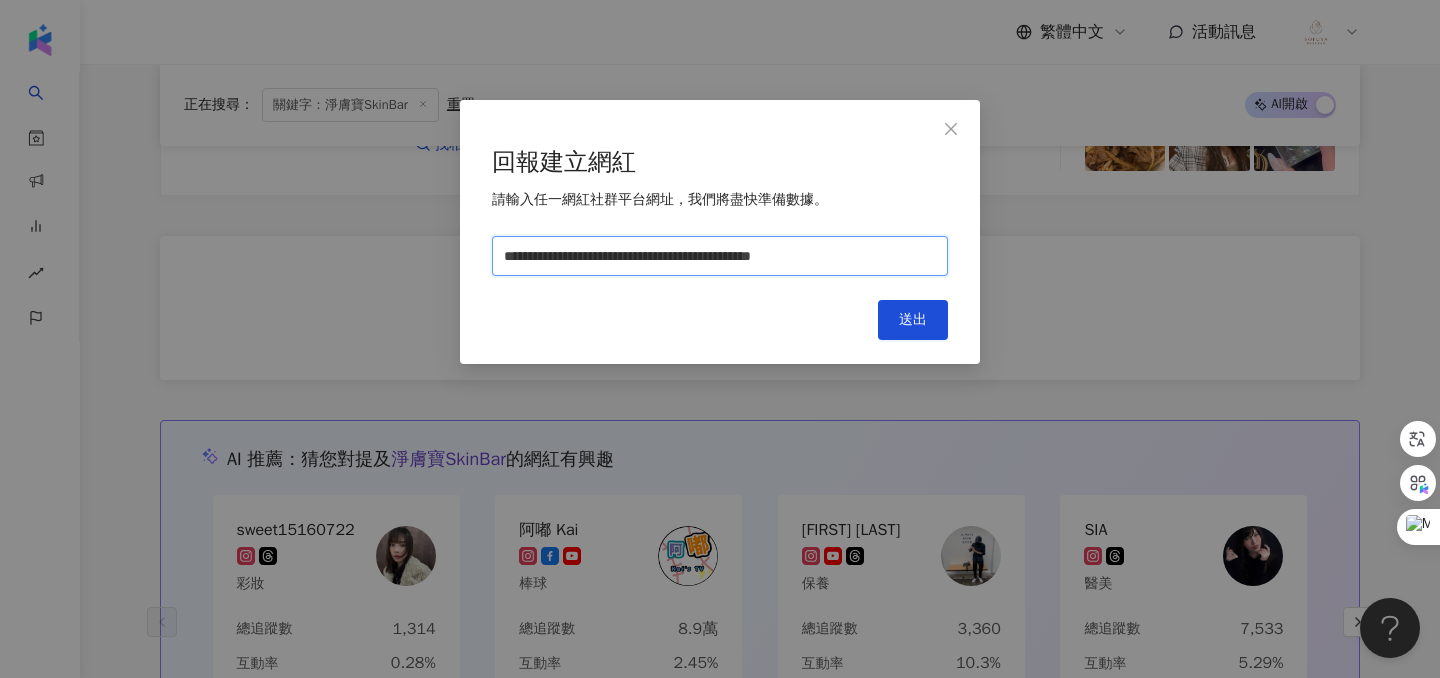 type on "**********" 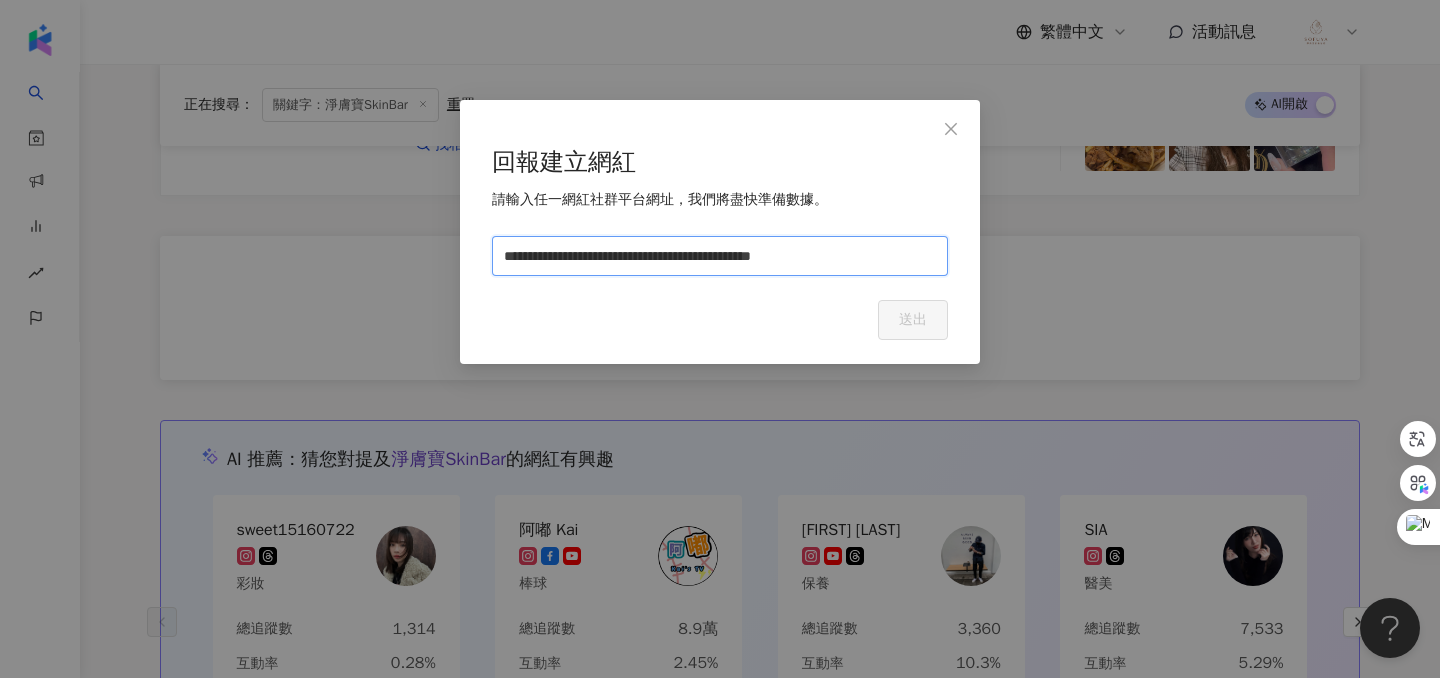 drag, startPoint x: 875, startPoint y: 274, endPoint x: 732, endPoint y: 261, distance: 143.58969 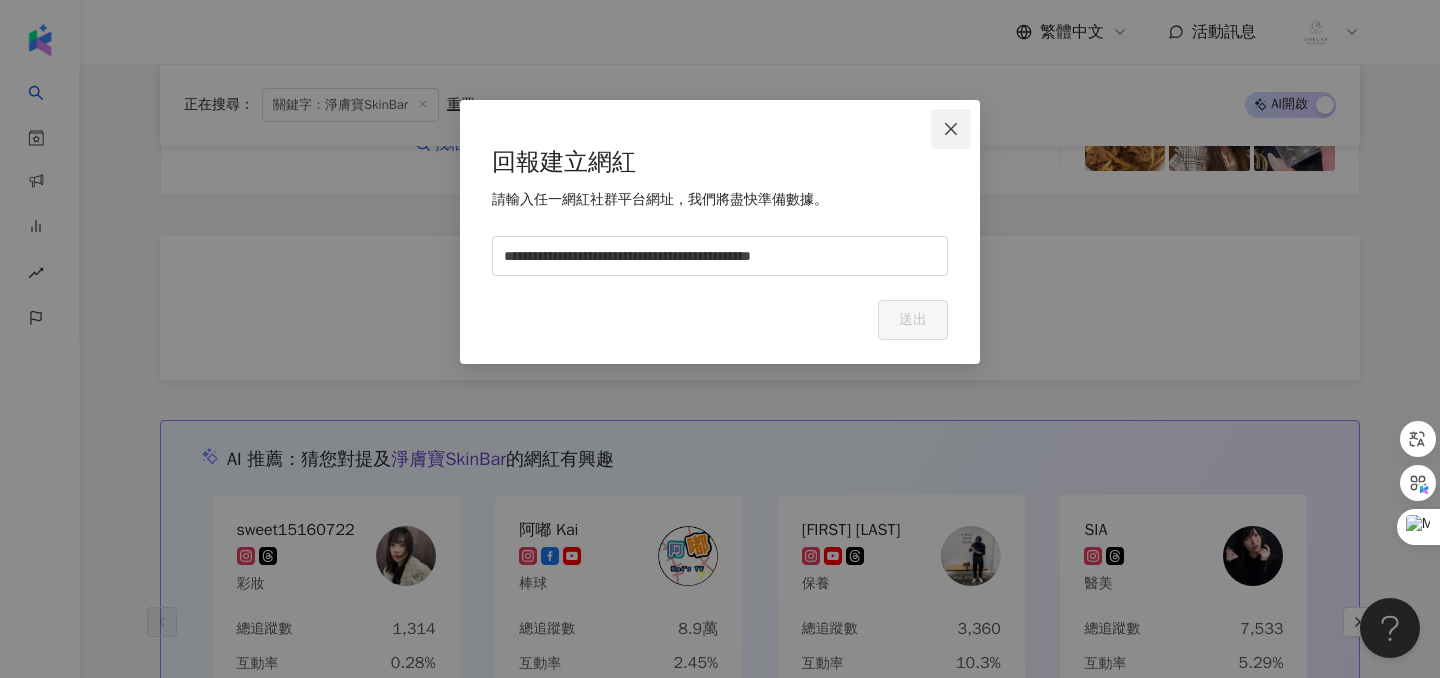 click at bounding box center [951, 129] 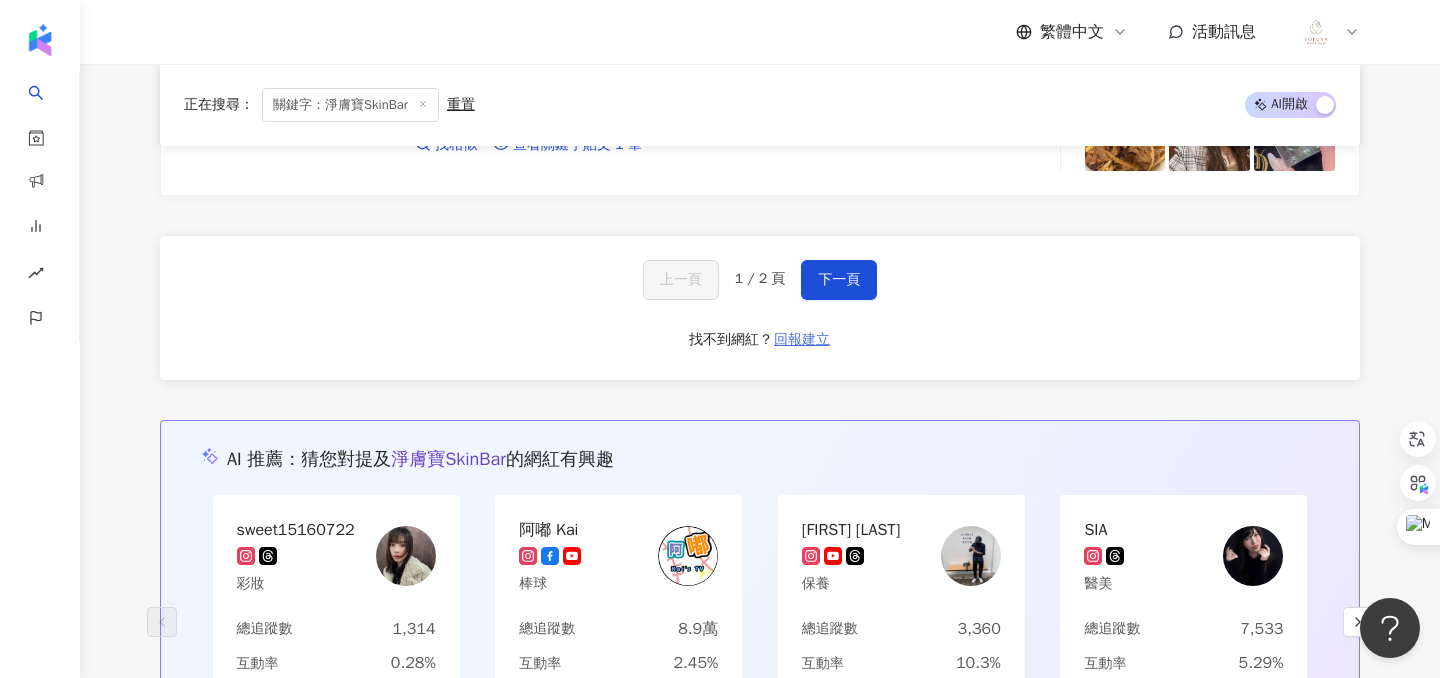click on "回報建立" at bounding box center (802, 340) 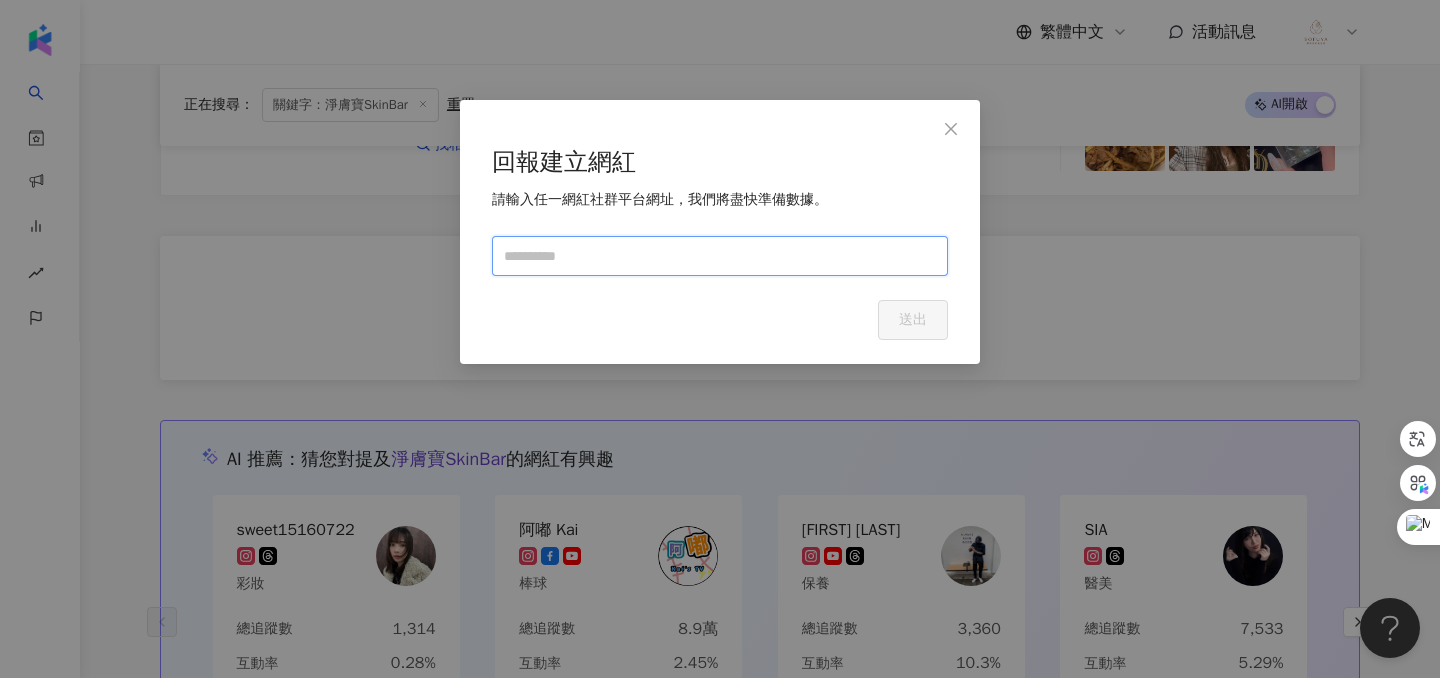 click at bounding box center (720, 256) 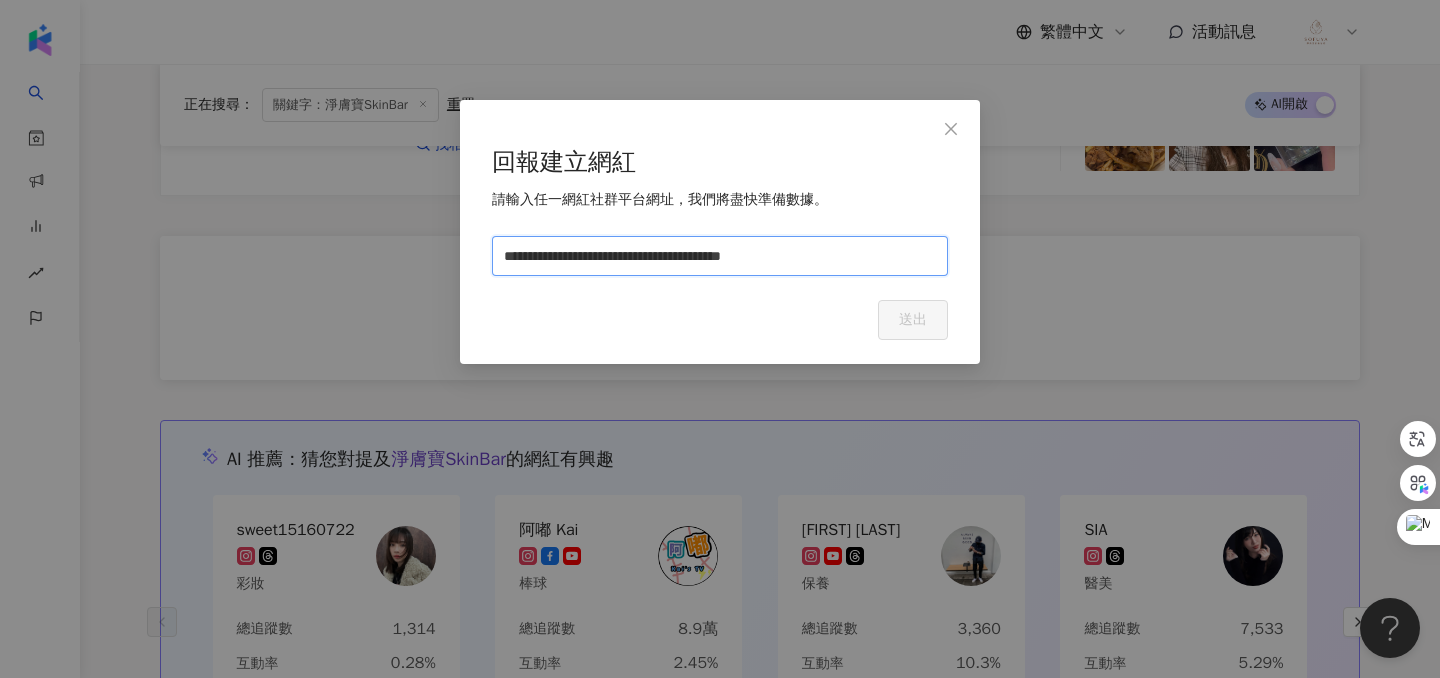 type on "**********" 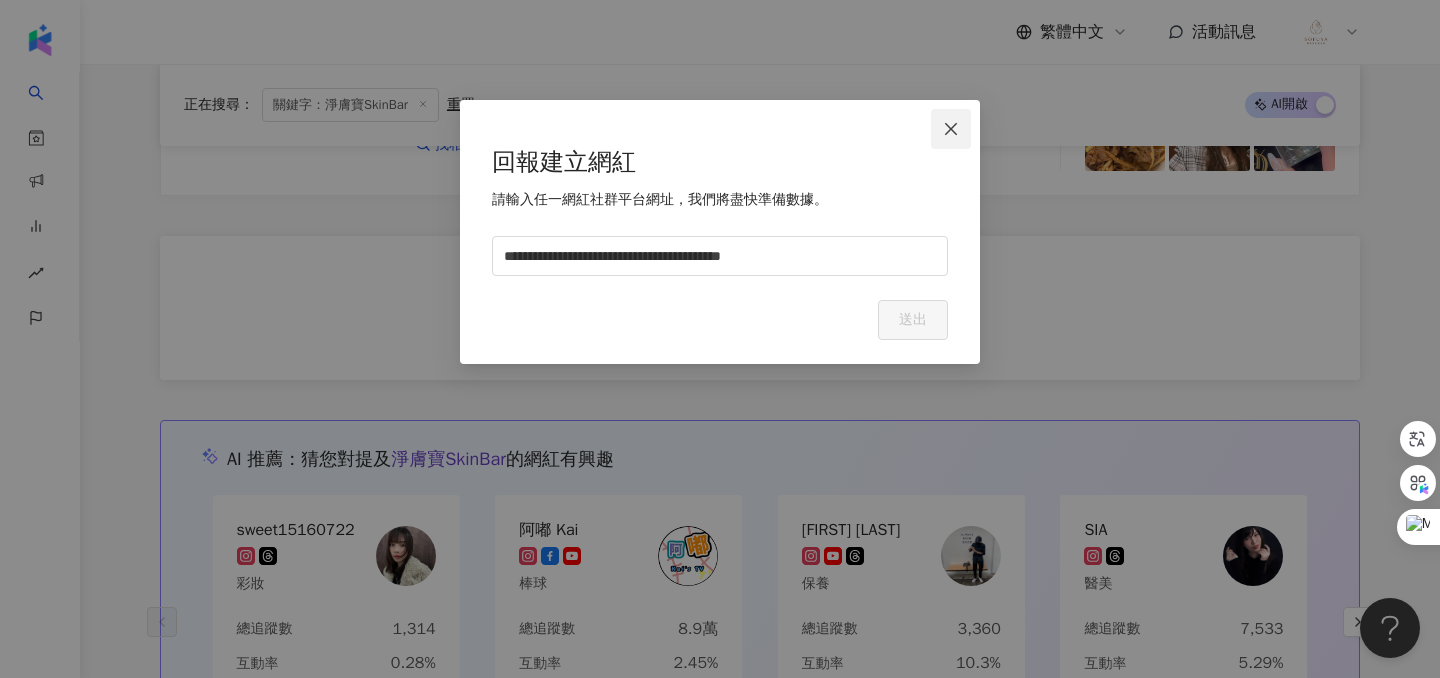 click 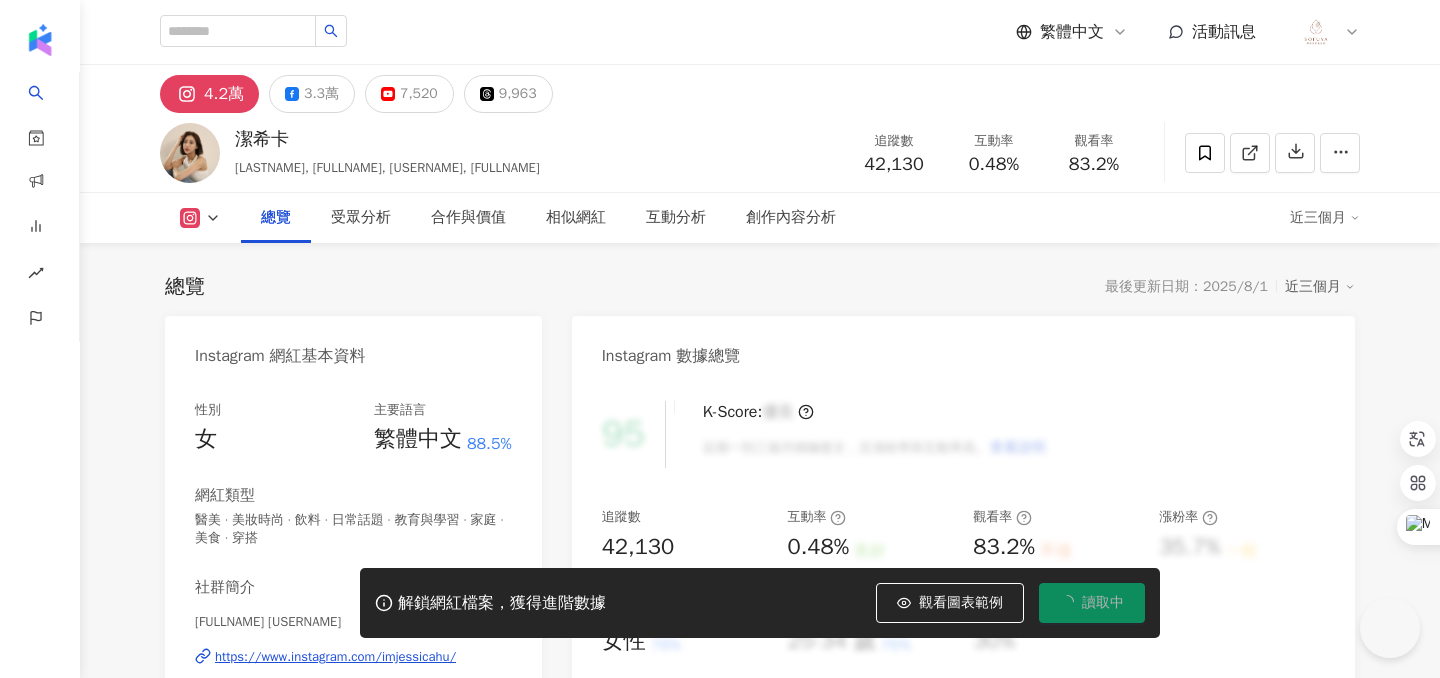 scroll, scrollTop: 0, scrollLeft: 0, axis: both 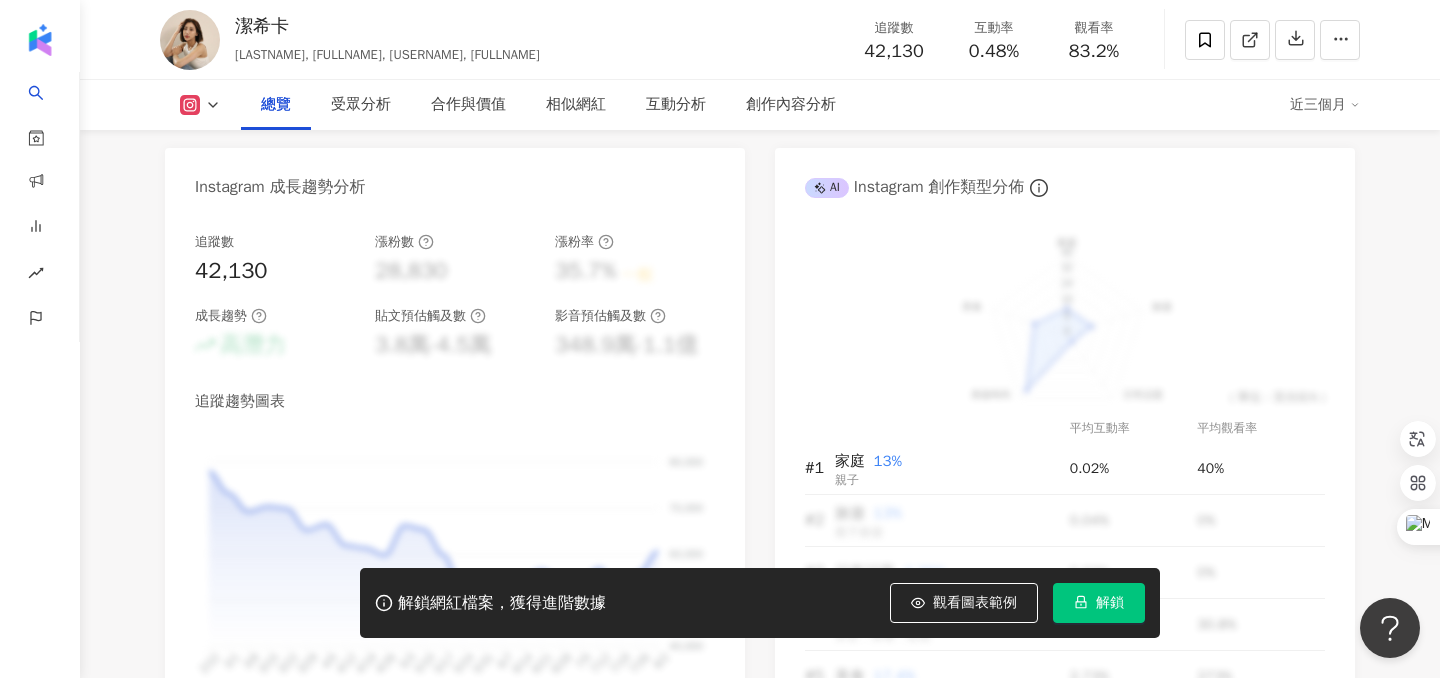 click on "解鎖" at bounding box center (1110, 603) 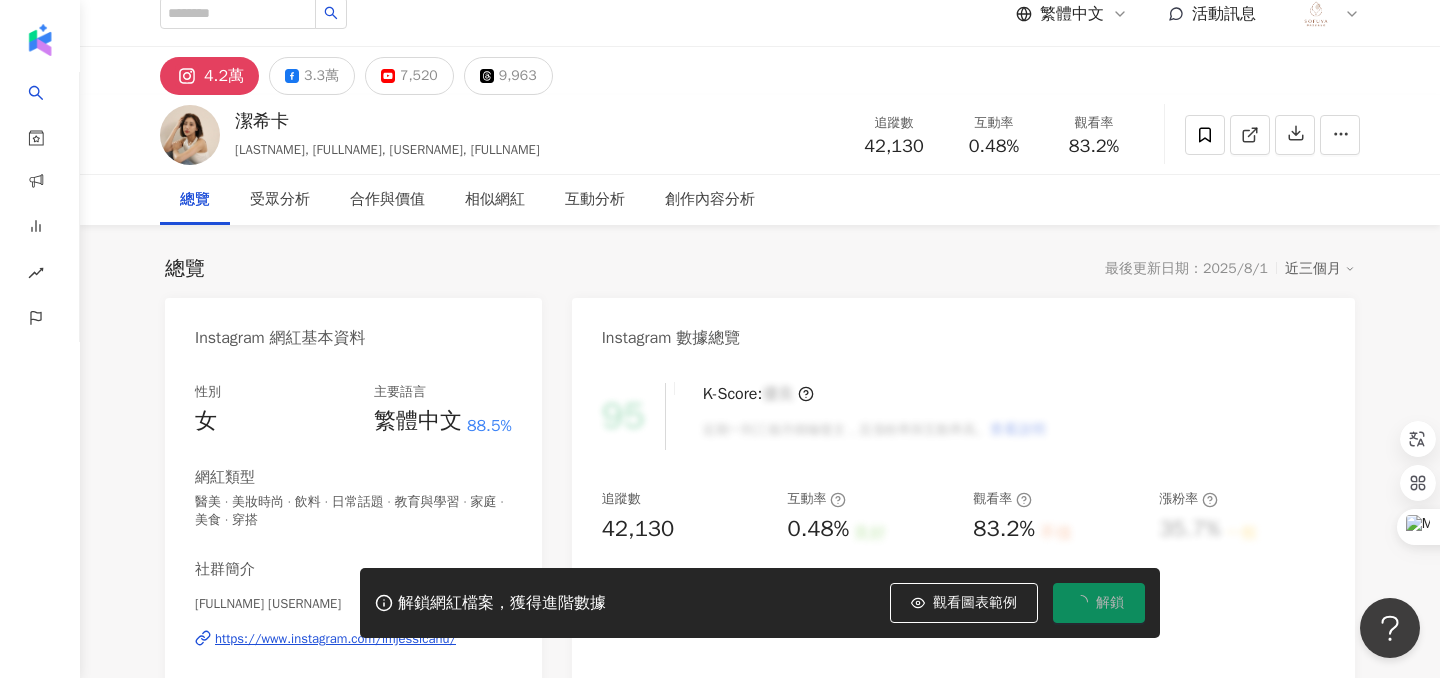 scroll, scrollTop: 0, scrollLeft: 0, axis: both 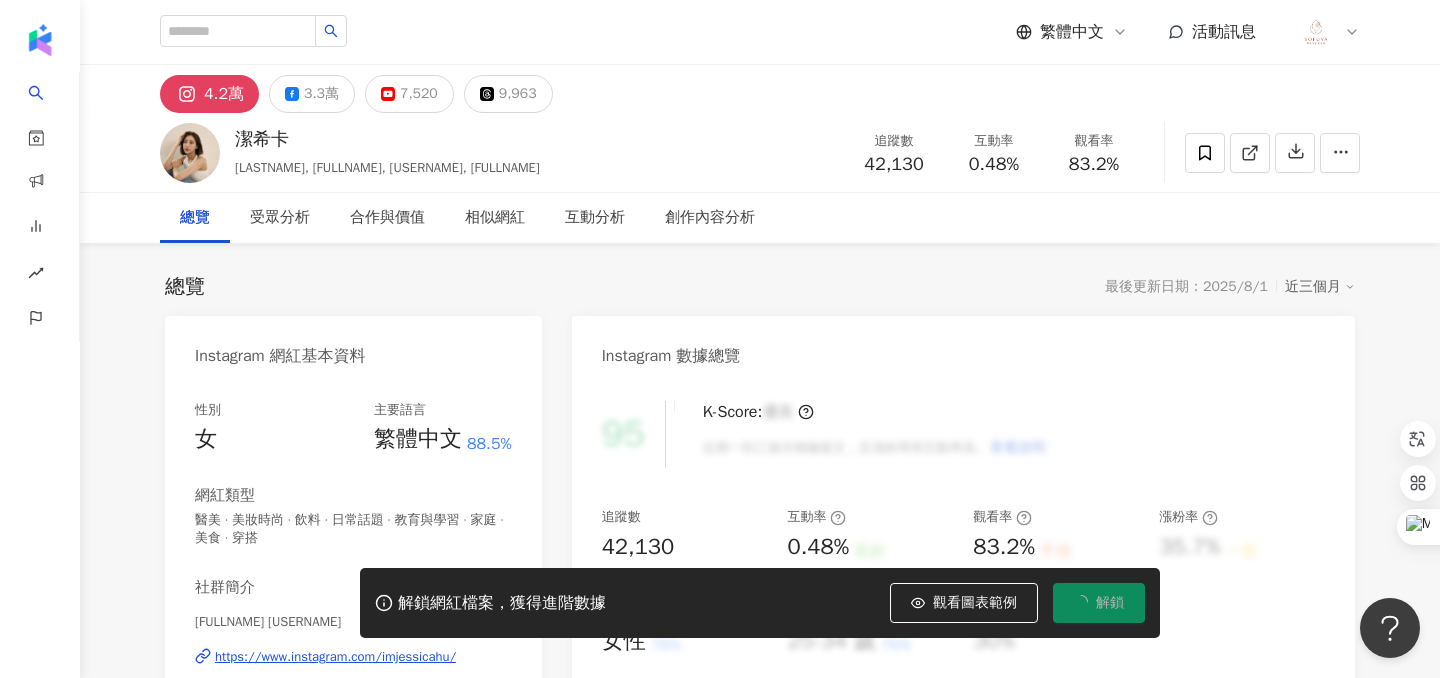 click on "https://www.instagram.com/imjessicahu/" at bounding box center (335, 657) 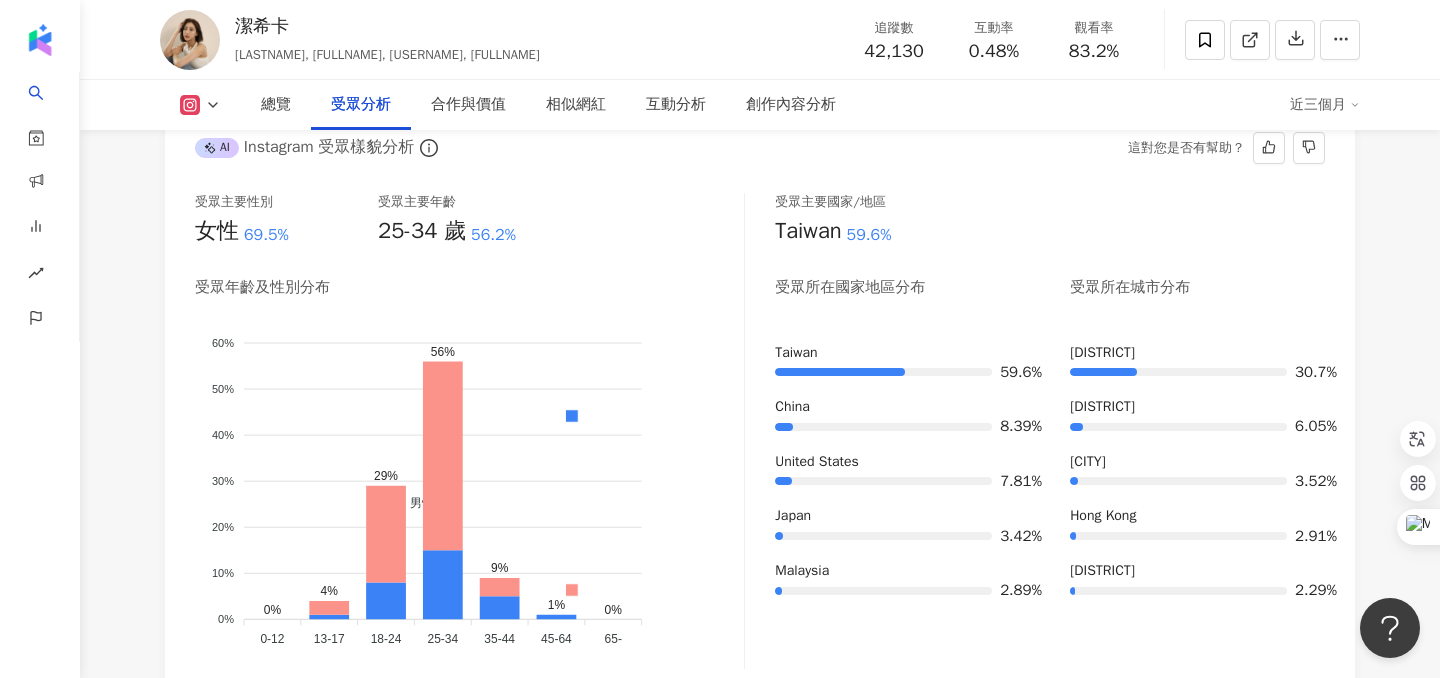 scroll, scrollTop: 2756, scrollLeft: 0, axis: vertical 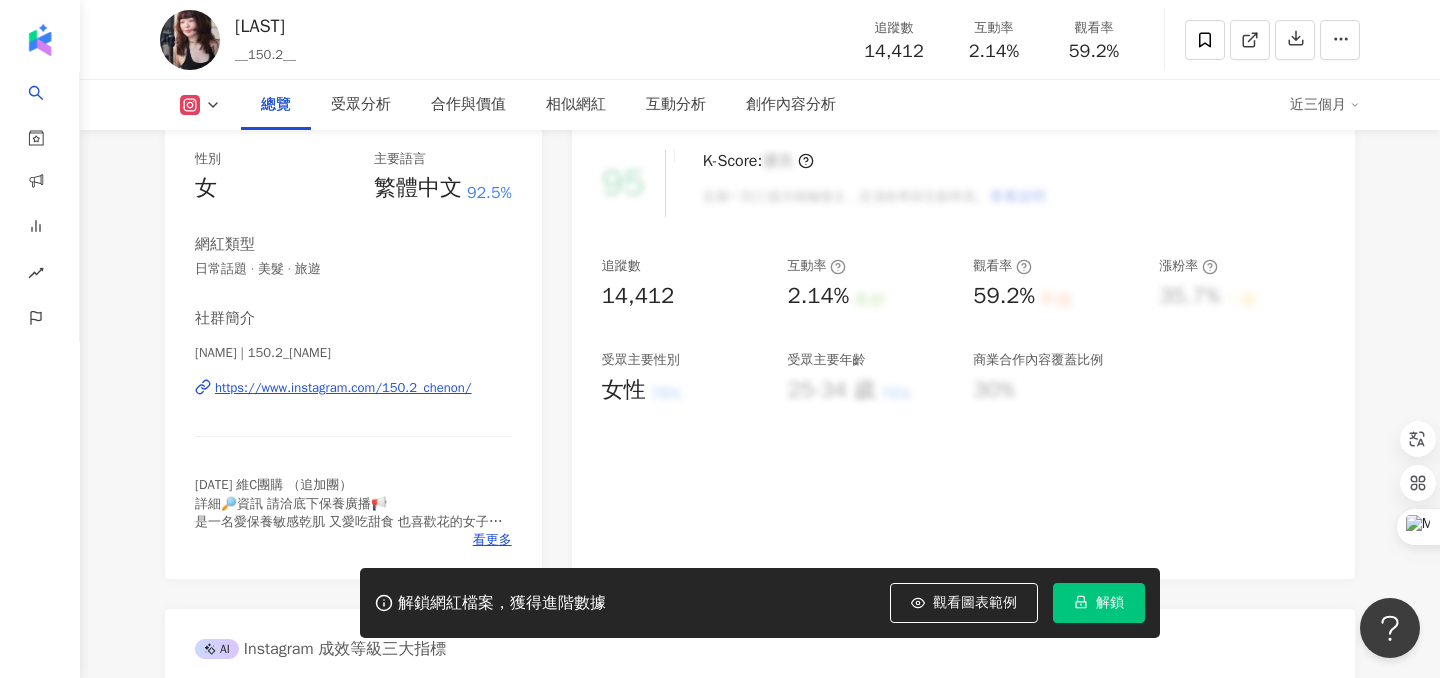 click on "https://www.instagram.com/150.2_chenon/" at bounding box center [343, 388] 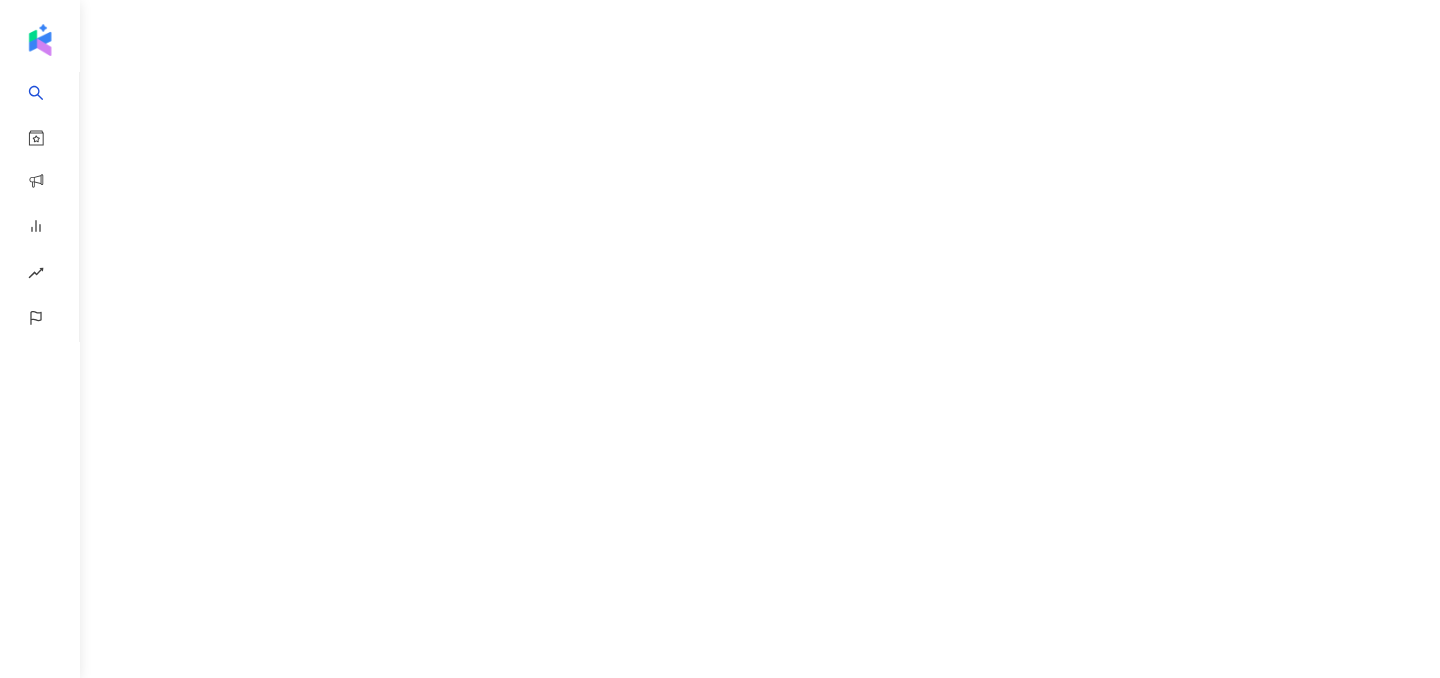 scroll, scrollTop: 0, scrollLeft: 0, axis: both 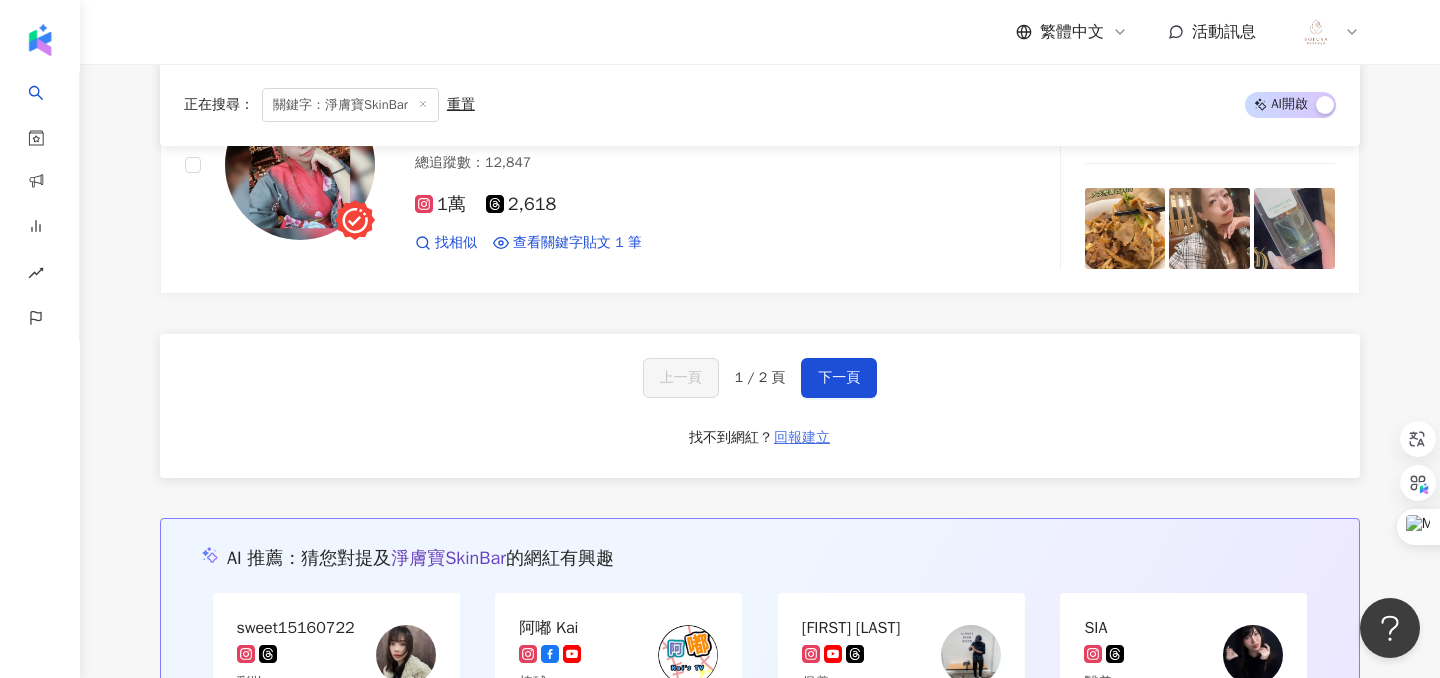 click on "回報建立" at bounding box center [802, 438] 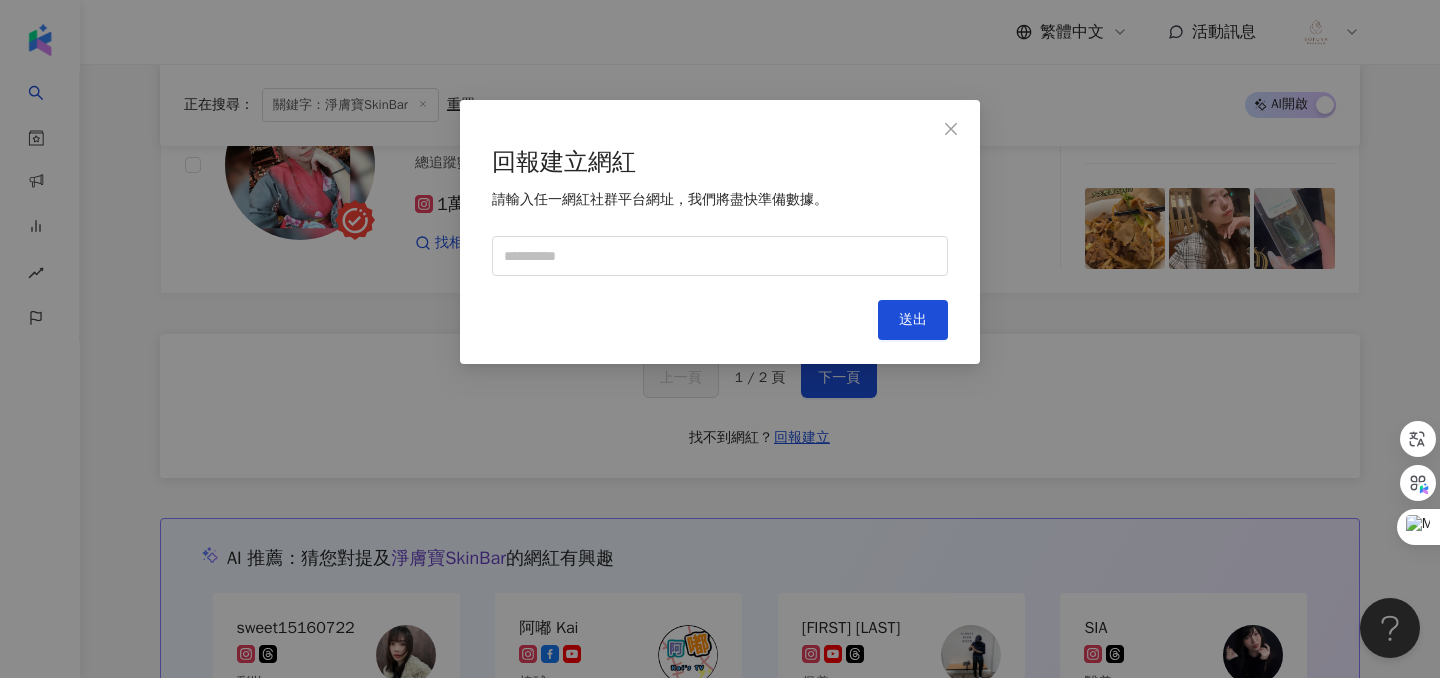 click on "回報建立網紅 請輸入任一網紅社群平台網址，我們將盡快準備數據。 Cancel 送出" at bounding box center (720, 232) 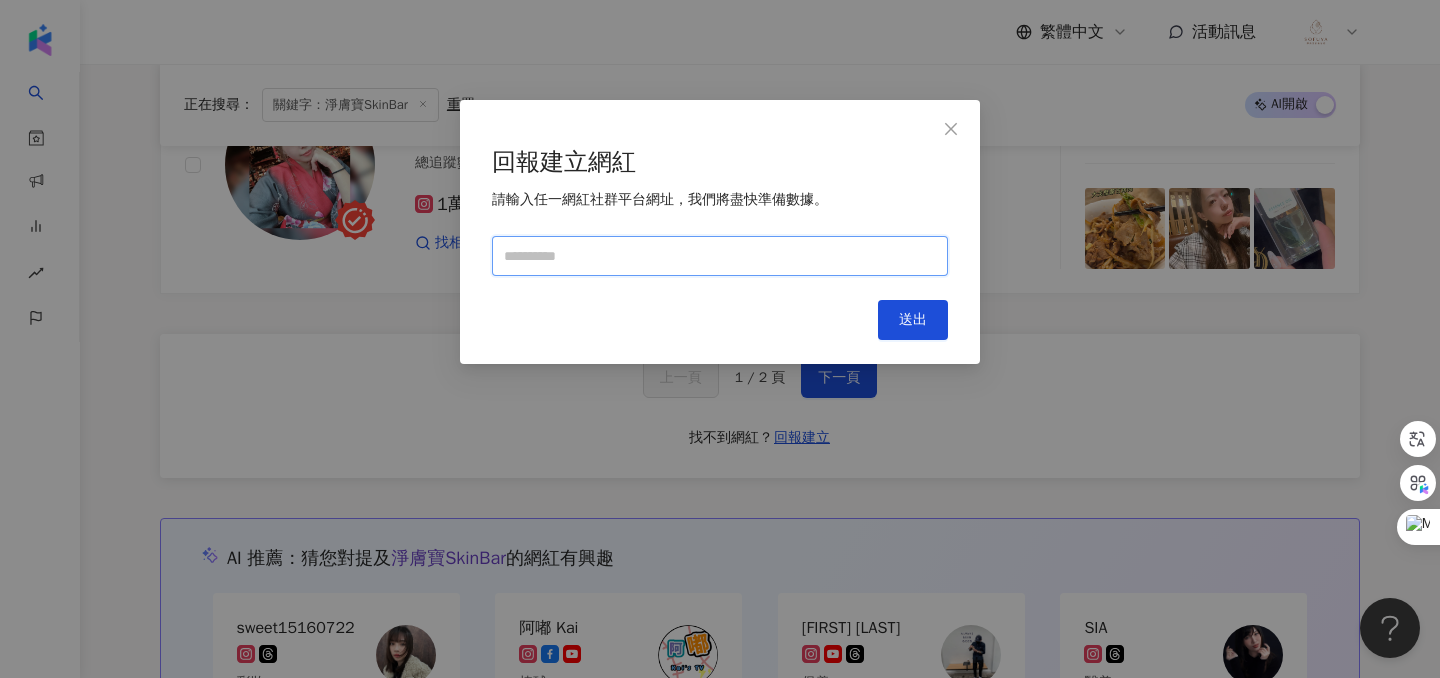 click at bounding box center [720, 256] 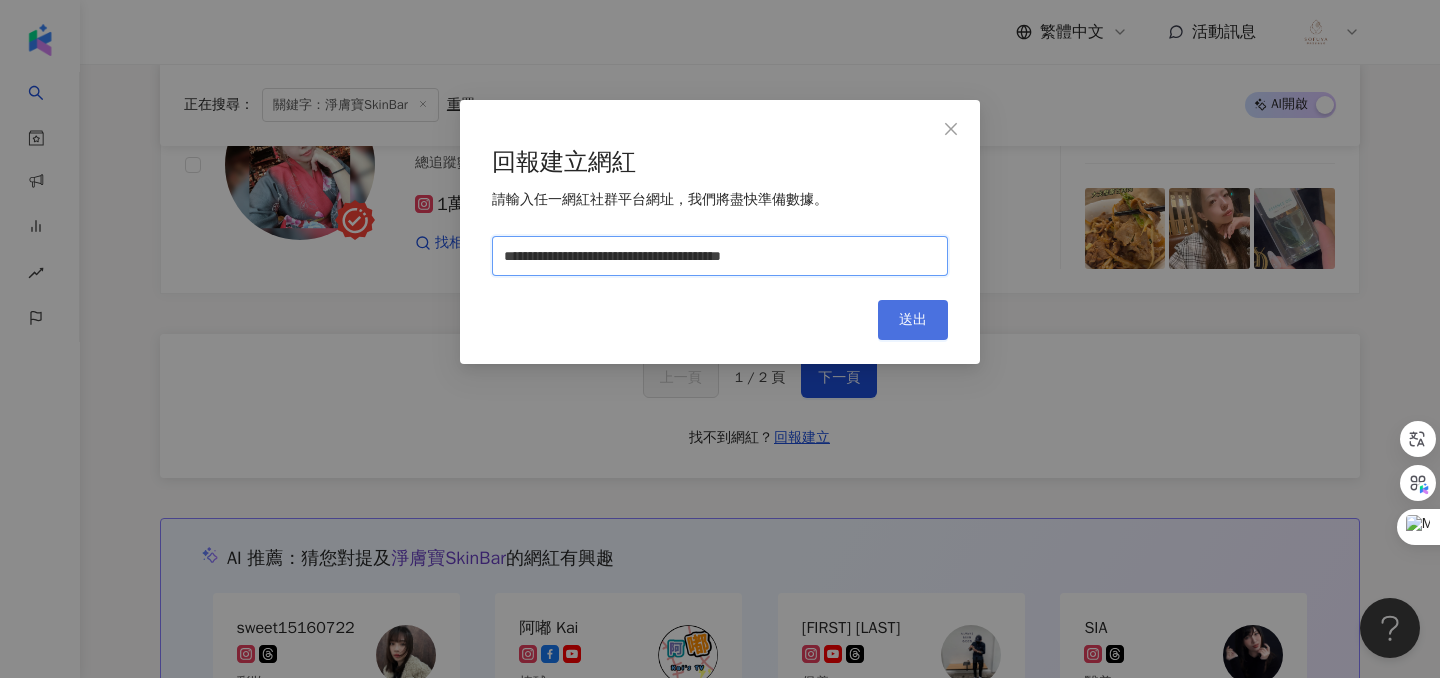 type on "**********" 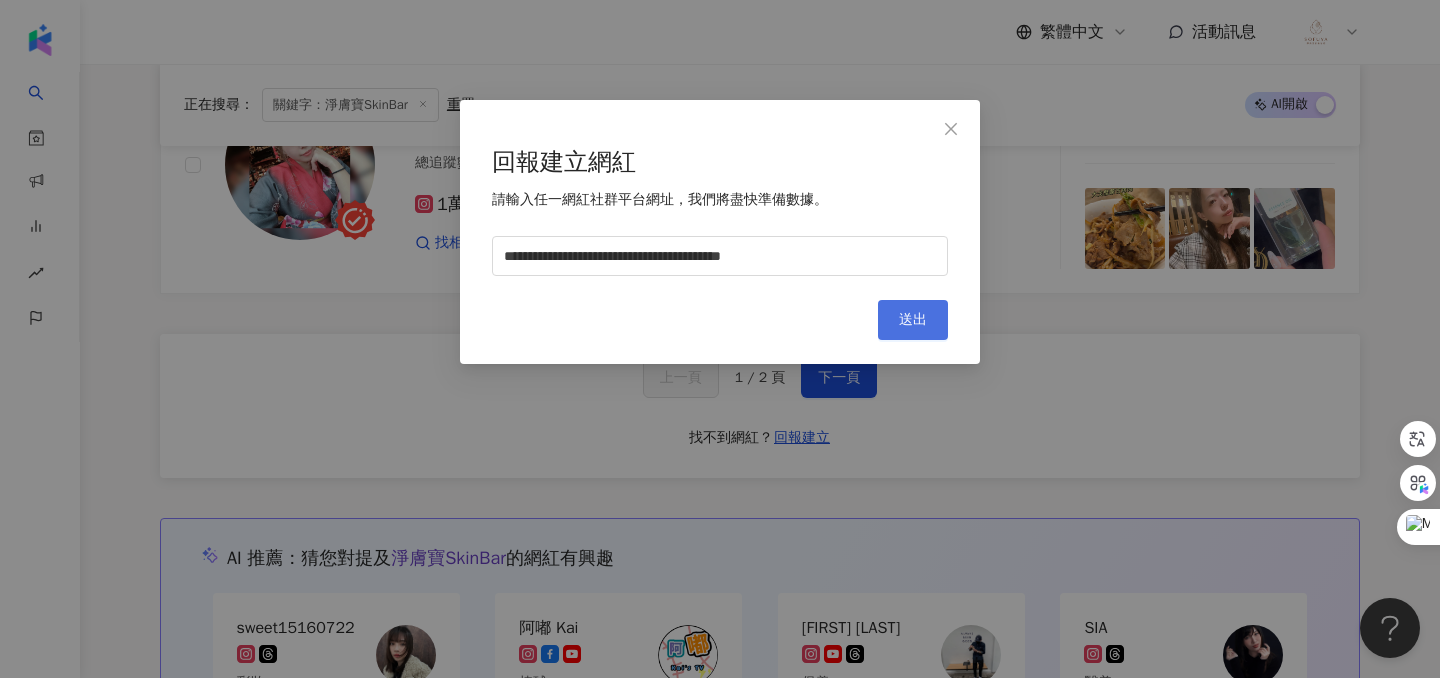 click on "送出" at bounding box center [913, 320] 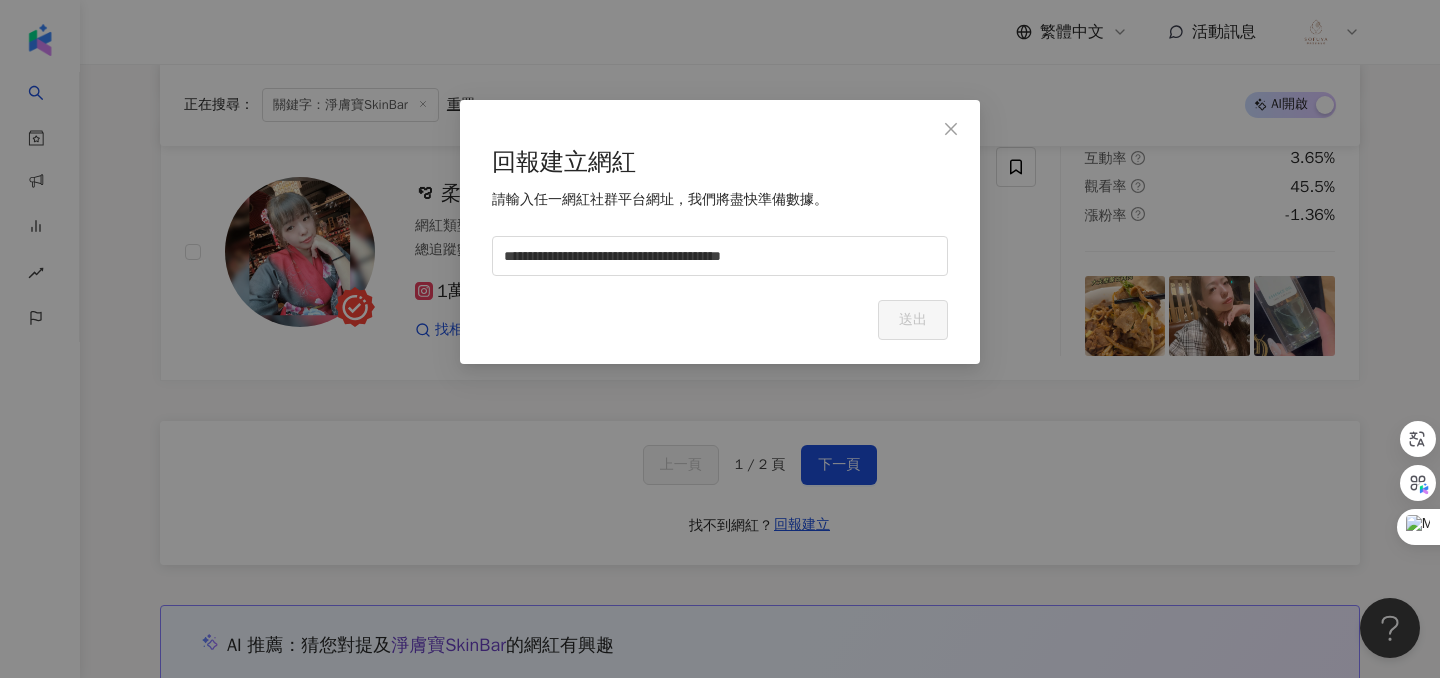 scroll, scrollTop: 3905, scrollLeft: 0, axis: vertical 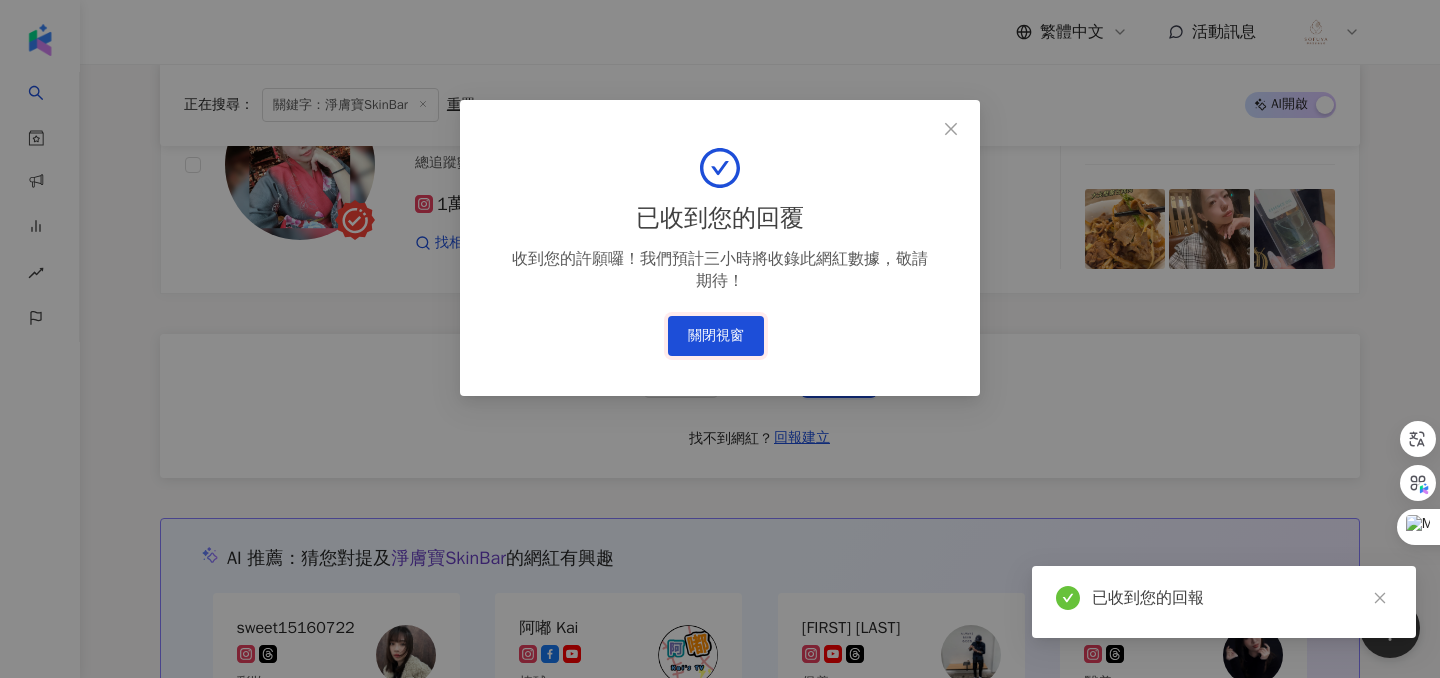 click on "關閉視窗" at bounding box center [716, 336] 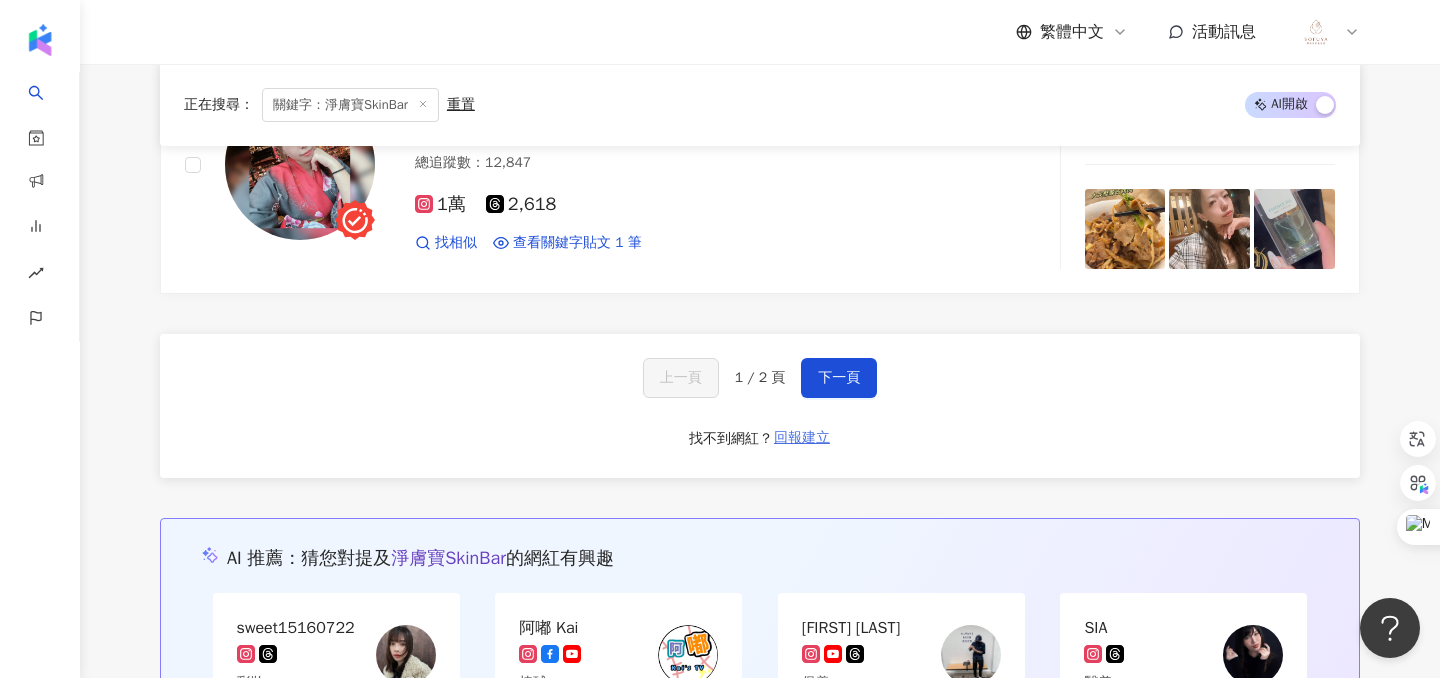 click on "回報建立" at bounding box center (802, 438) 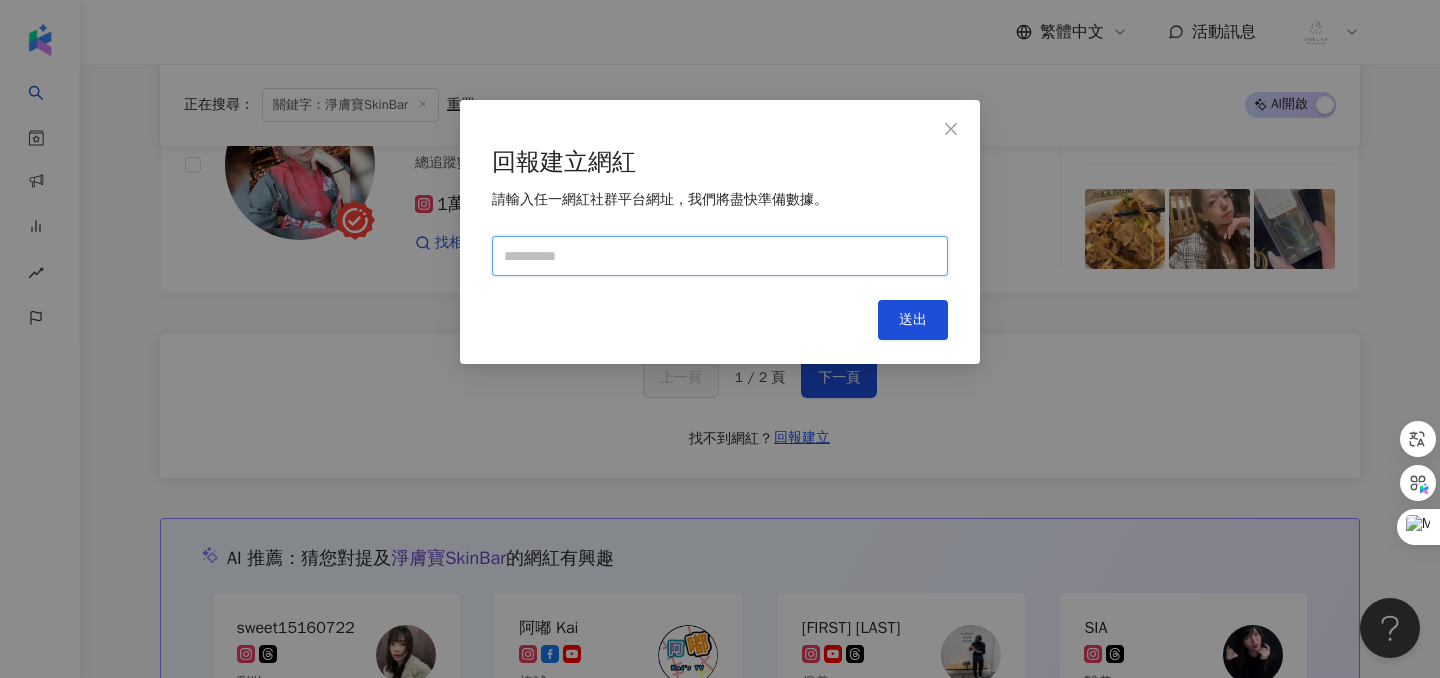 click at bounding box center [720, 256] 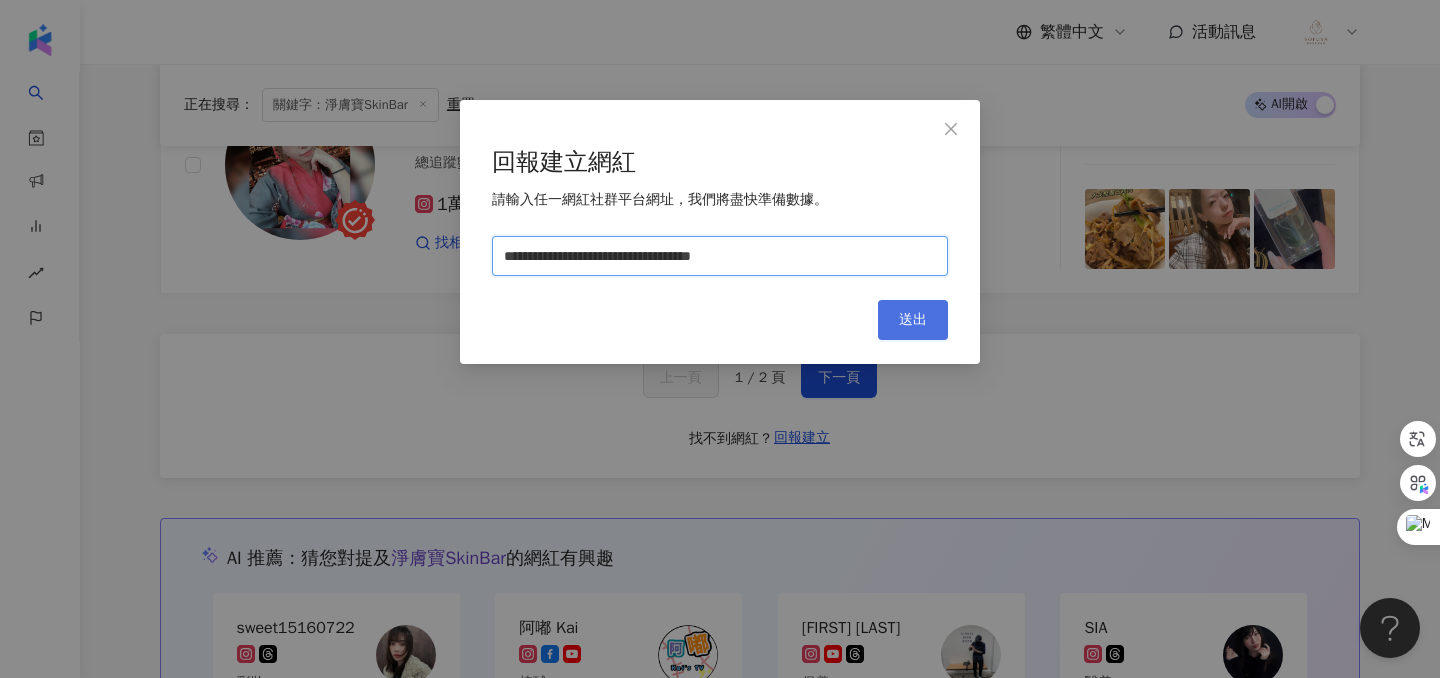 type on "**********" 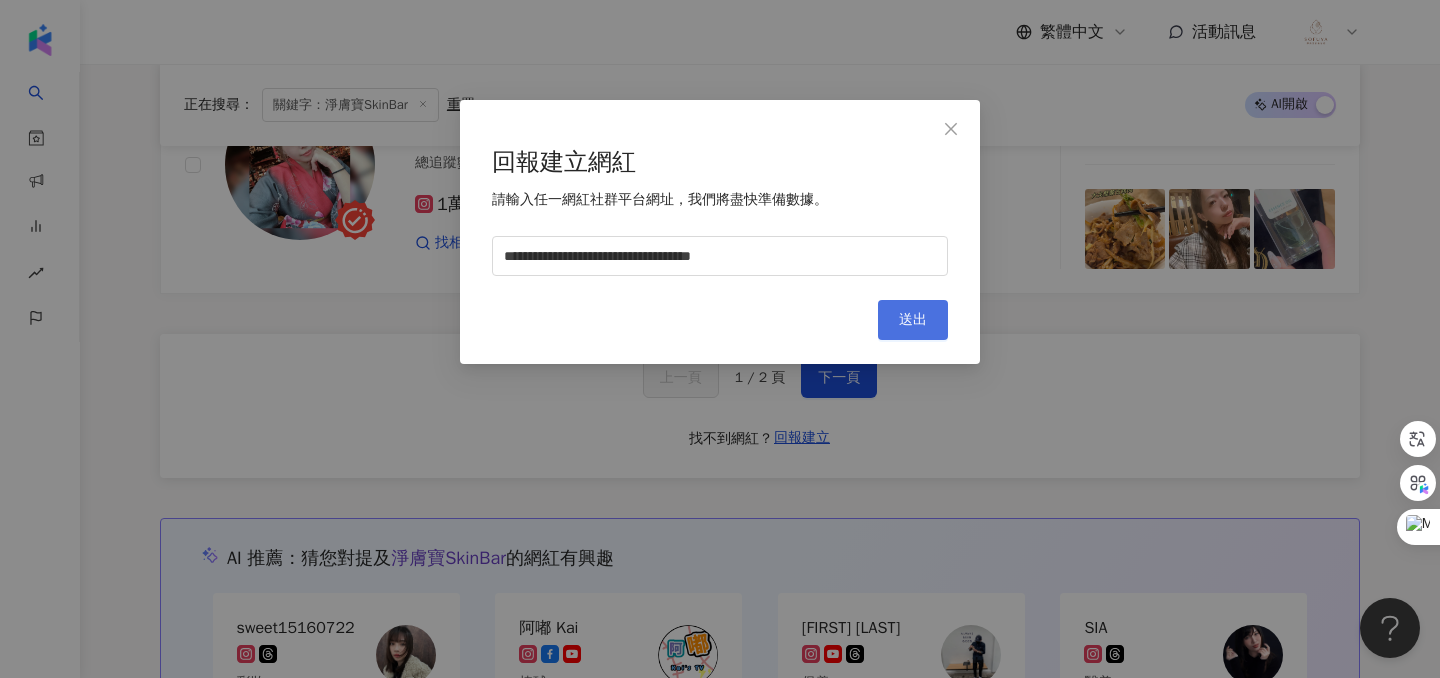 click on "送出" at bounding box center (913, 320) 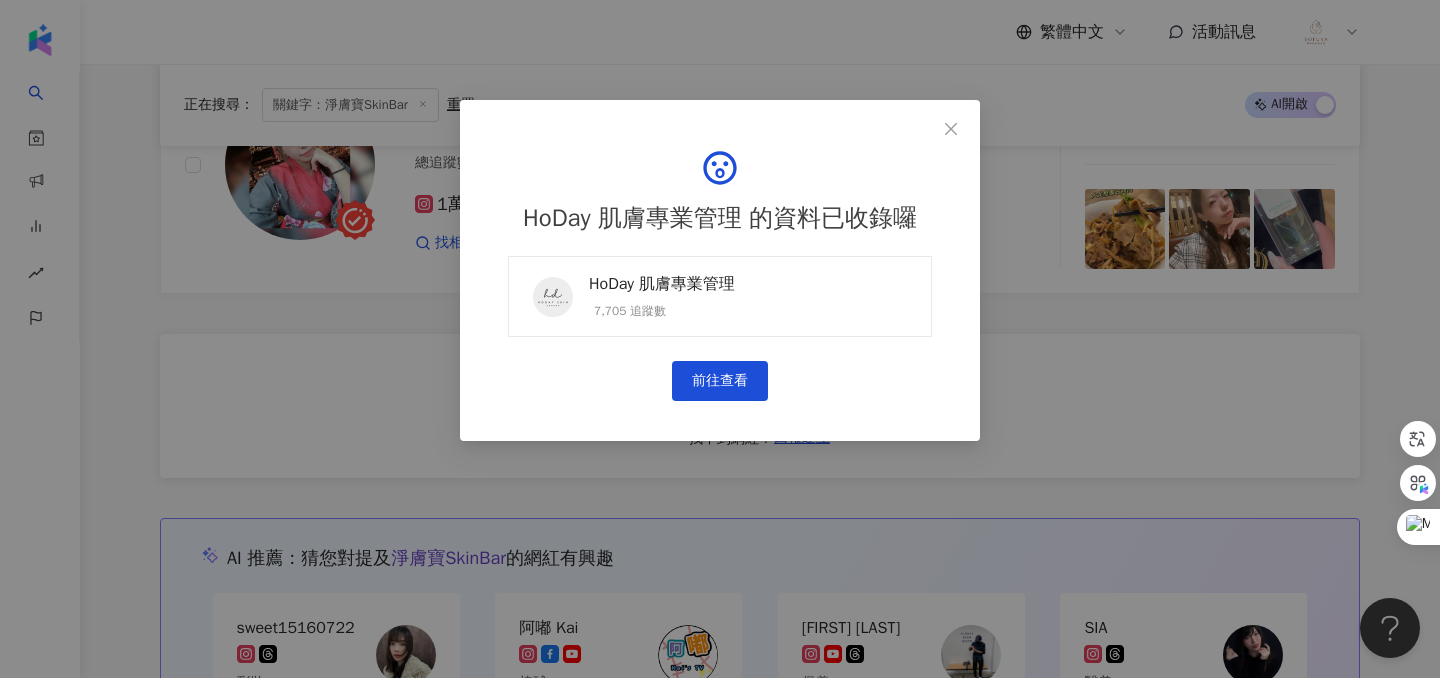click on "HoDay 肌膚專業管理 7,705   追蹤數" at bounding box center (720, 296) 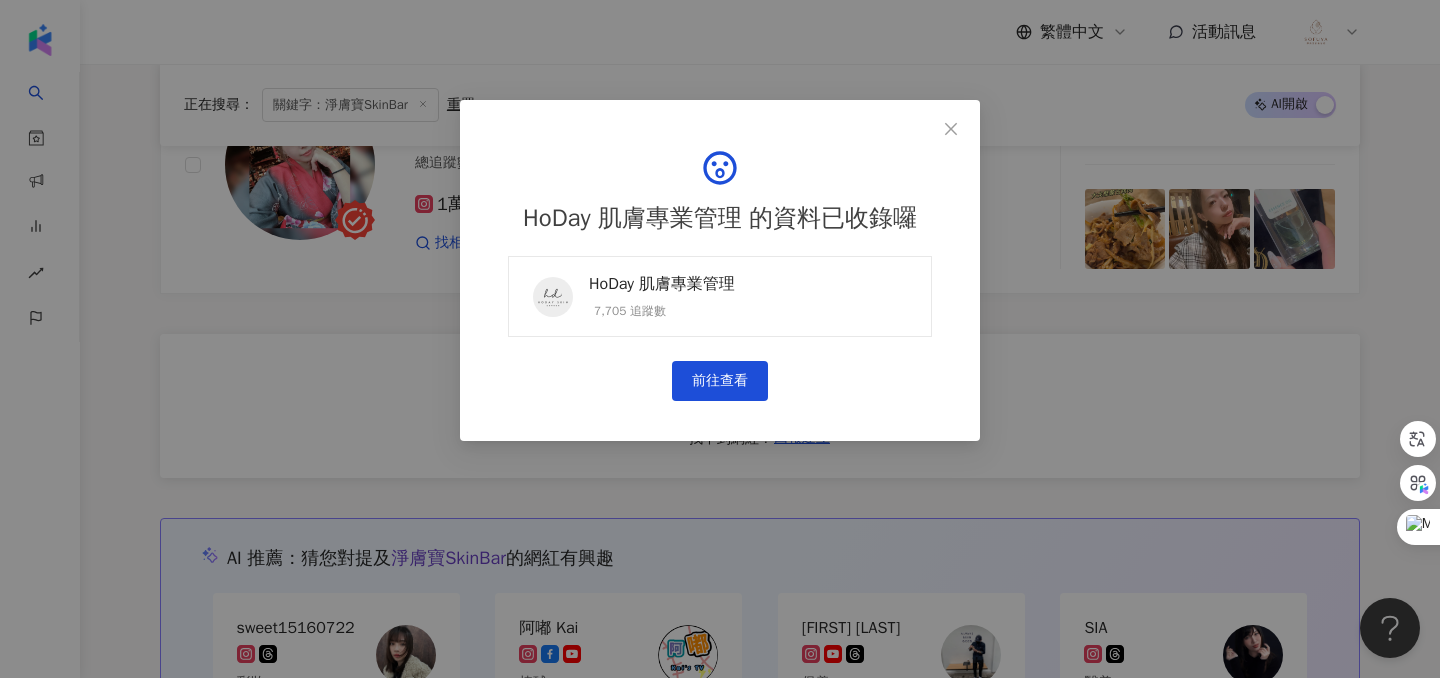 click on "HoDay 肌膚專業管理 7,705   追蹤數" at bounding box center [720, 296] 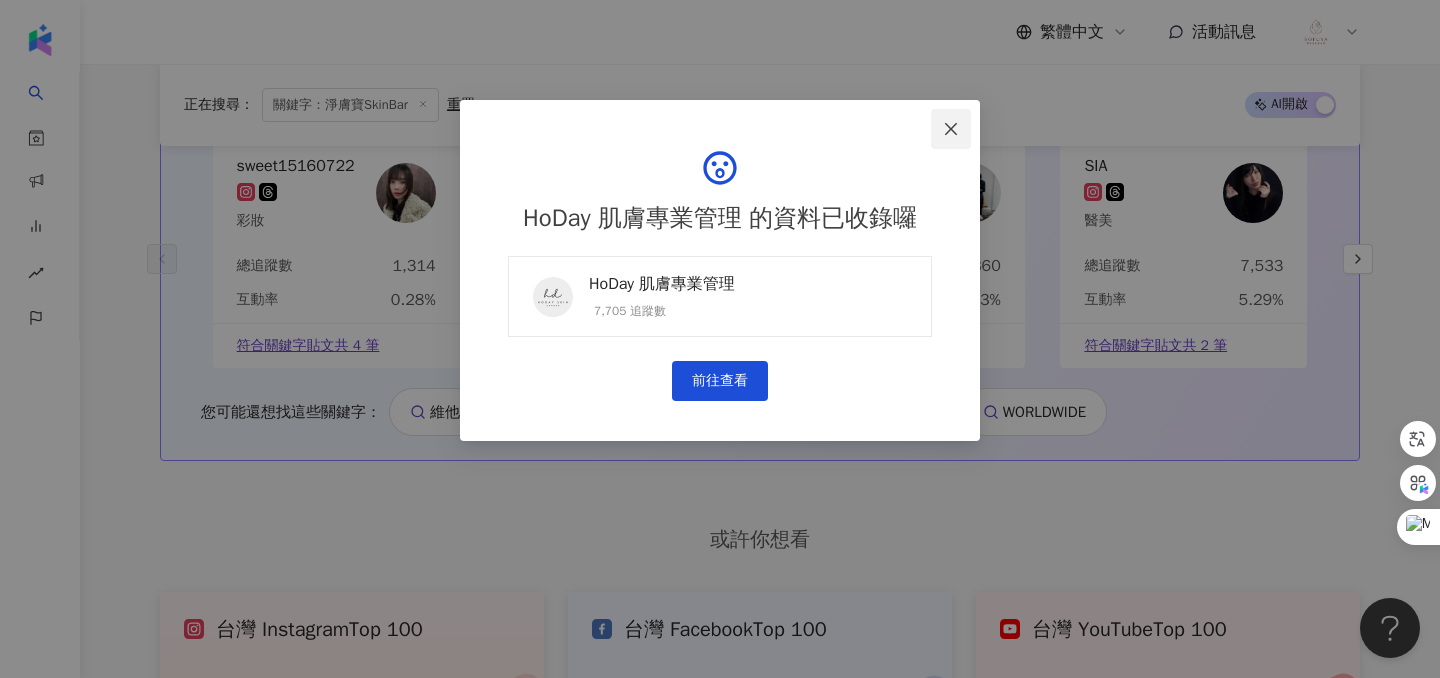 click at bounding box center (951, 129) 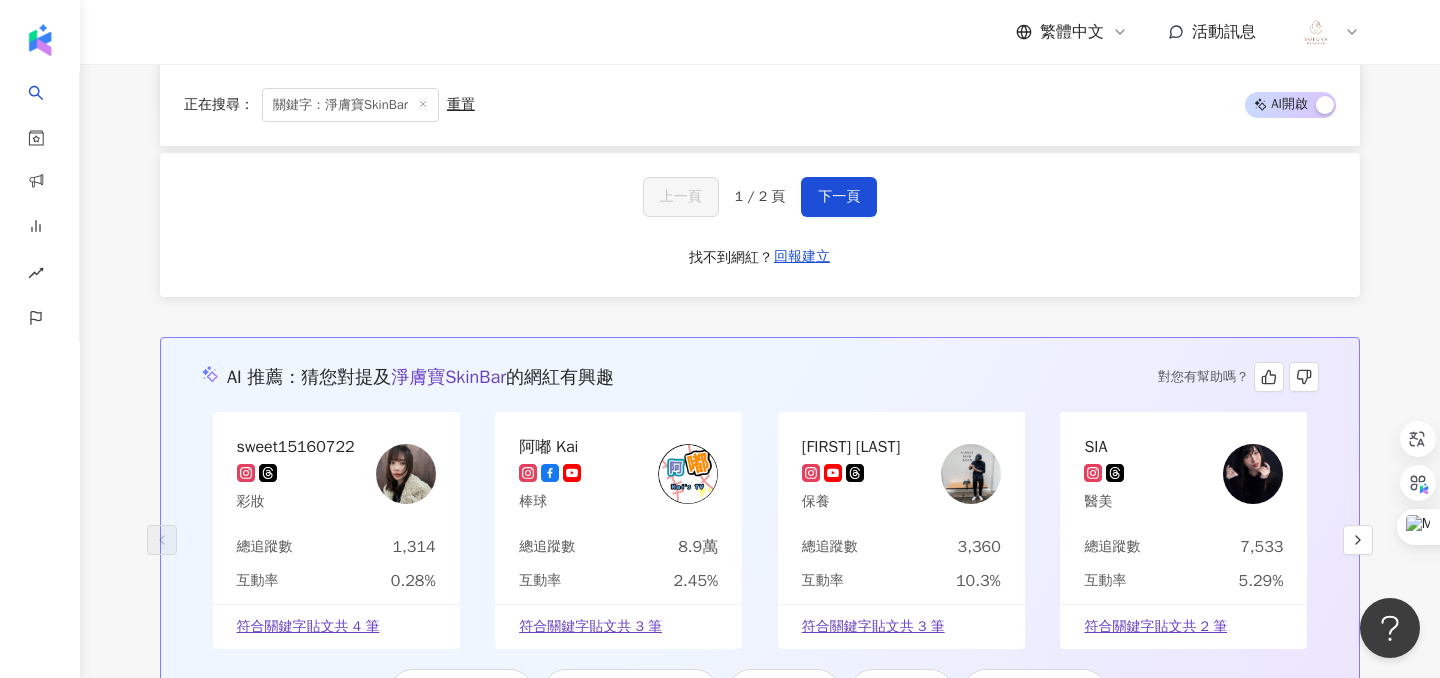 scroll, scrollTop: 3909, scrollLeft: 0, axis: vertical 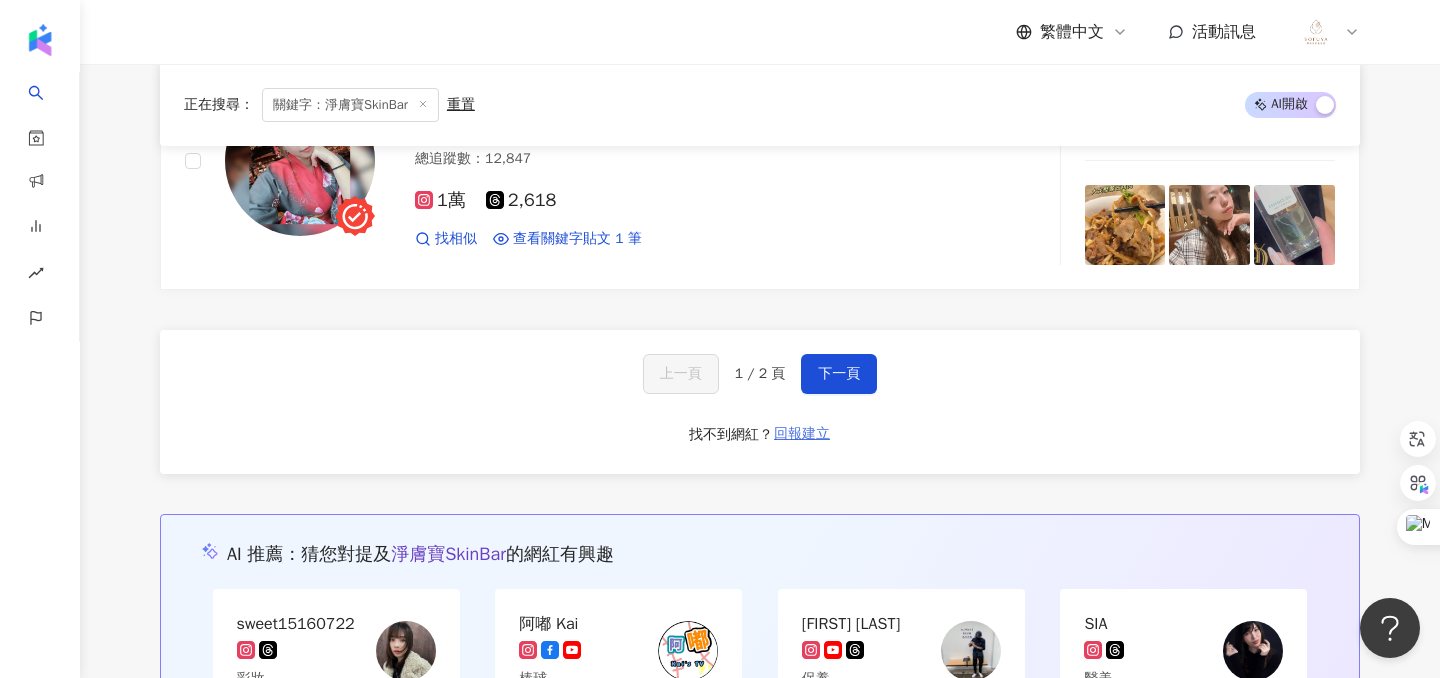 click on "回報建立" at bounding box center [802, 434] 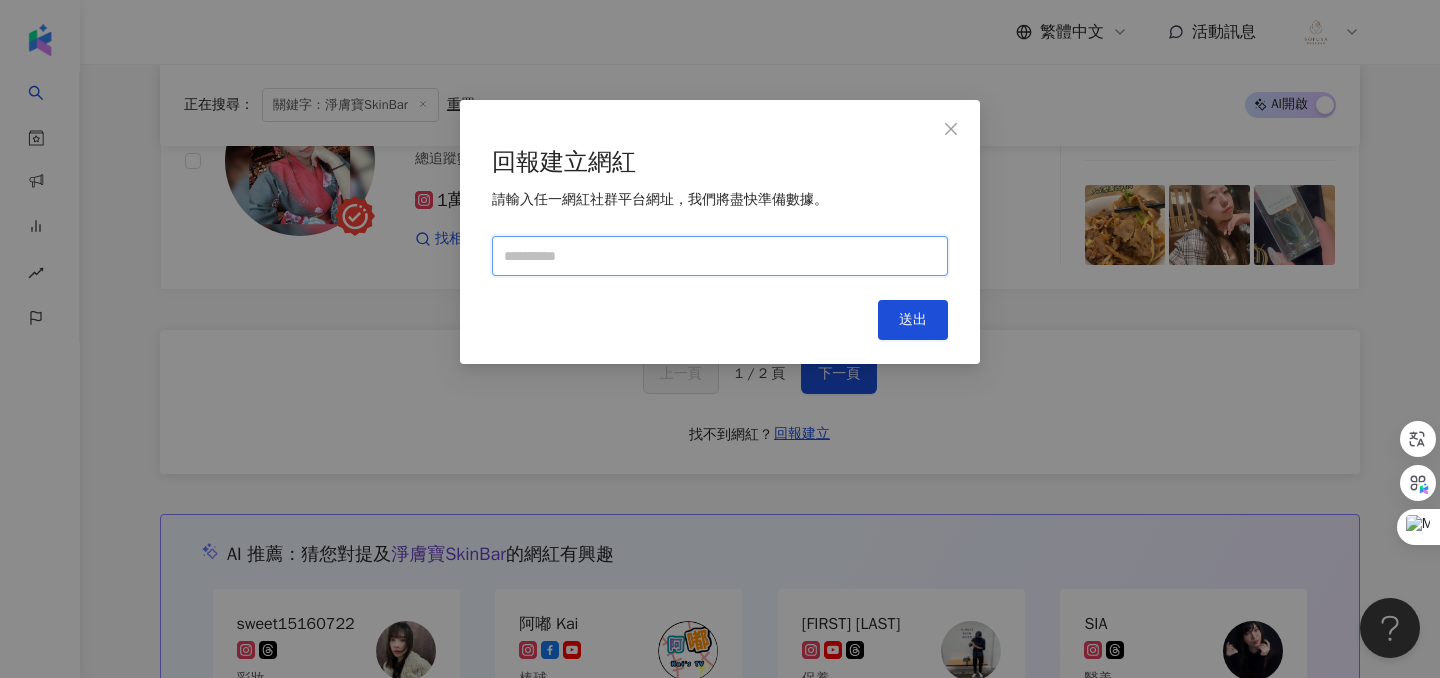 click at bounding box center [720, 256] 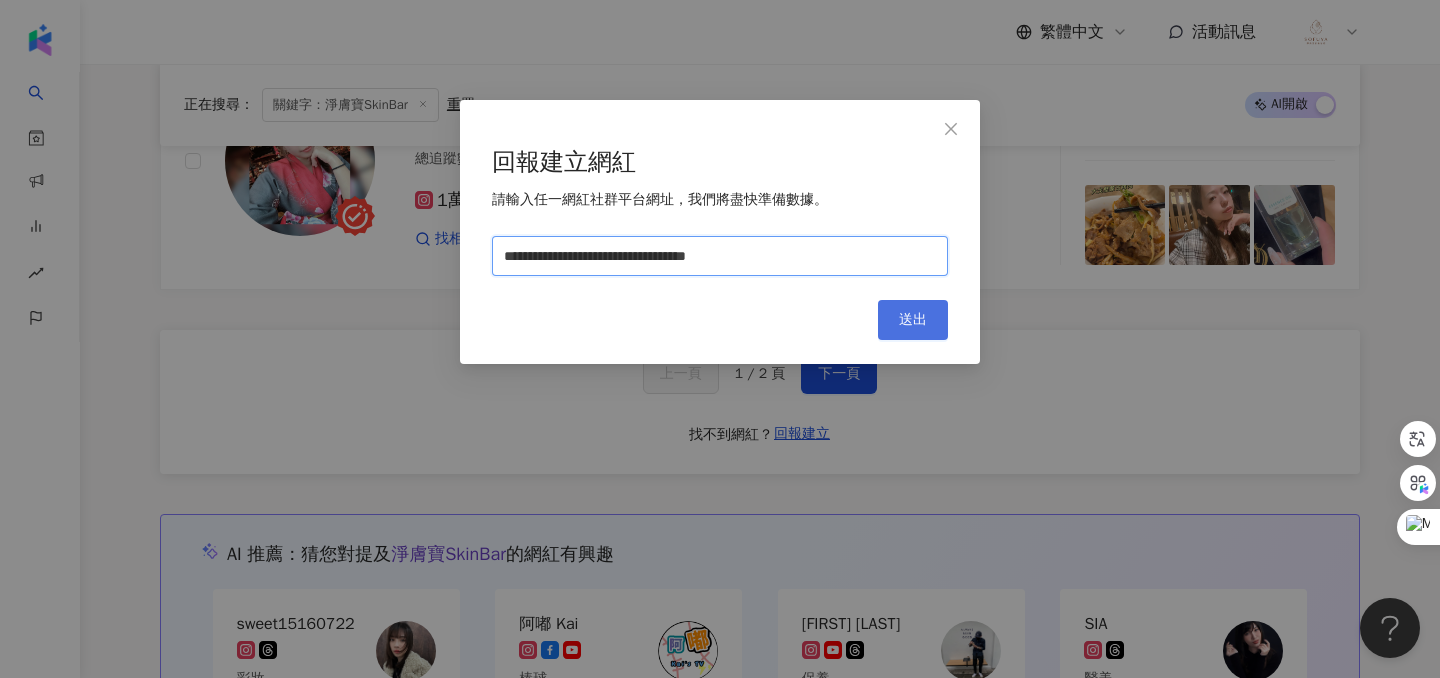 type on "**********" 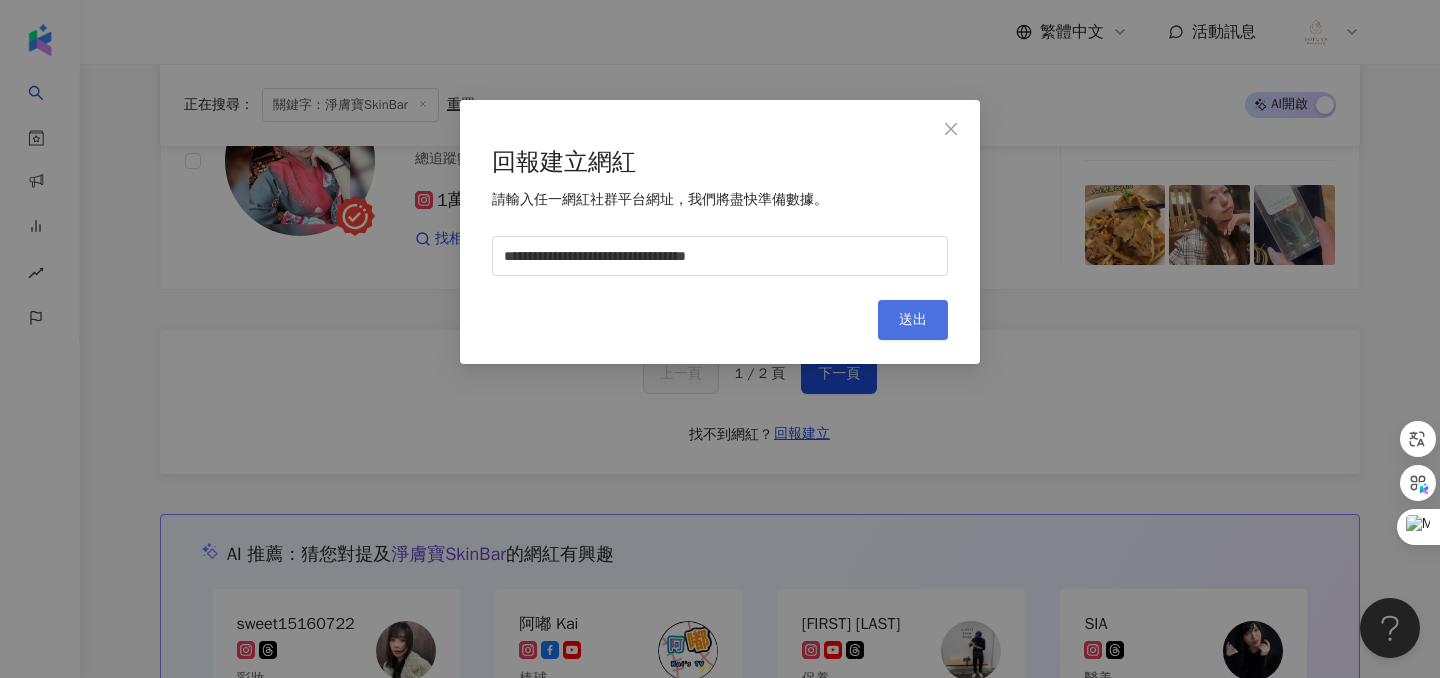 click on "送出" at bounding box center [913, 320] 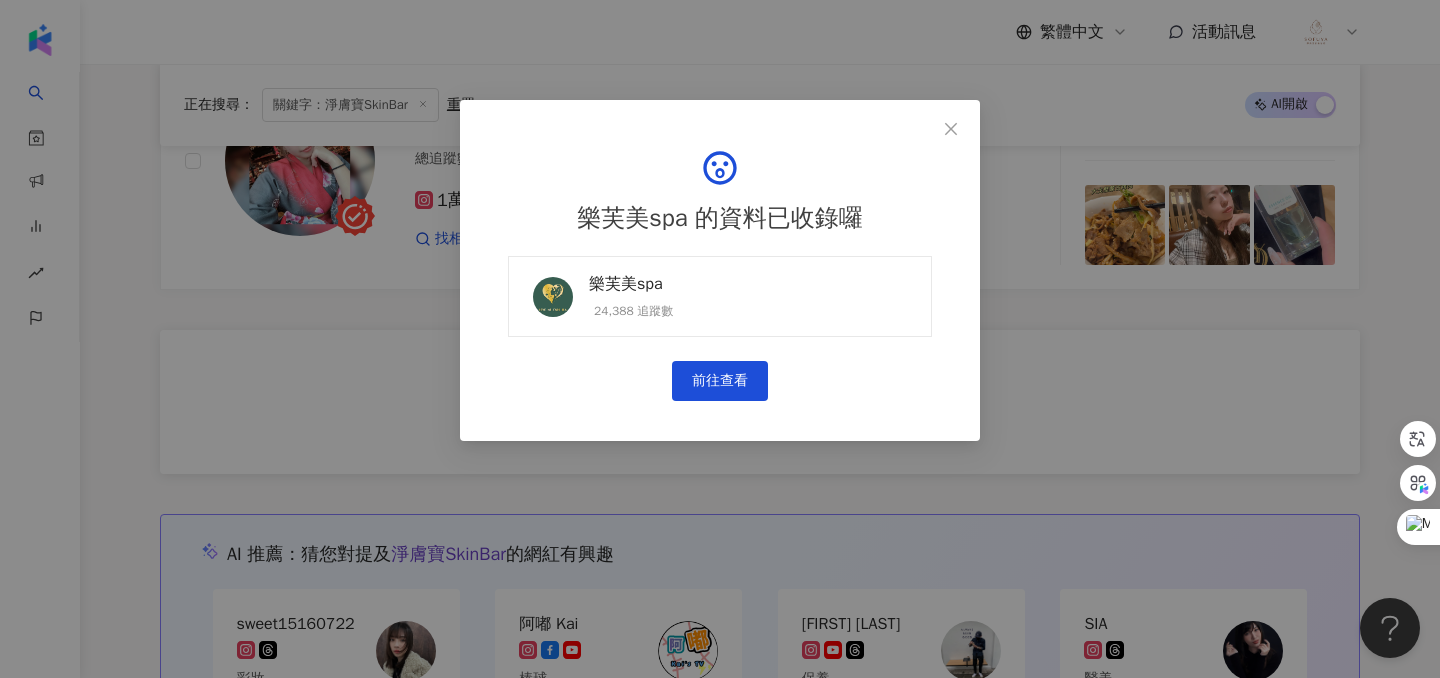 click on "樂芙美spa 24,388   追蹤數" at bounding box center [720, 296] 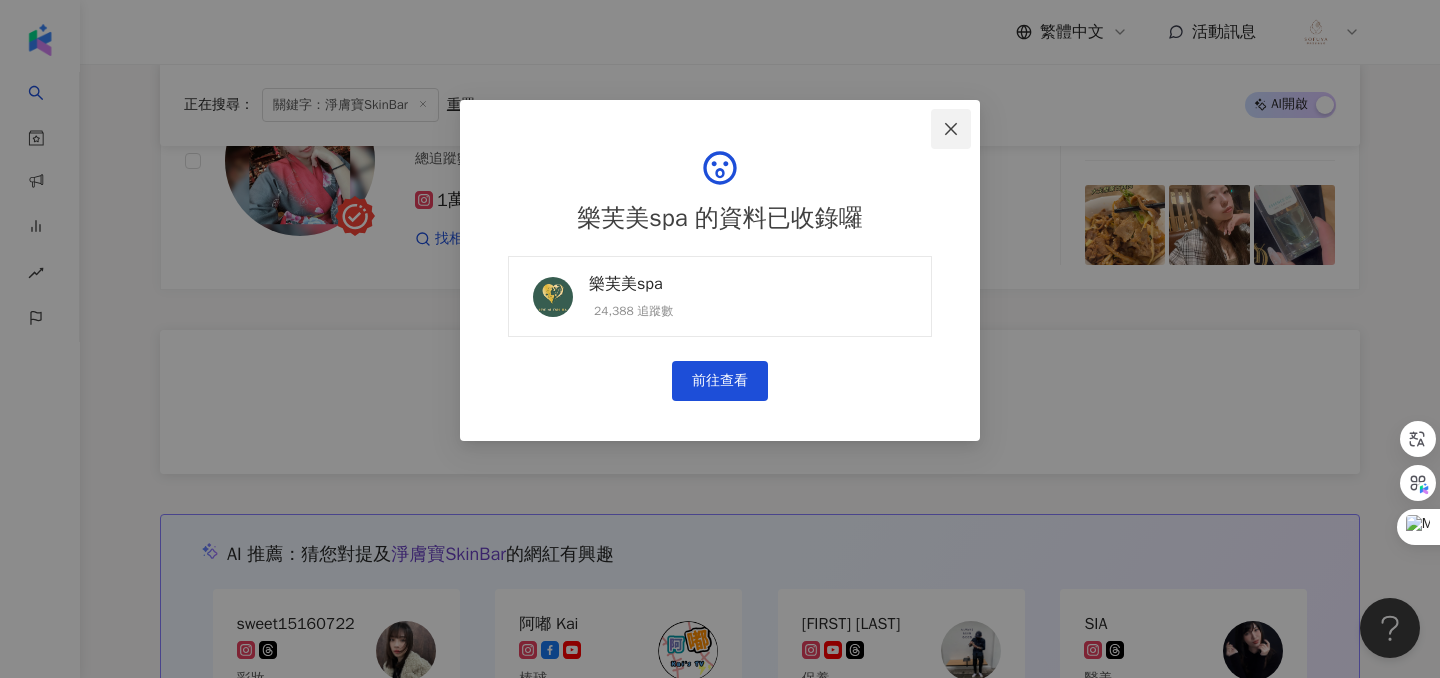 click at bounding box center (951, 129) 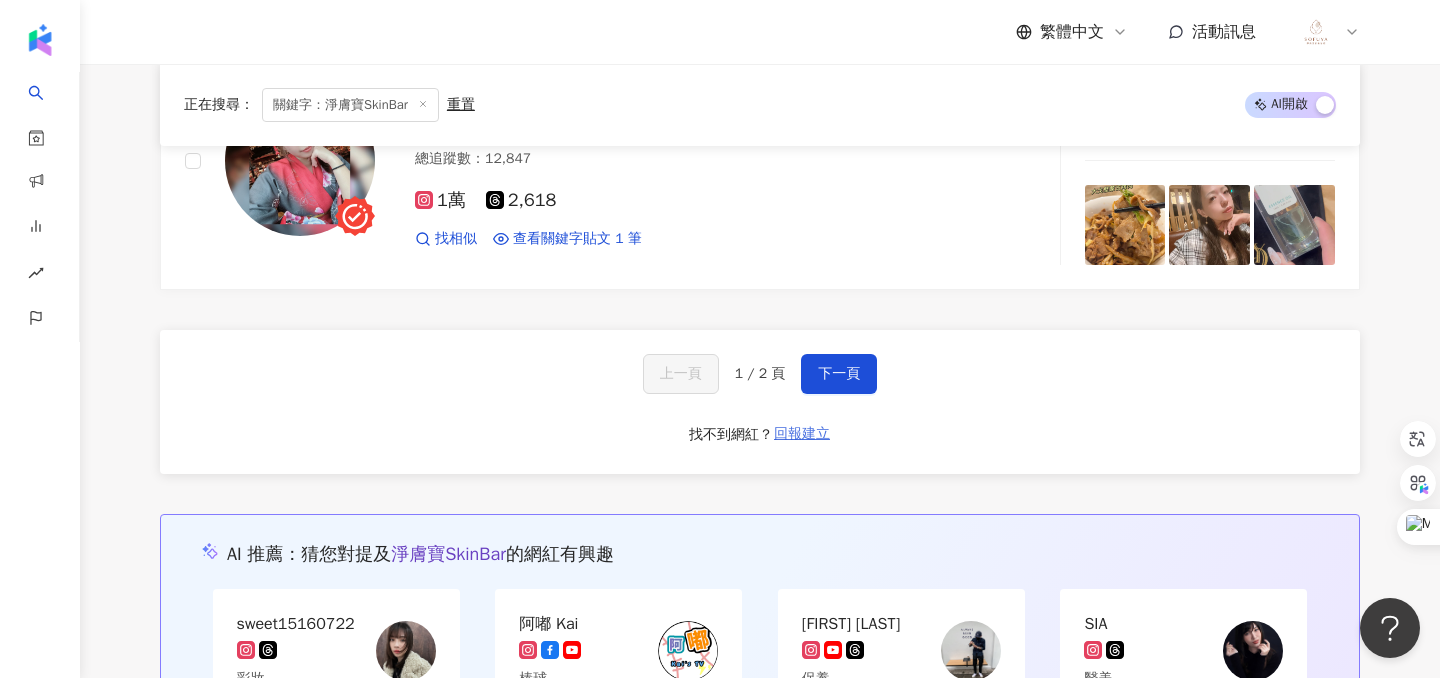 click on "回報建立" at bounding box center [802, 434] 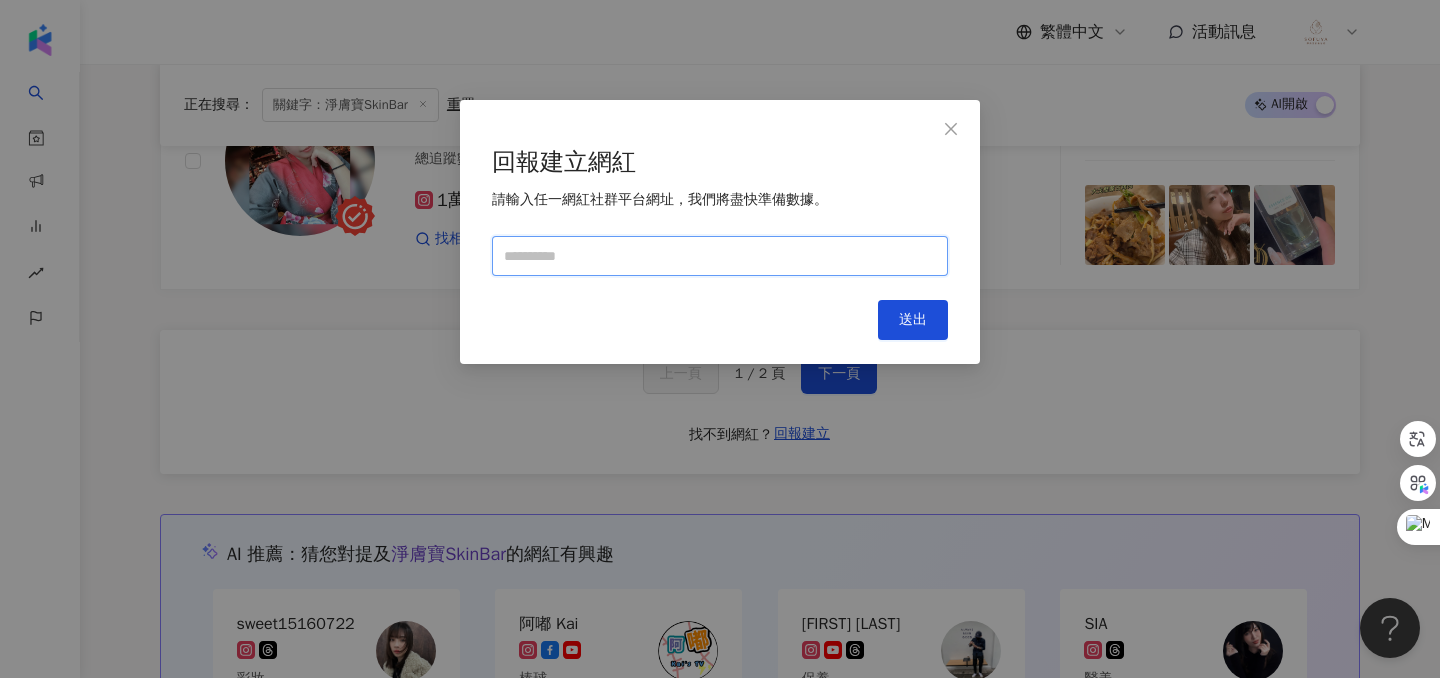 click at bounding box center [720, 256] 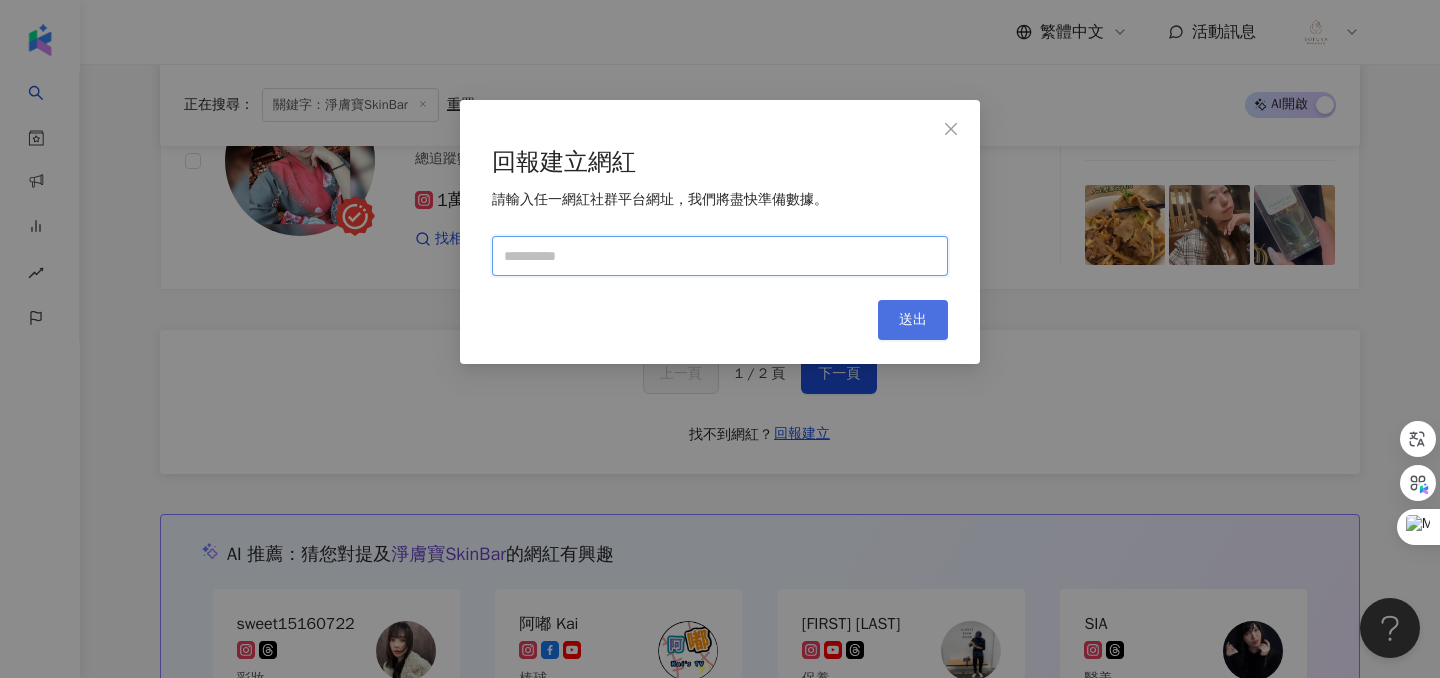 paste on "**********" 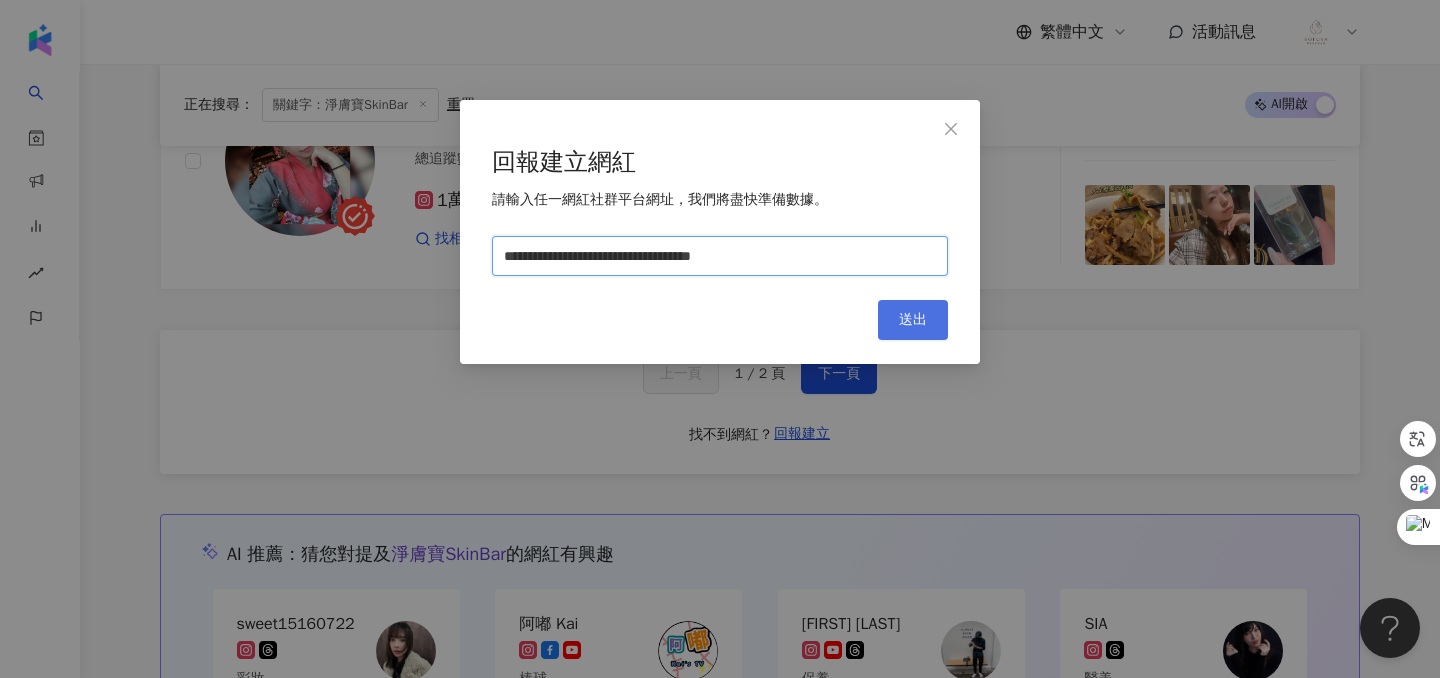 type on "**********" 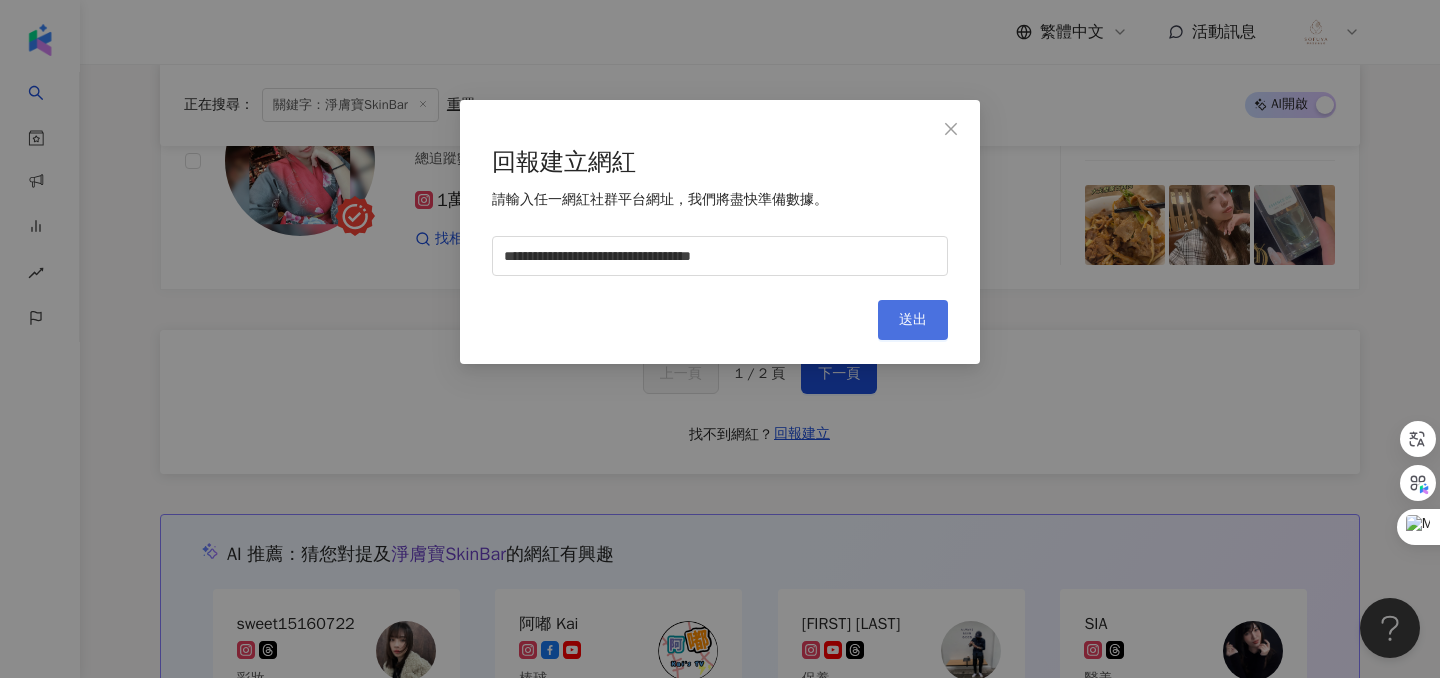 click on "送出" at bounding box center (913, 320) 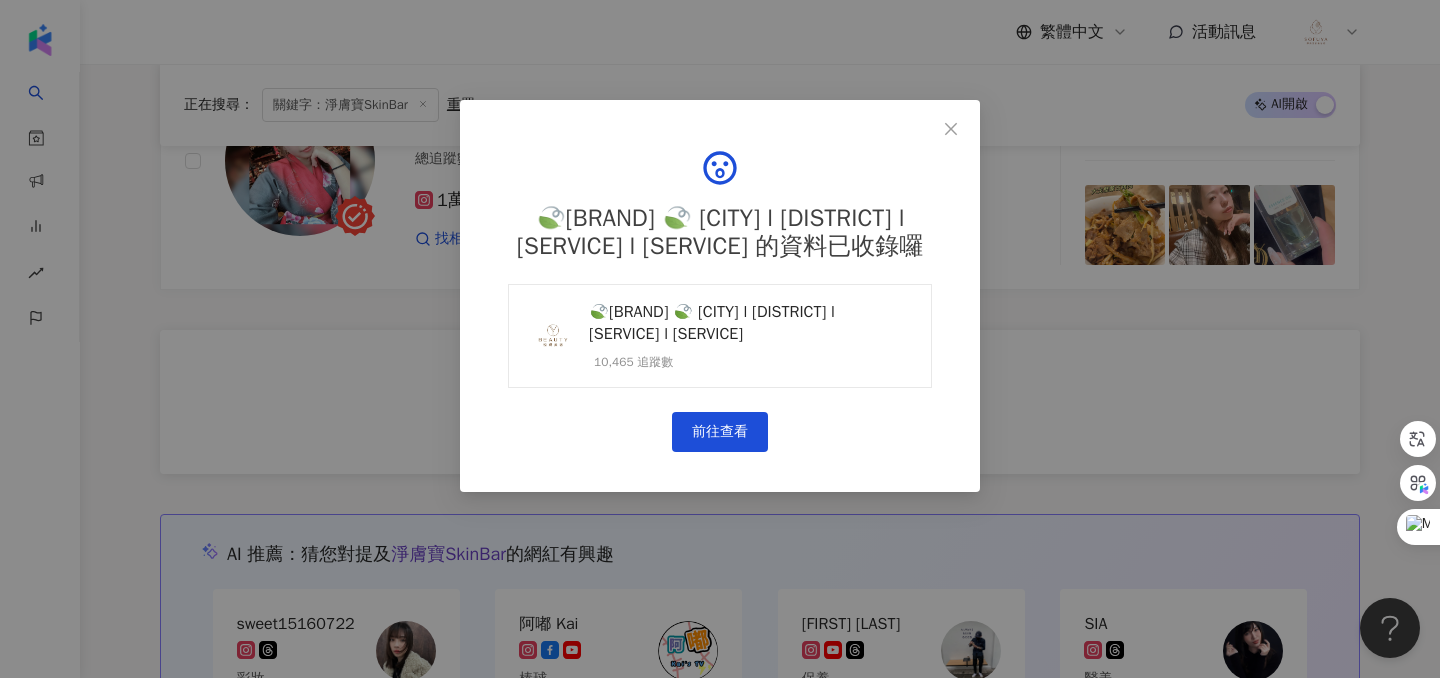 click on "10,465   追蹤數" at bounding box center [748, 362] 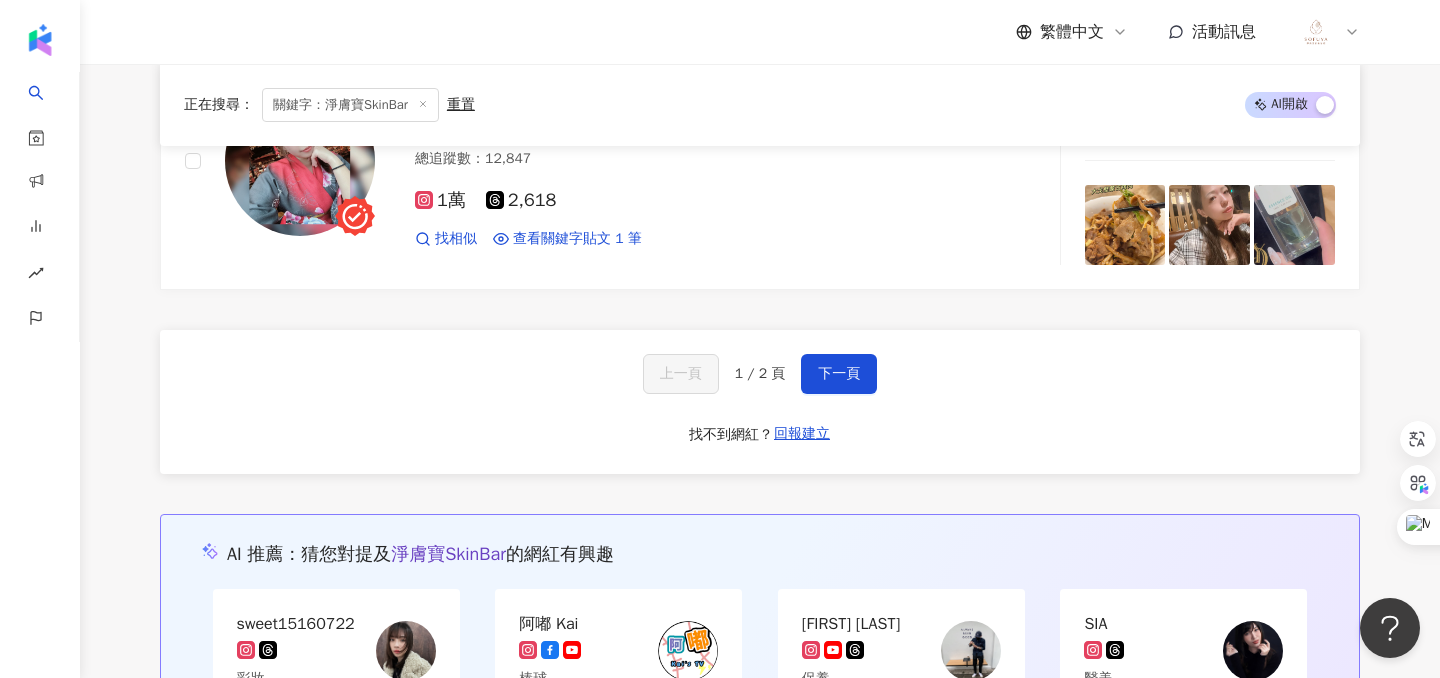 click on "資源庫" at bounding box center (39, 139) 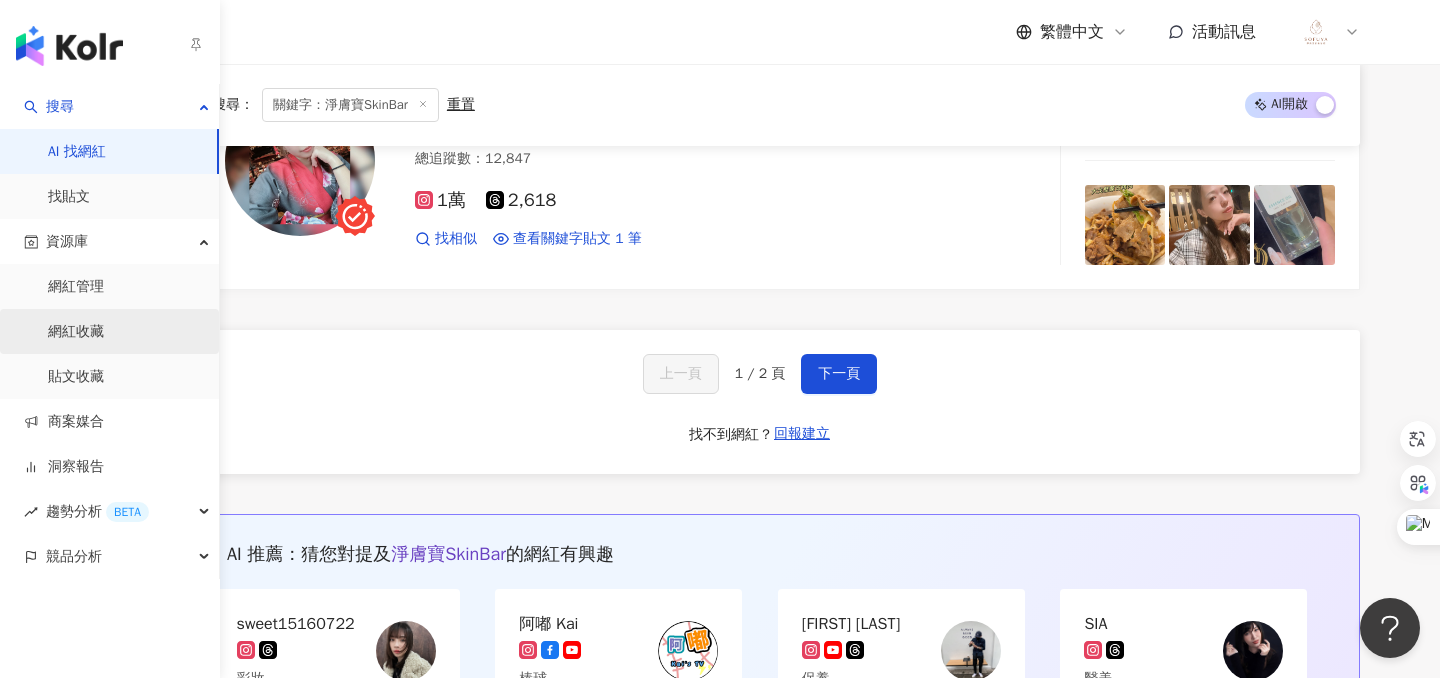 click on "網紅收藏" at bounding box center (76, 332) 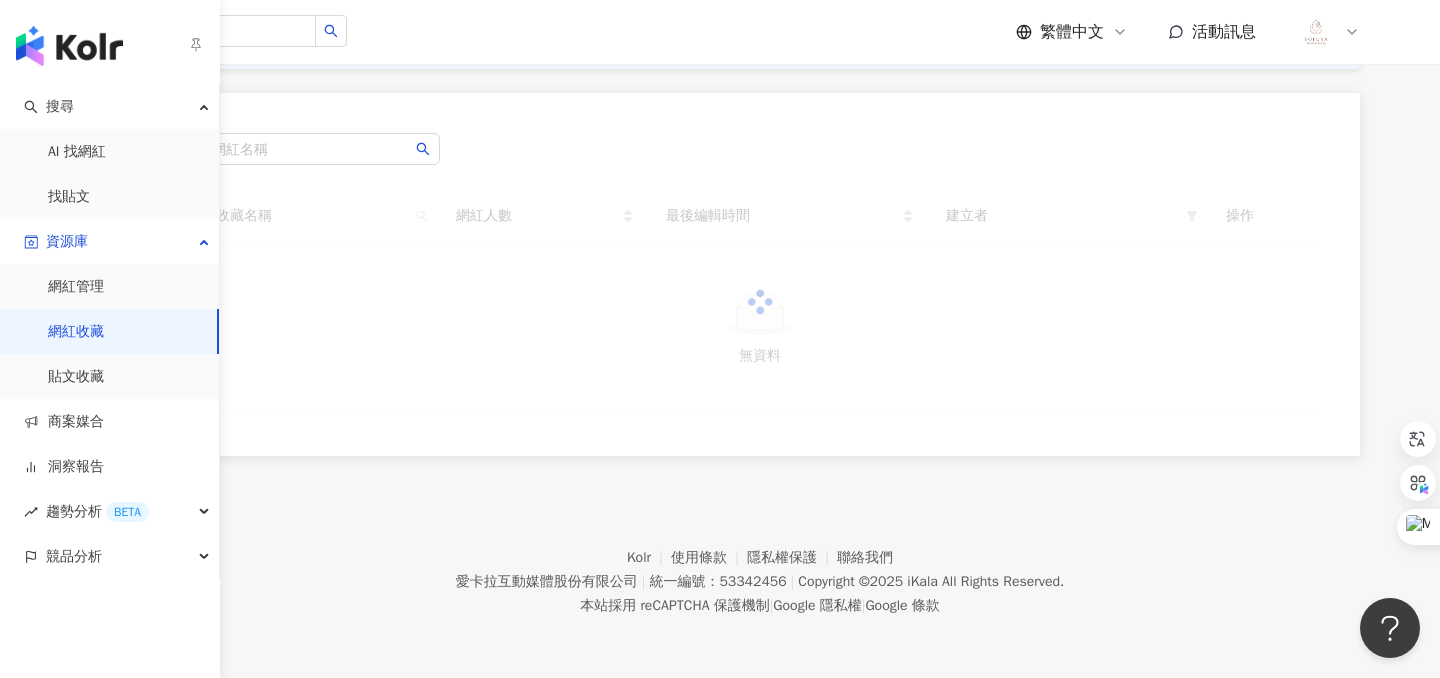 scroll, scrollTop: 0, scrollLeft: 0, axis: both 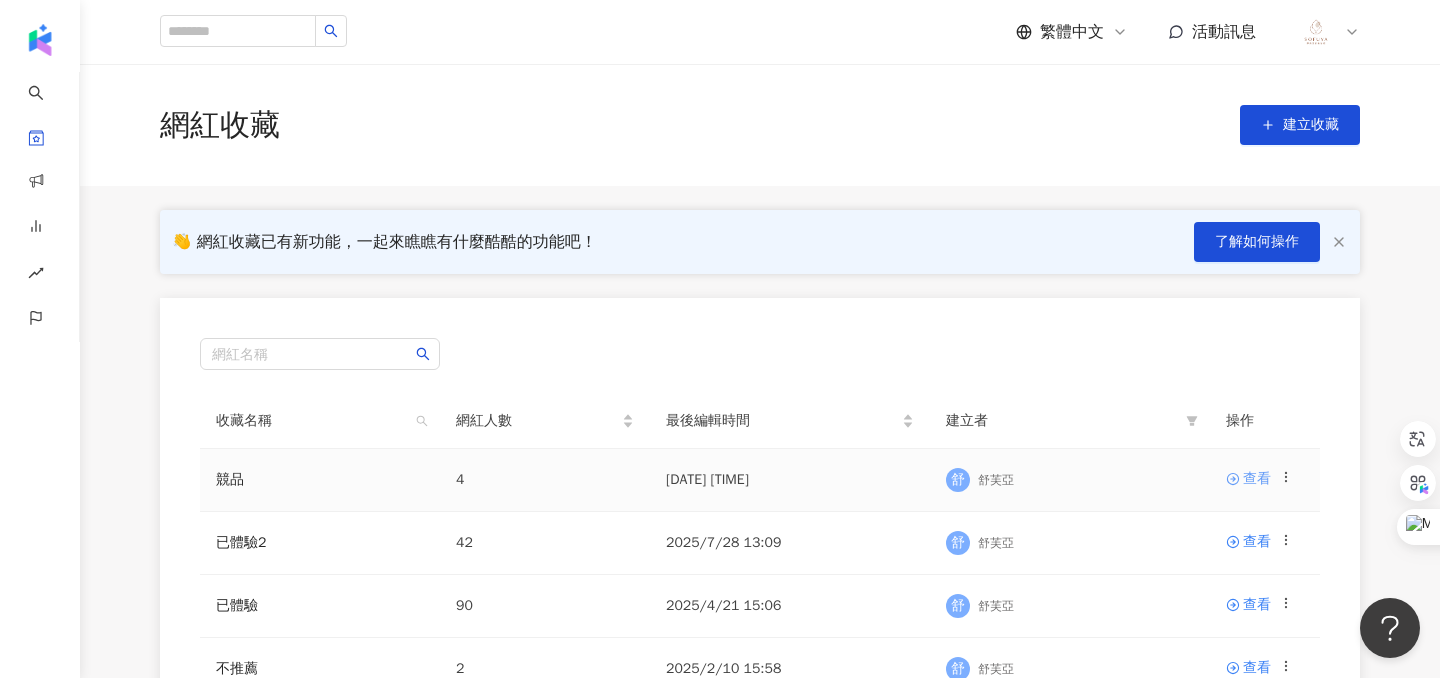 click on "查看" at bounding box center (1257, 479) 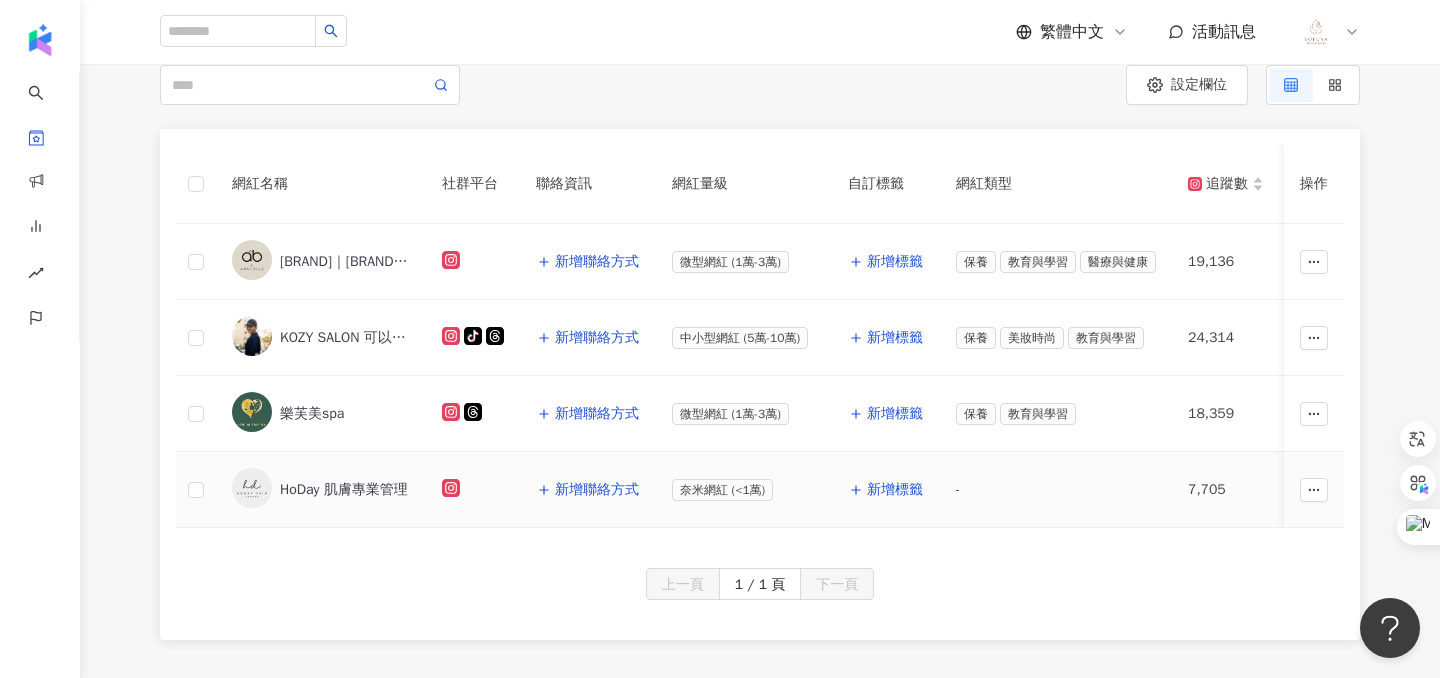 scroll, scrollTop: 198, scrollLeft: 0, axis: vertical 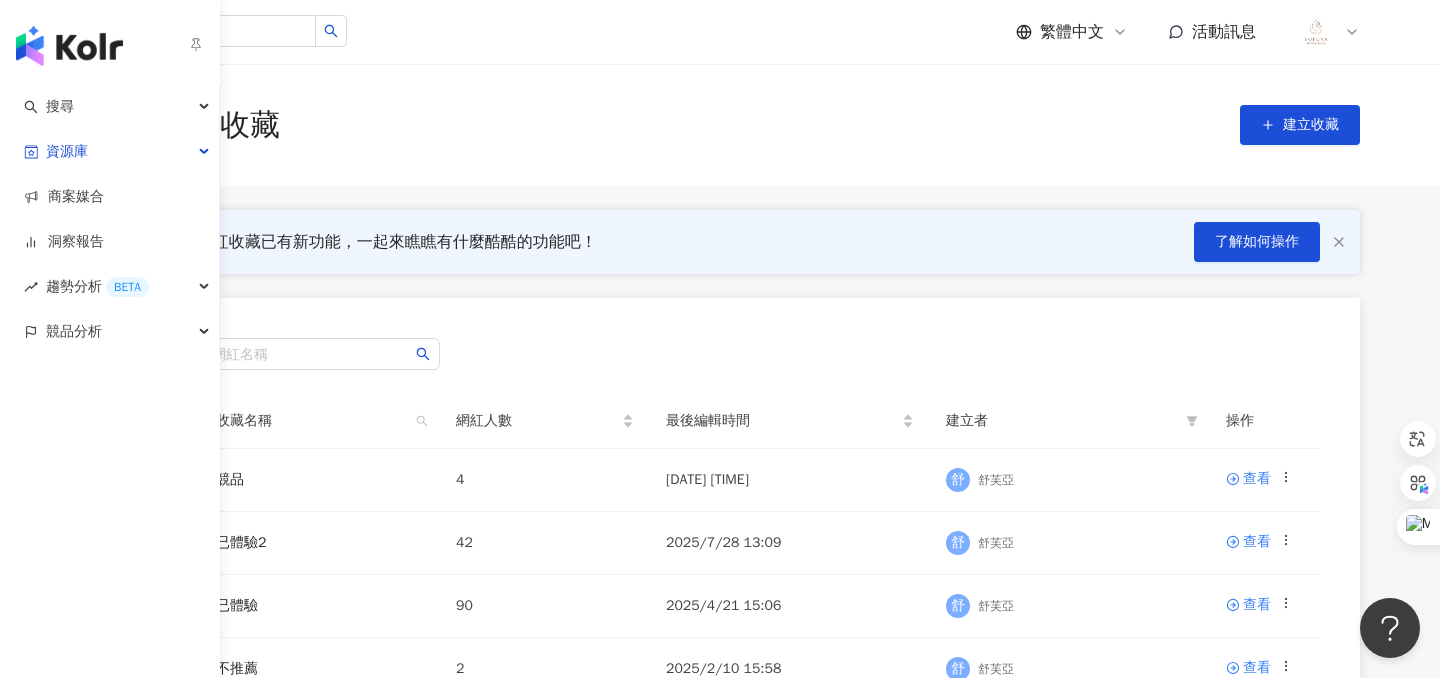 click at bounding box center (110, 42) 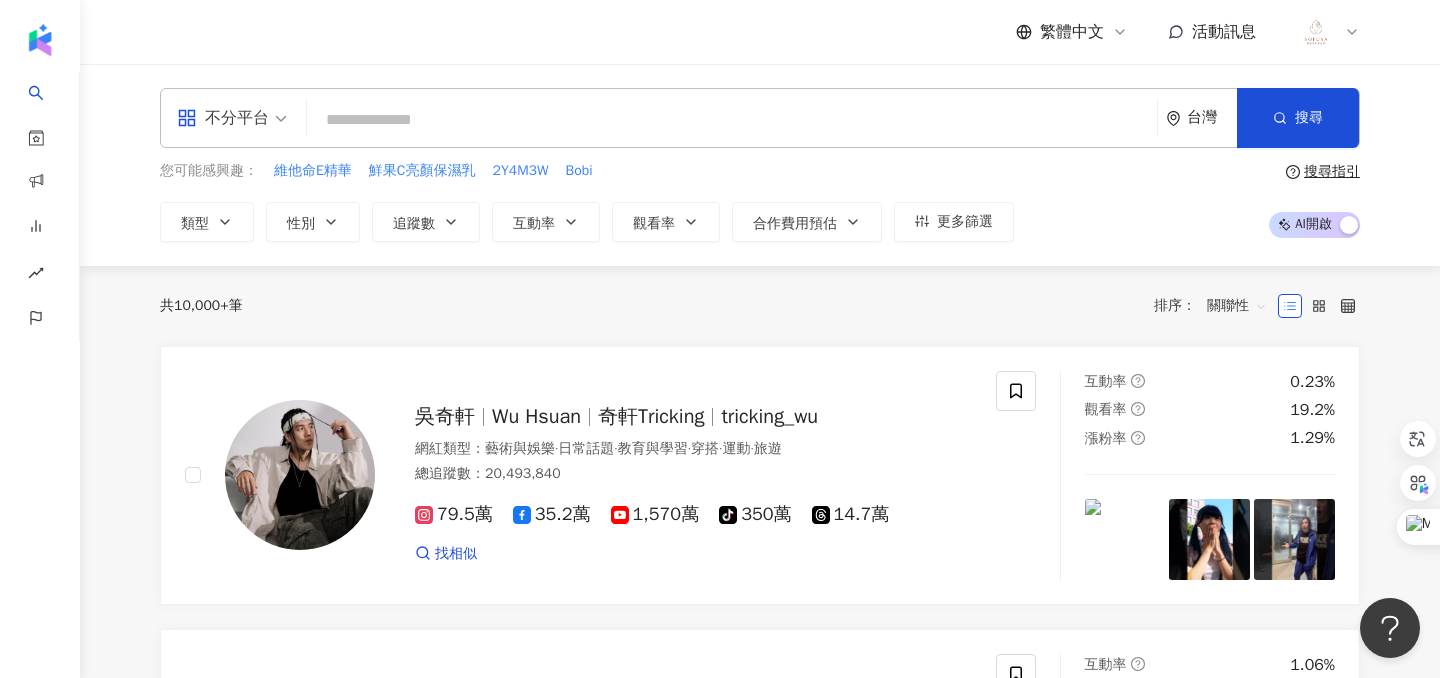 click at bounding box center [732, 120] 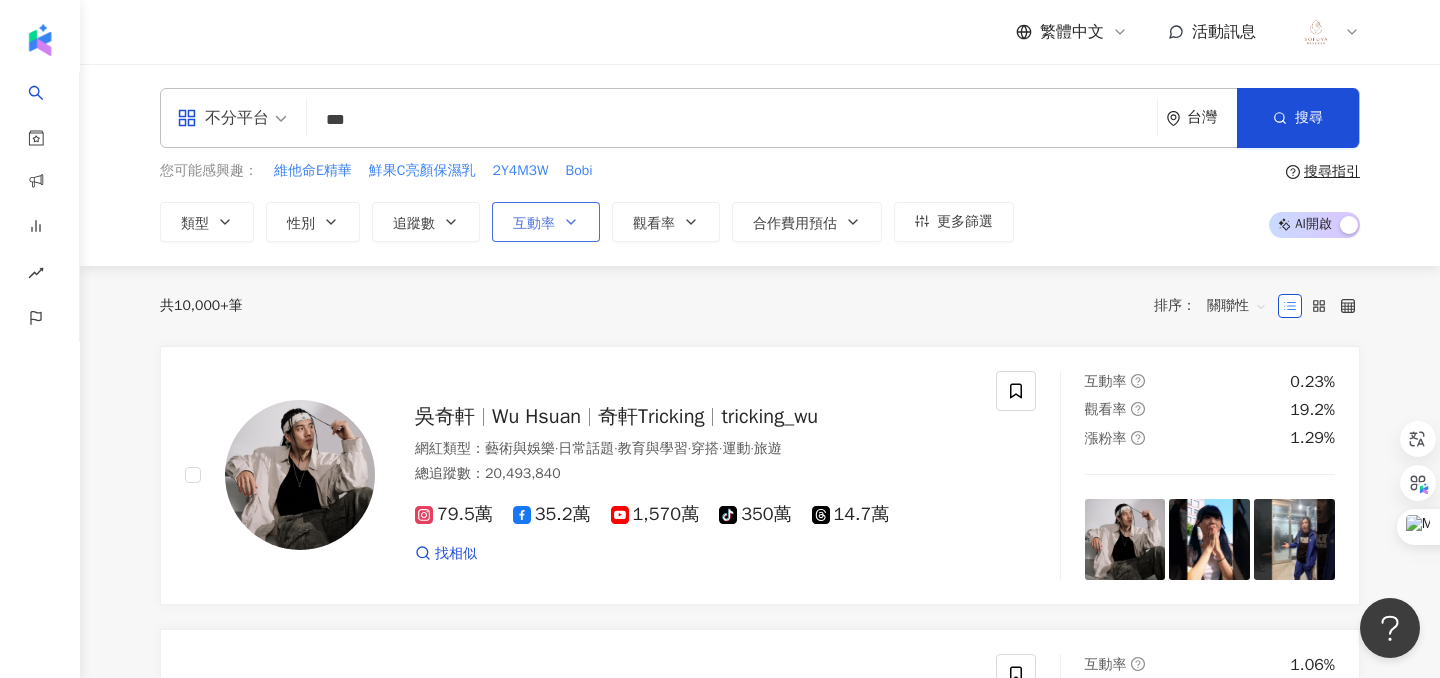 type on "***" 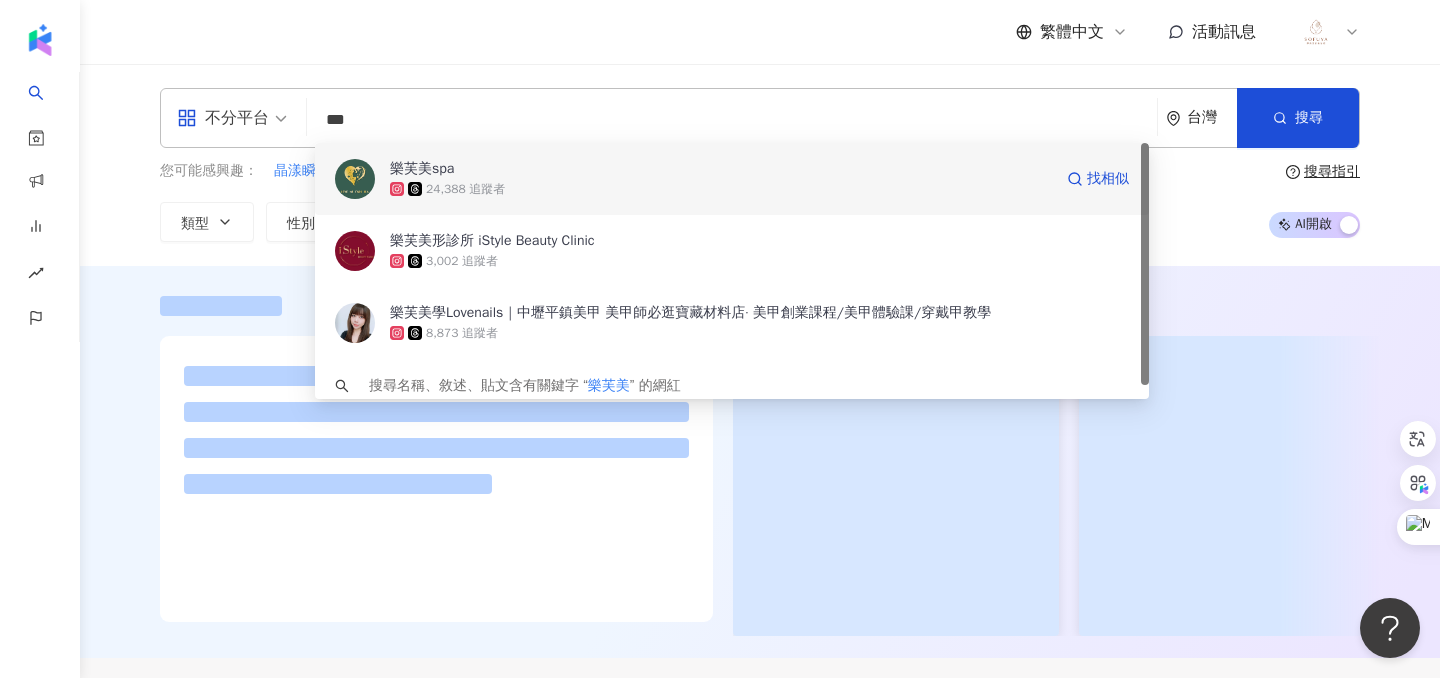 click on "24,388   追蹤者" at bounding box center [721, 189] 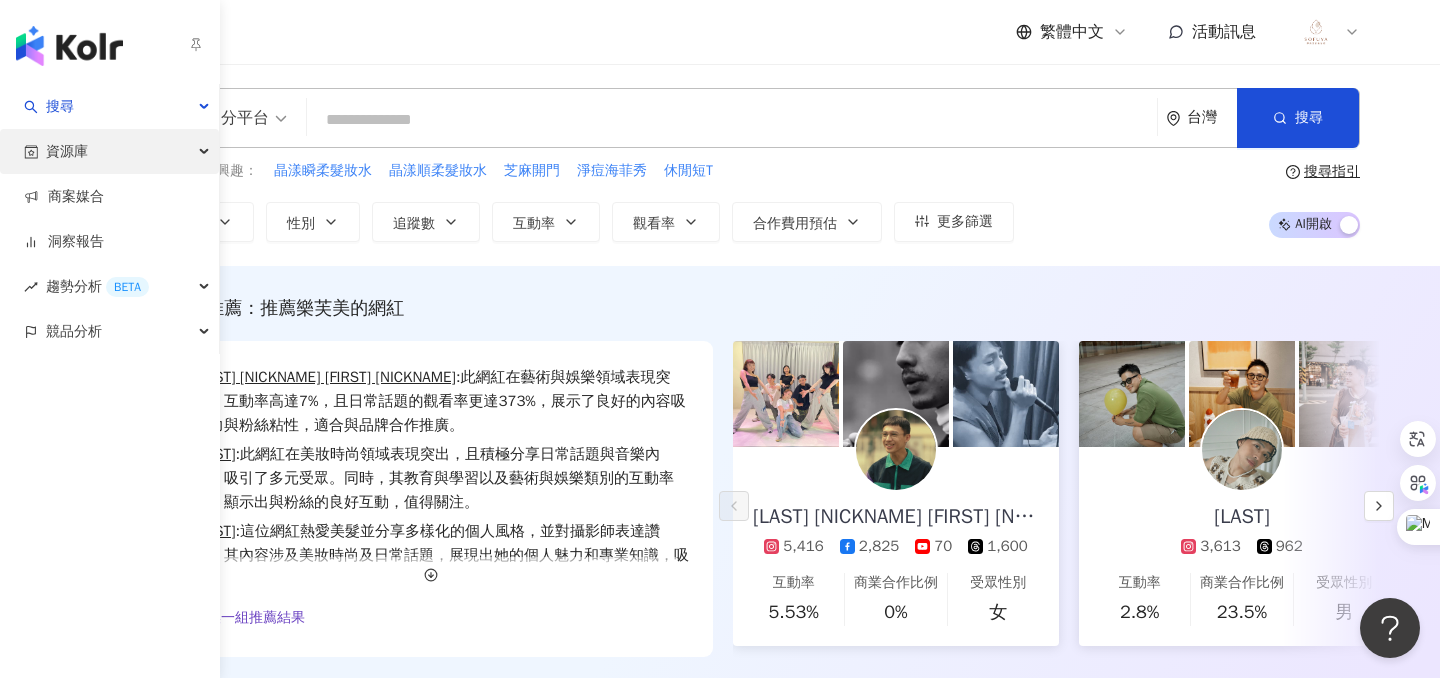 click on "資源庫" at bounding box center [109, 151] 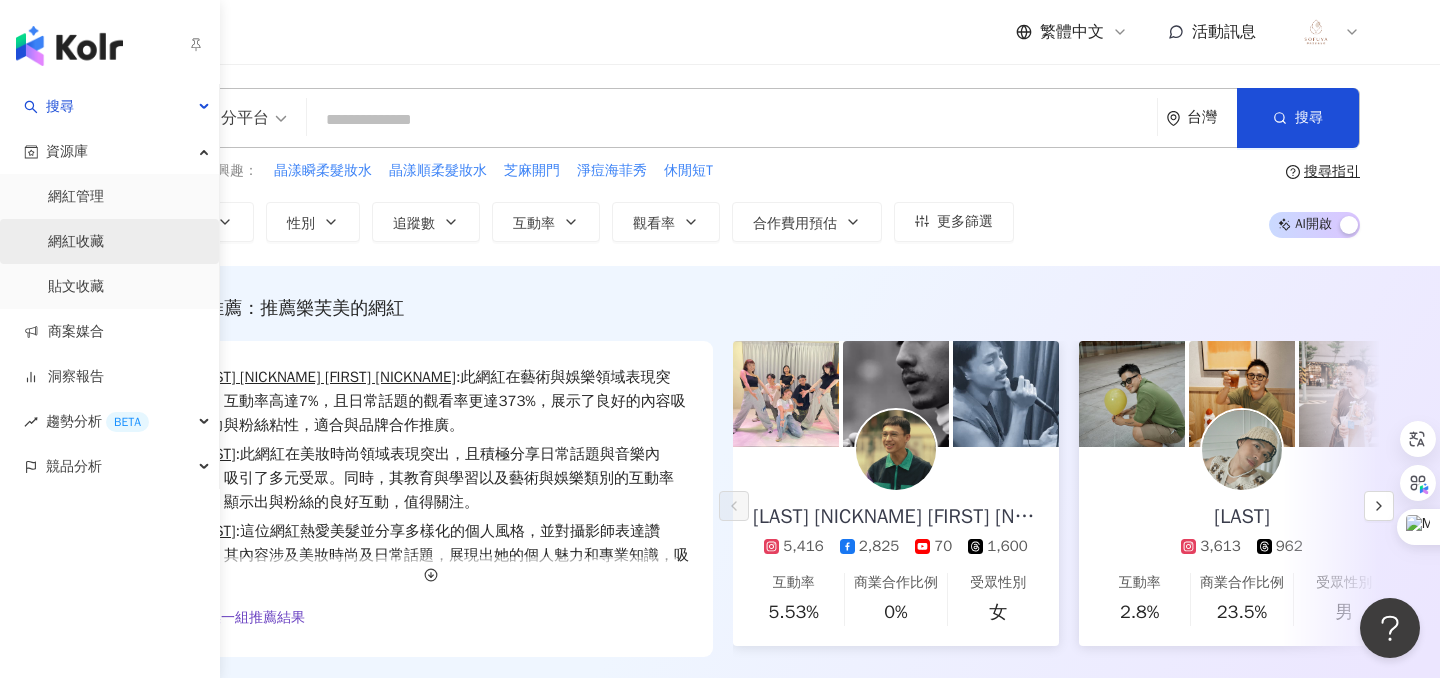 click on "網紅收藏" at bounding box center (76, 242) 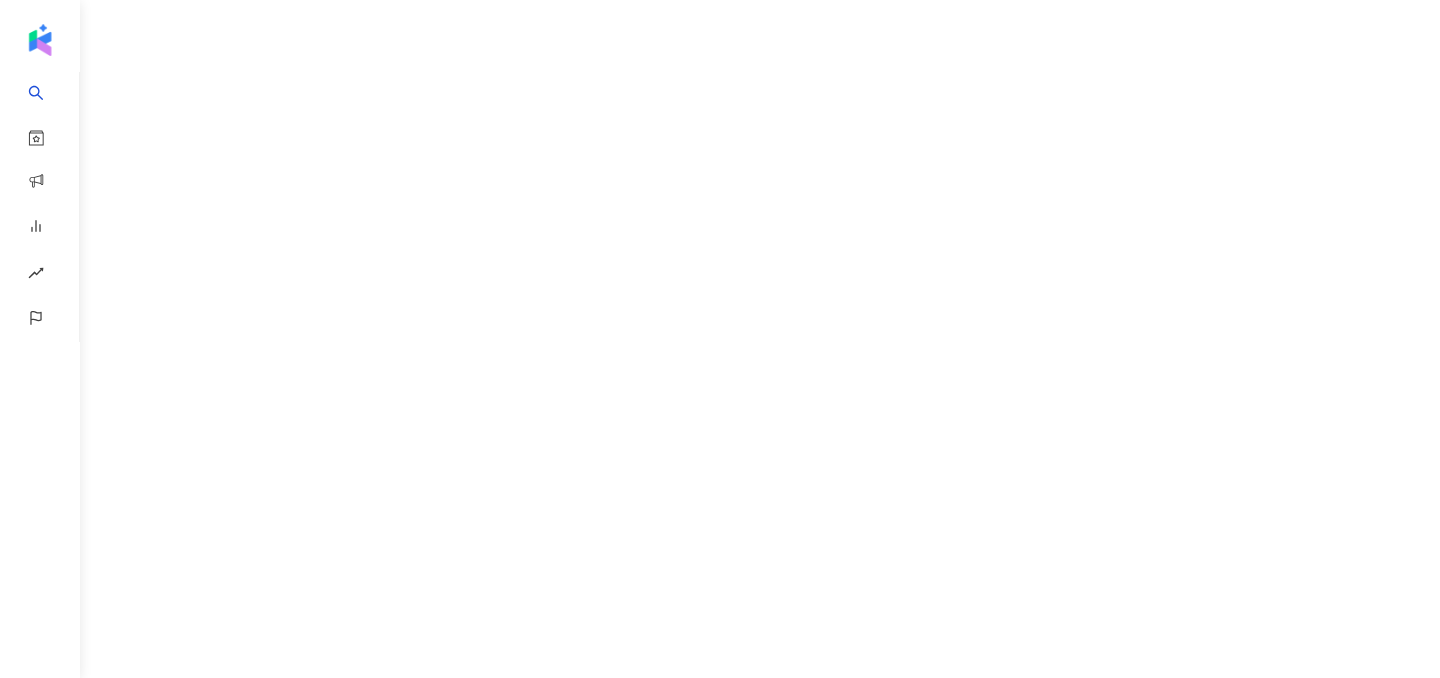 scroll, scrollTop: 0, scrollLeft: 0, axis: both 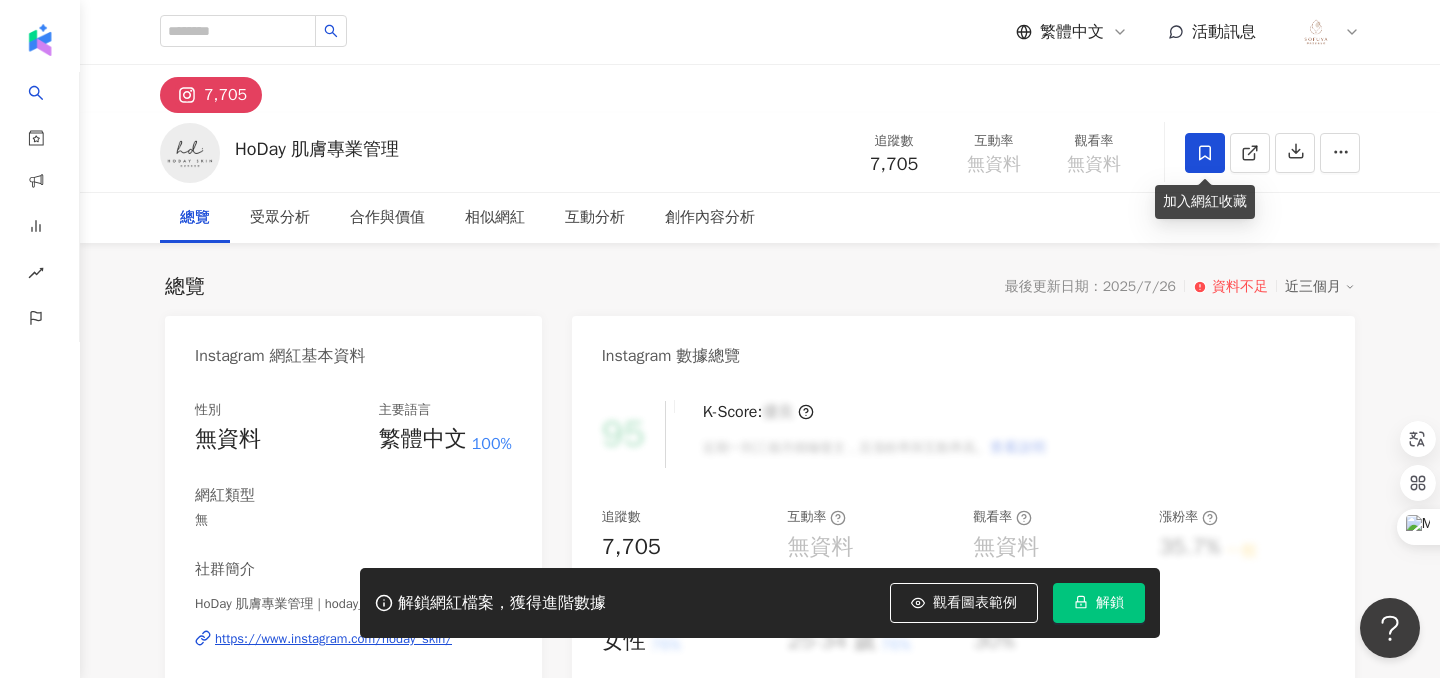 click 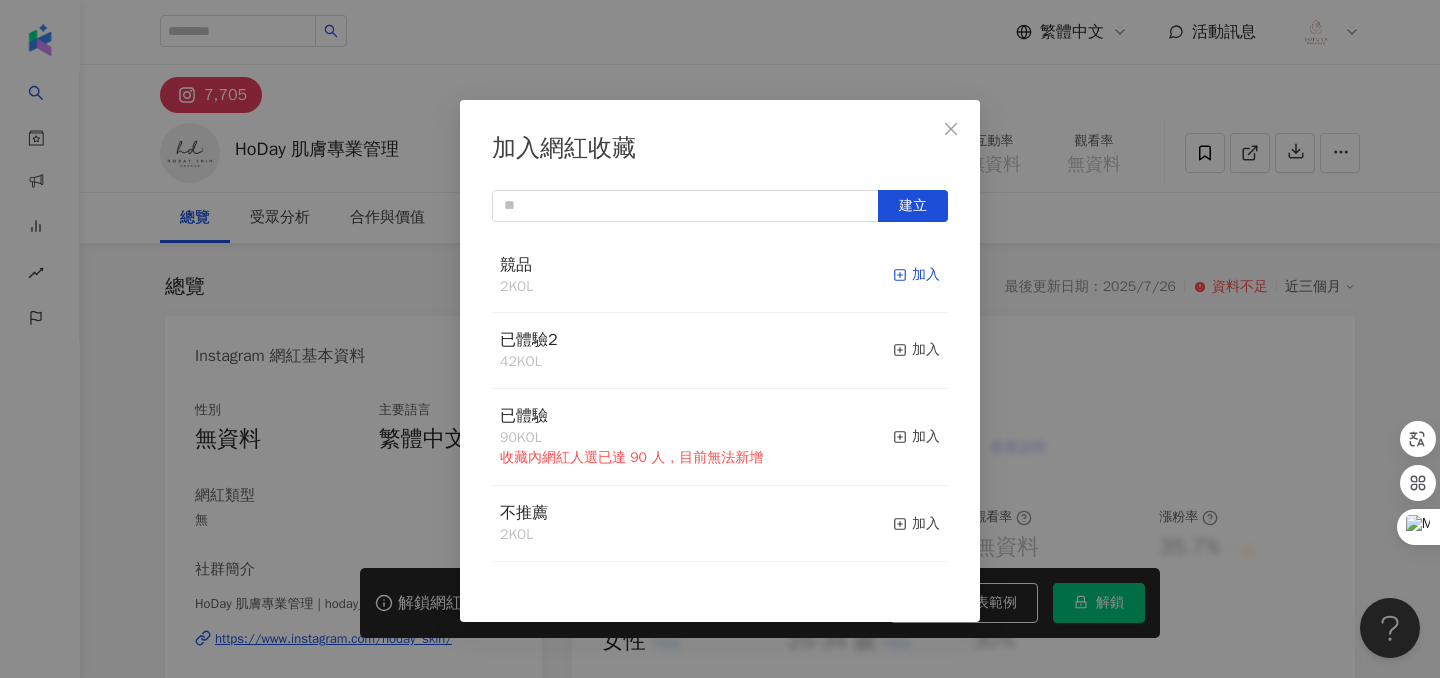 click on "加入" at bounding box center [916, 275] 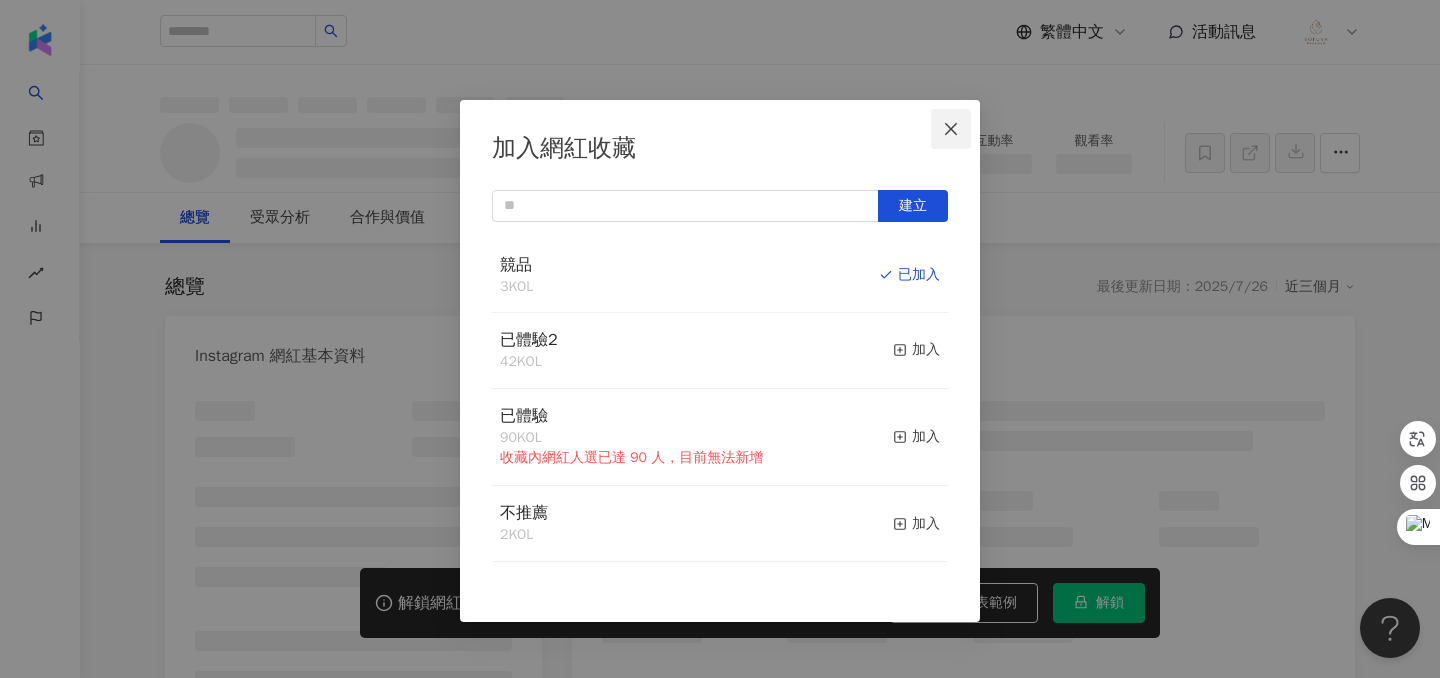 click at bounding box center [951, 129] 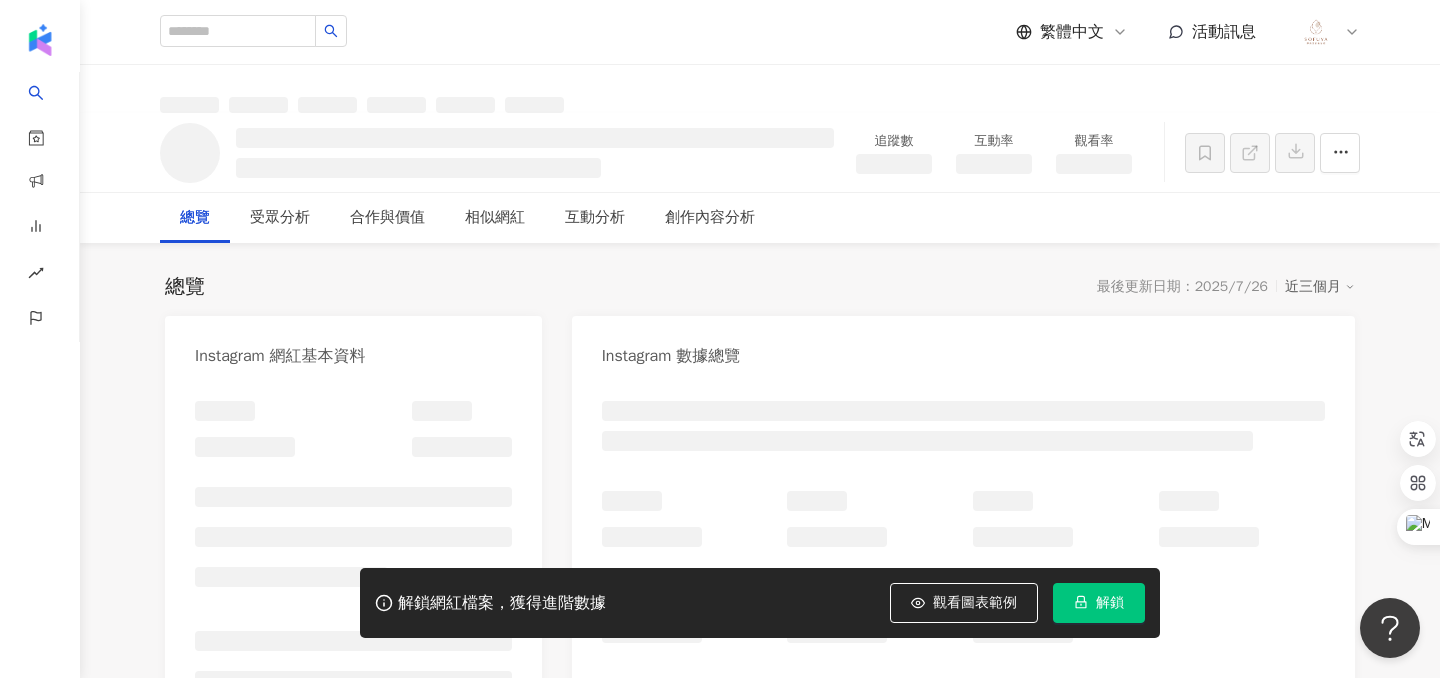 click on "解鎖" at bounding box center [1110, 603] 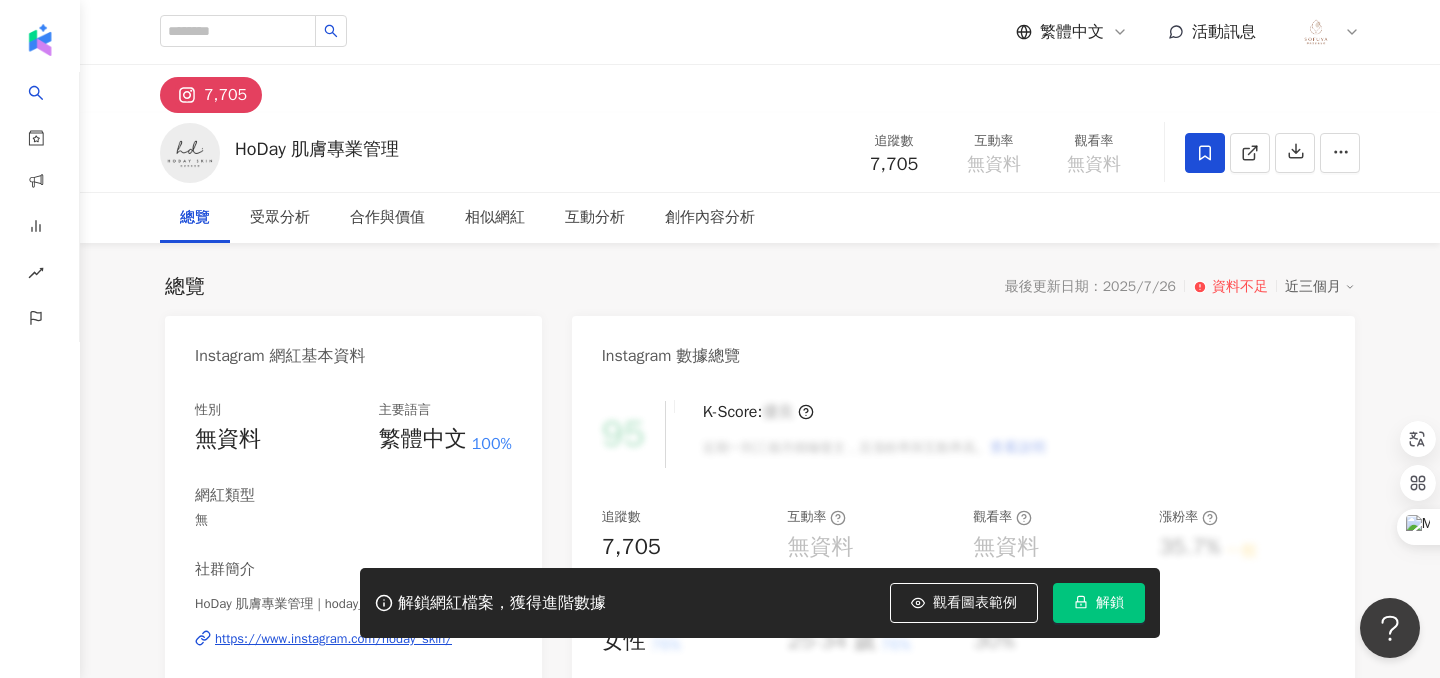 click on "解鎖" at bounding box center [1110, 603] 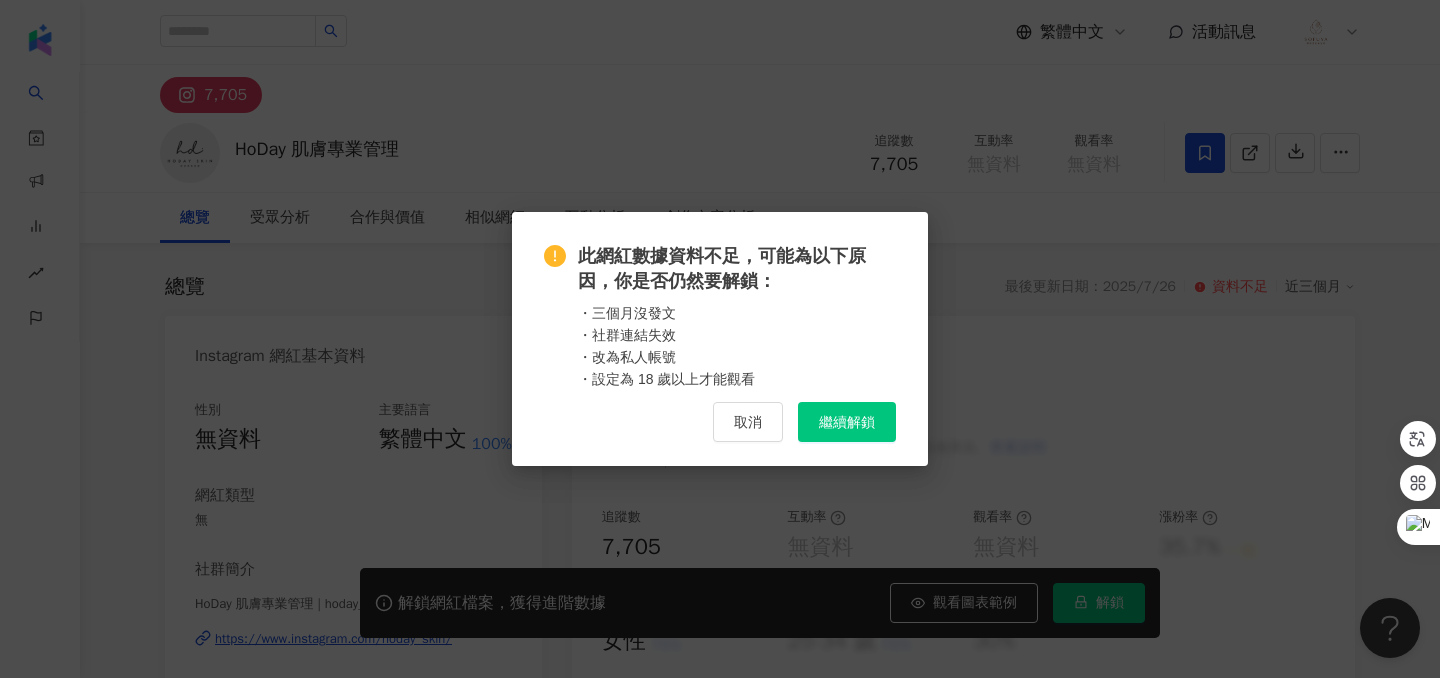 click on "繼續解鎖" at bounding box center [847, 422] 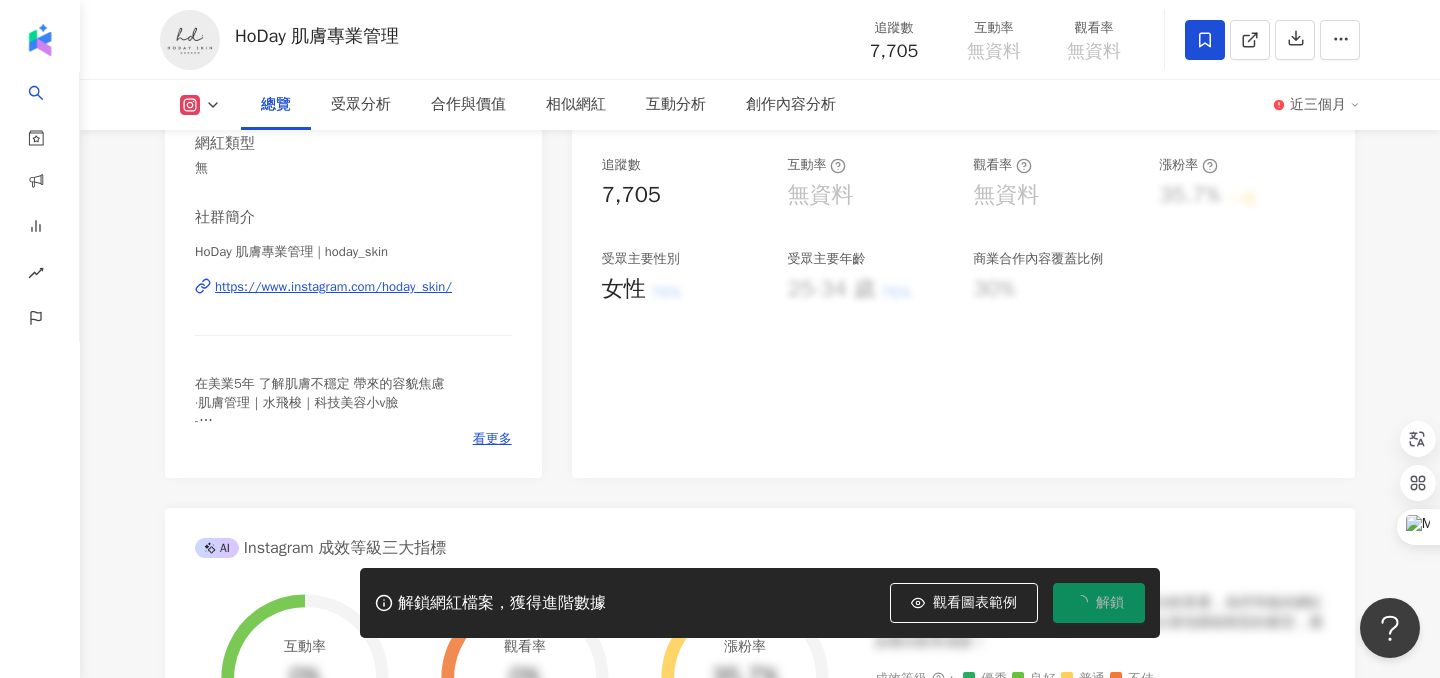 scroll, scrollTop: 0, scrollLeft: 0, axis: both 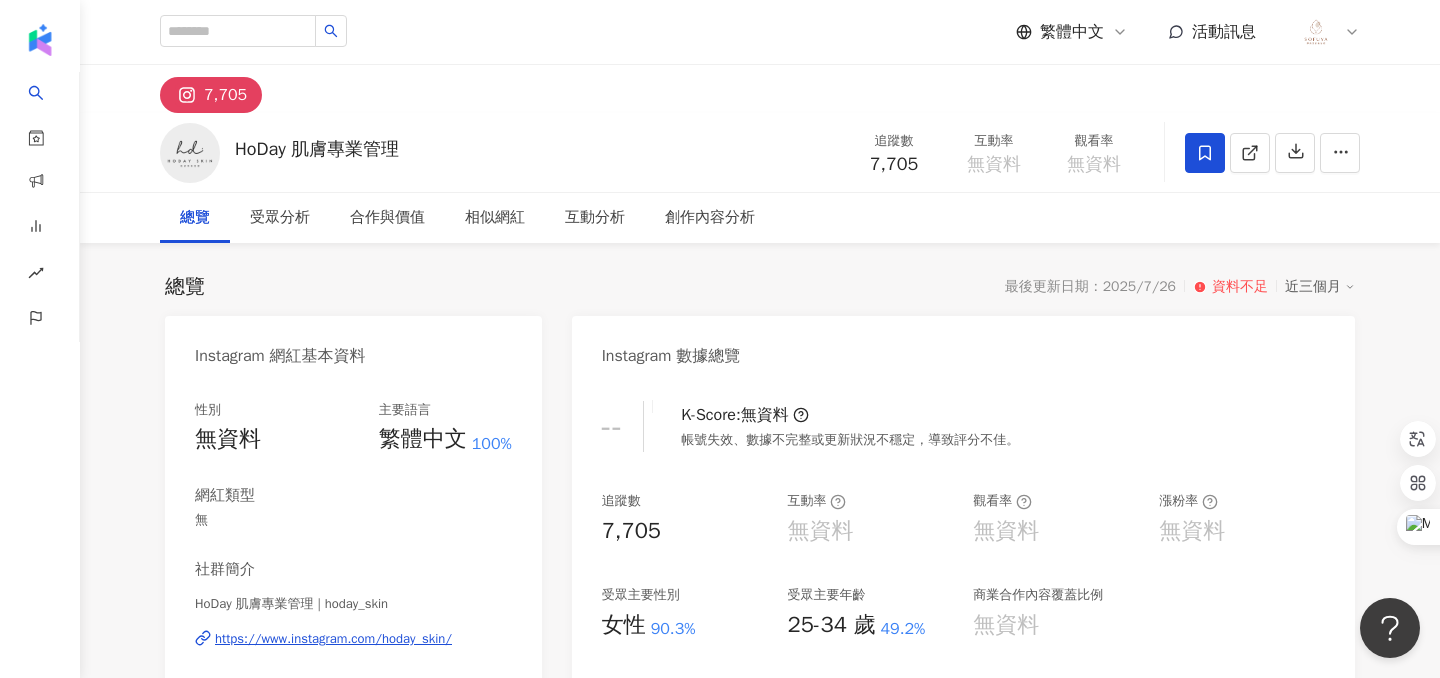 click 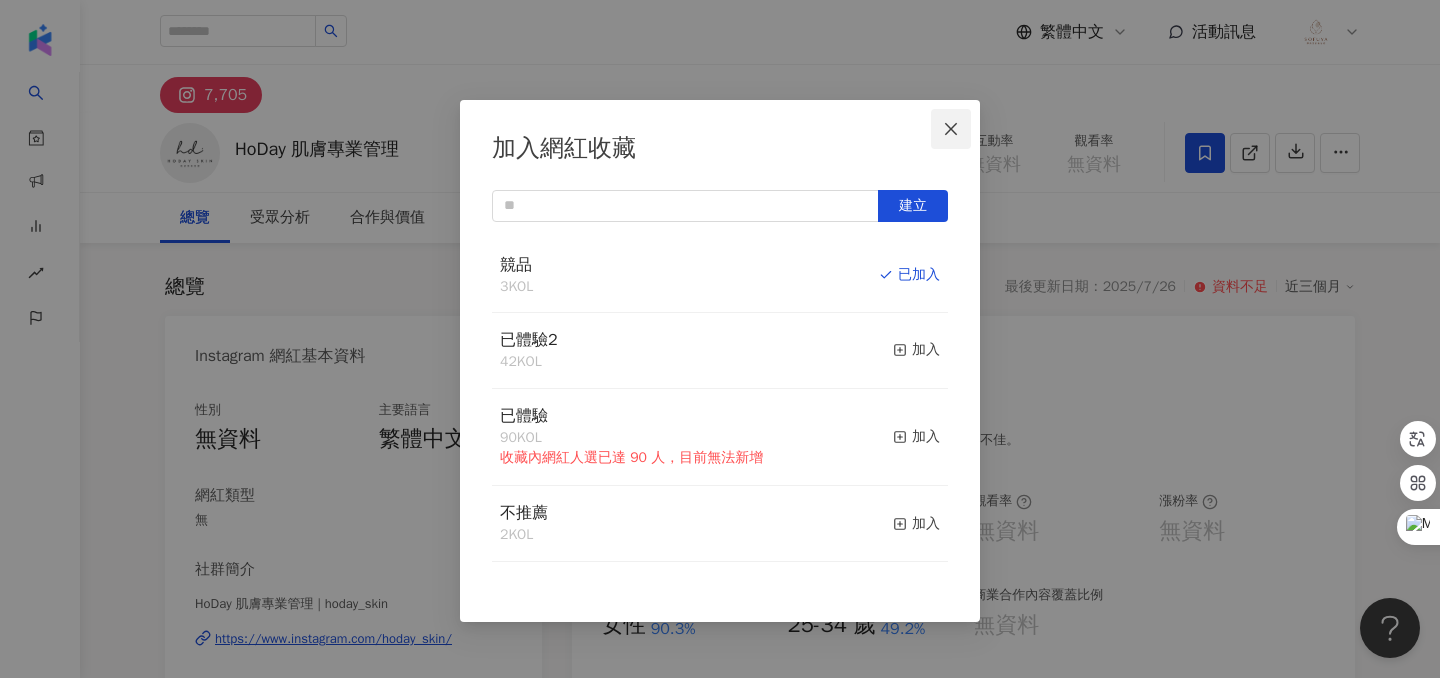 click 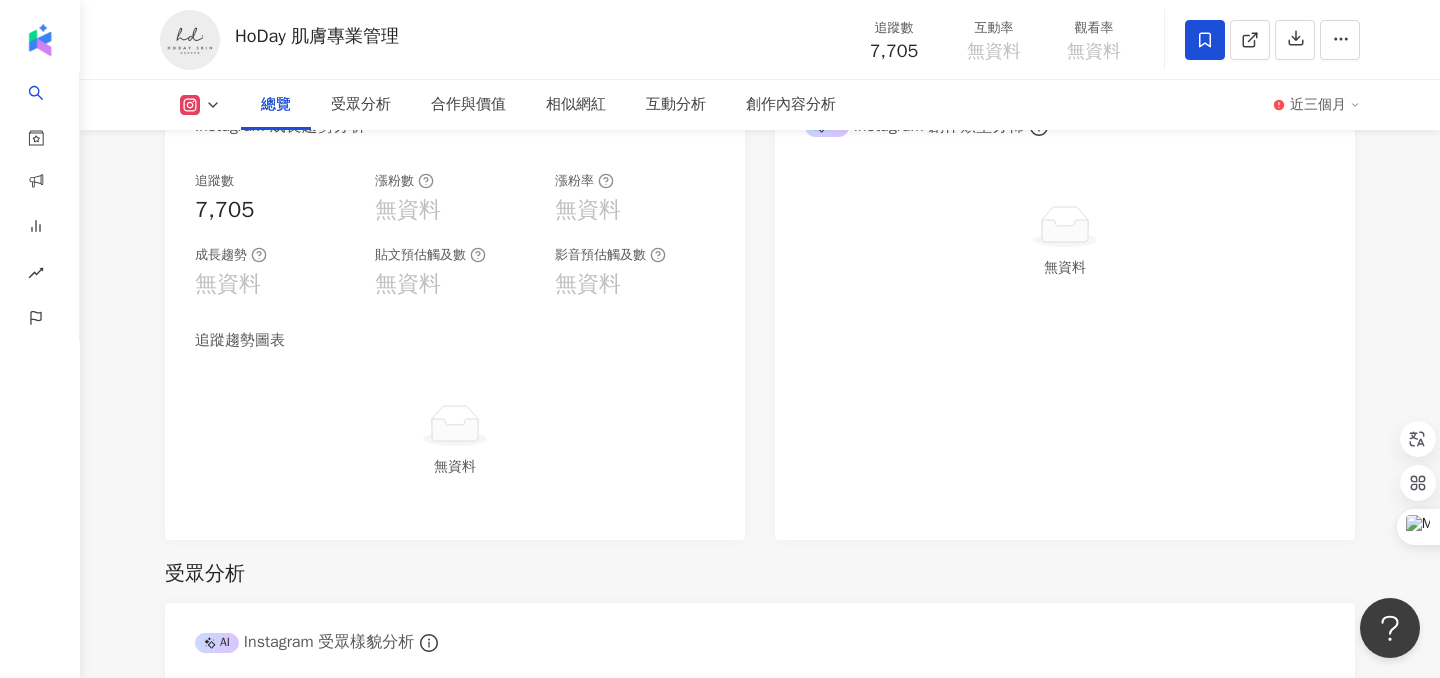 scroll, scrollTop: 1208, scrollLeft: 0, axis: vertical 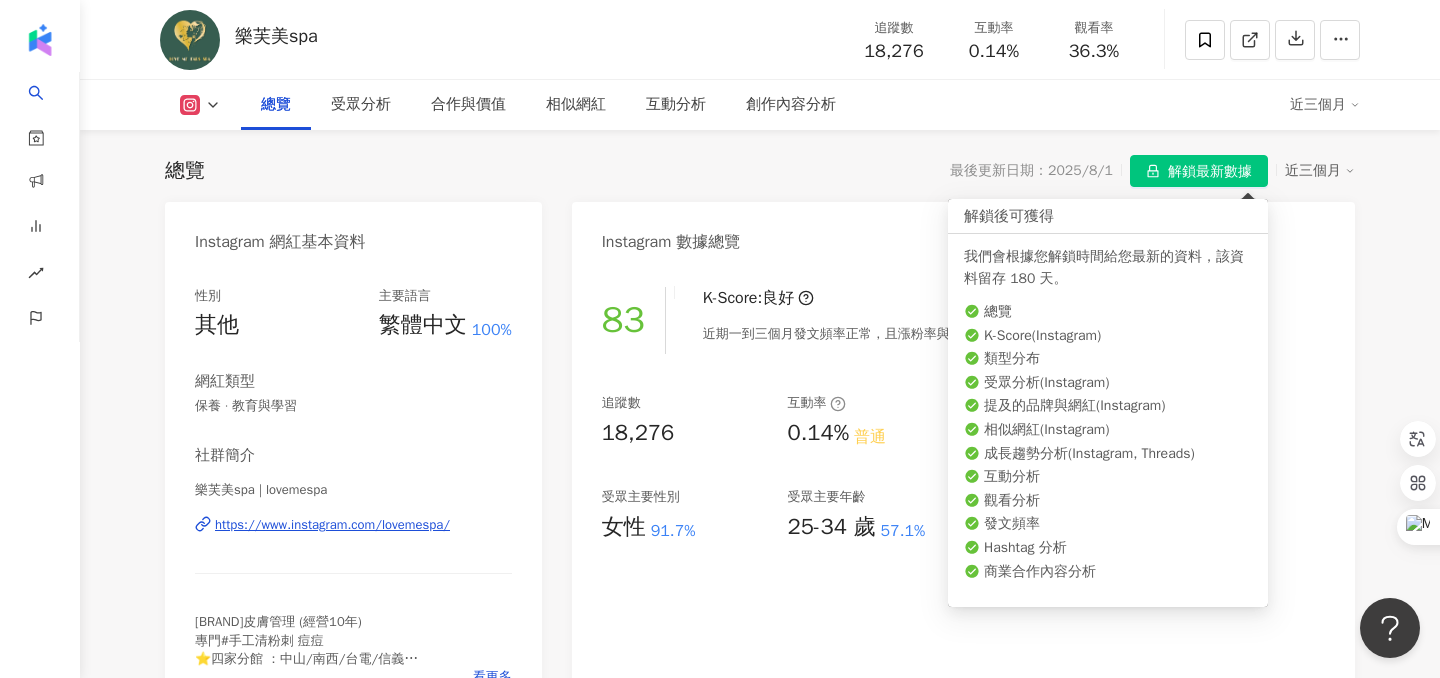 click on "解鎖最新數據" at bounding box center [1210, 172] 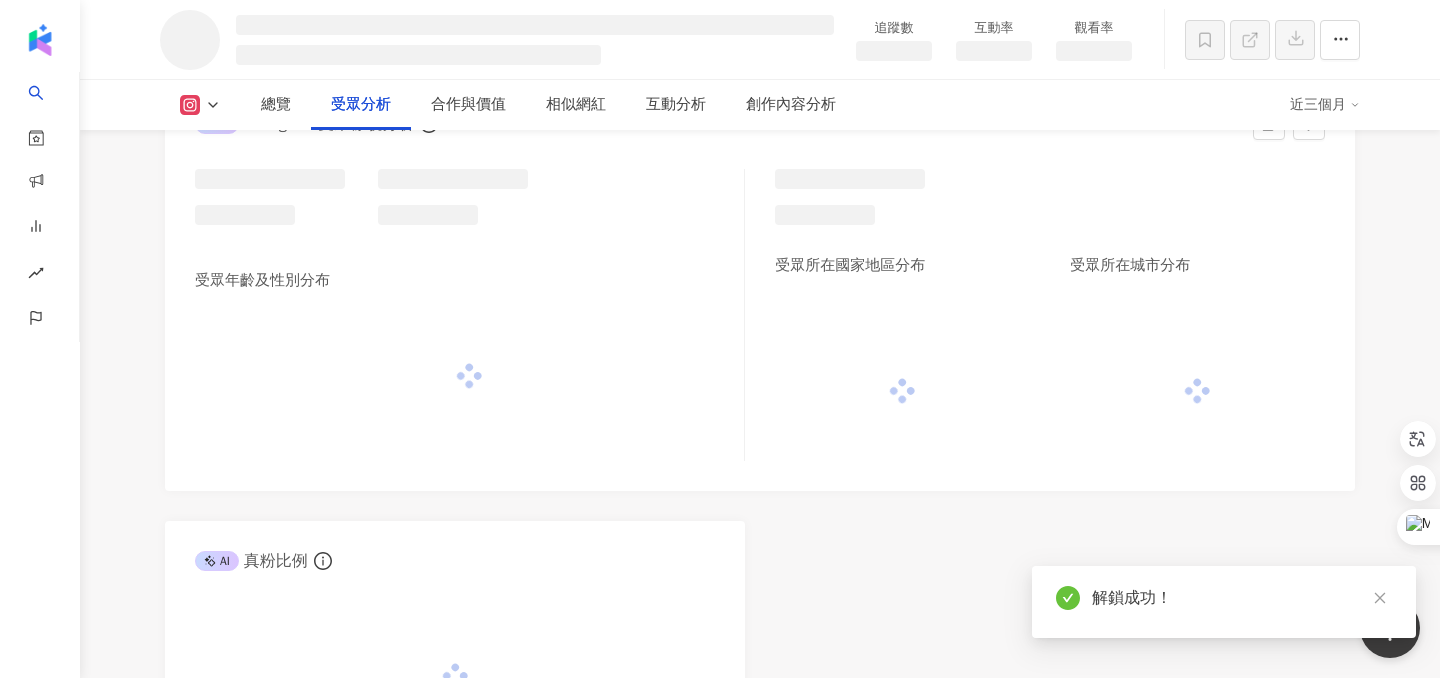 scroll, scrollTop: 0, scrollLeft: 0, axis: both 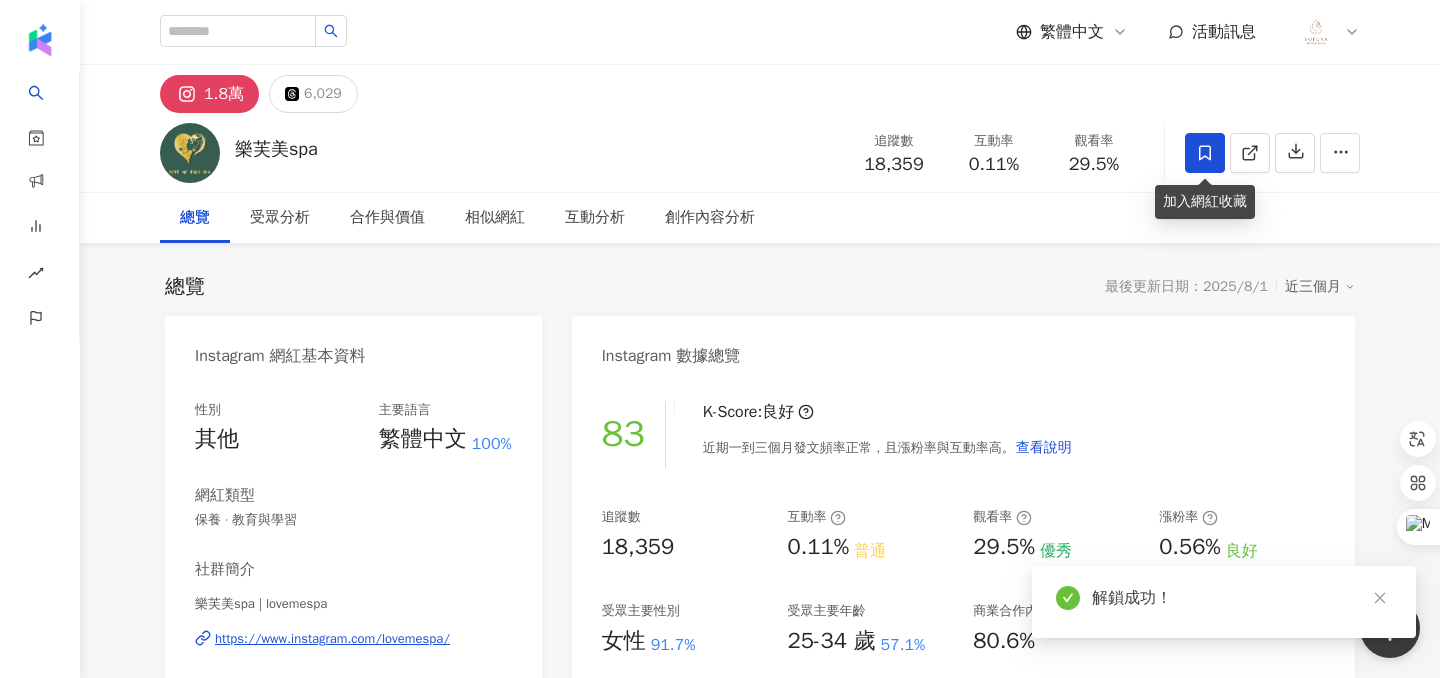 click 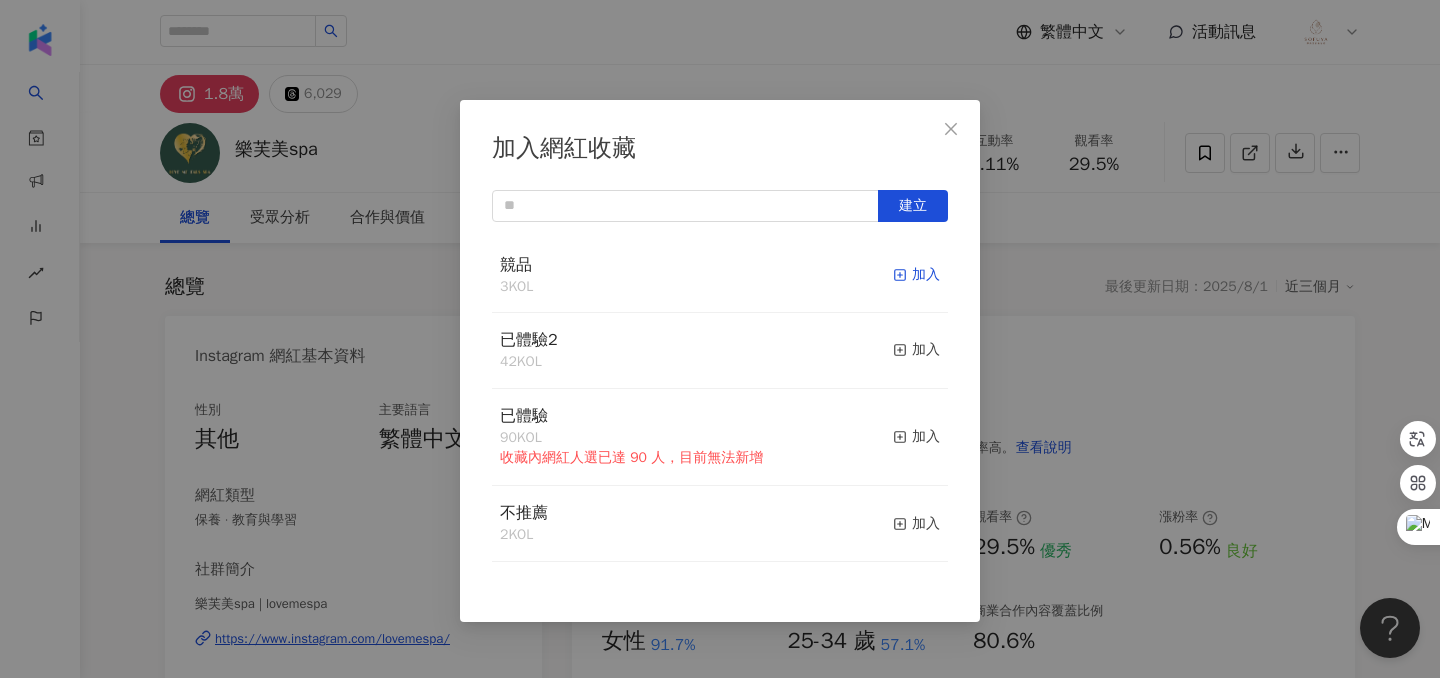 click on "加入" at bounding box center (916, 275) 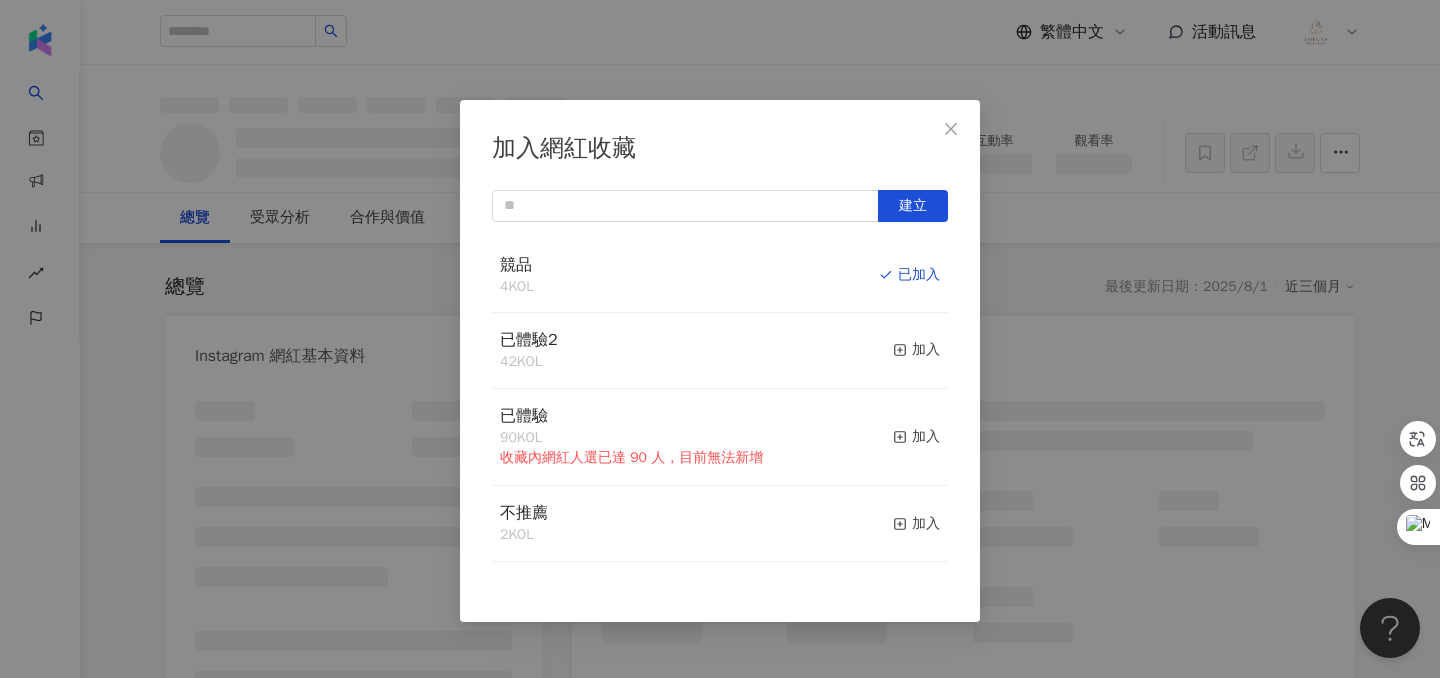 click at bounding box center [951, 129] 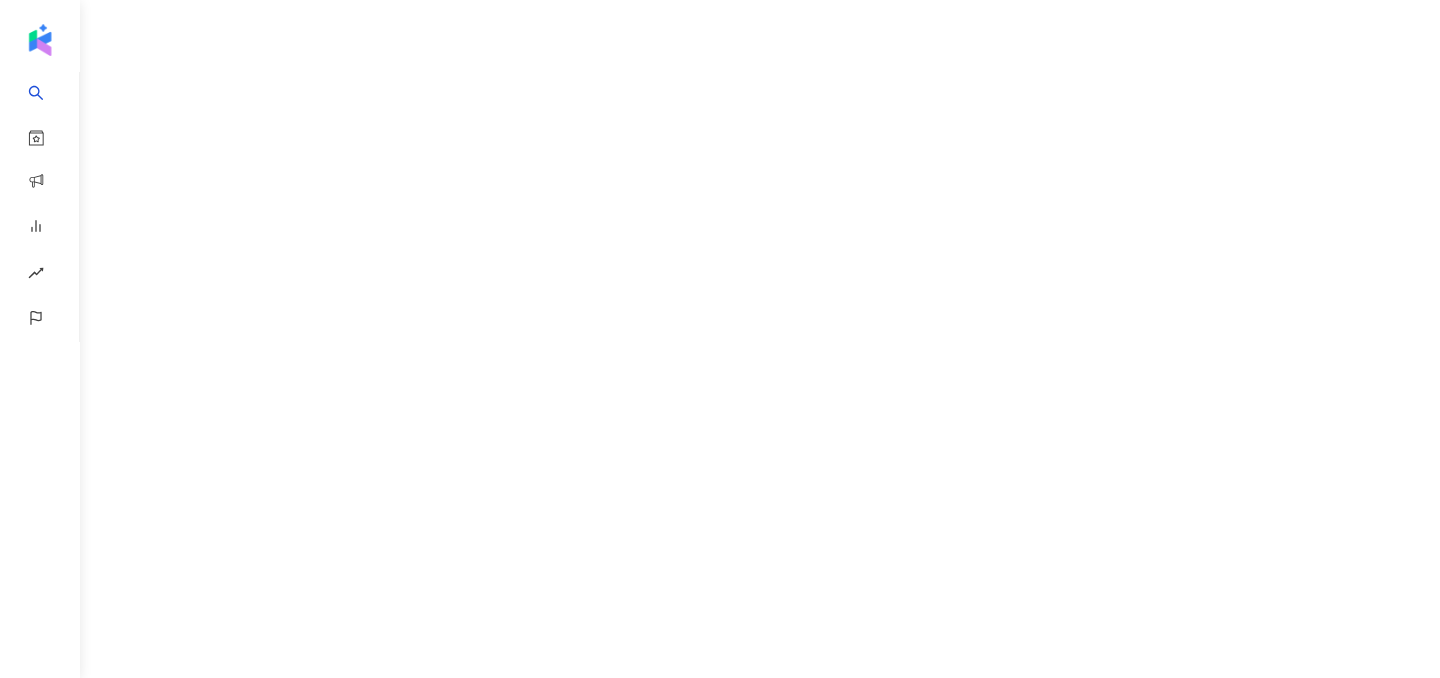 scroll, scrollTop: 0, scrollLeft: 0, axis: both 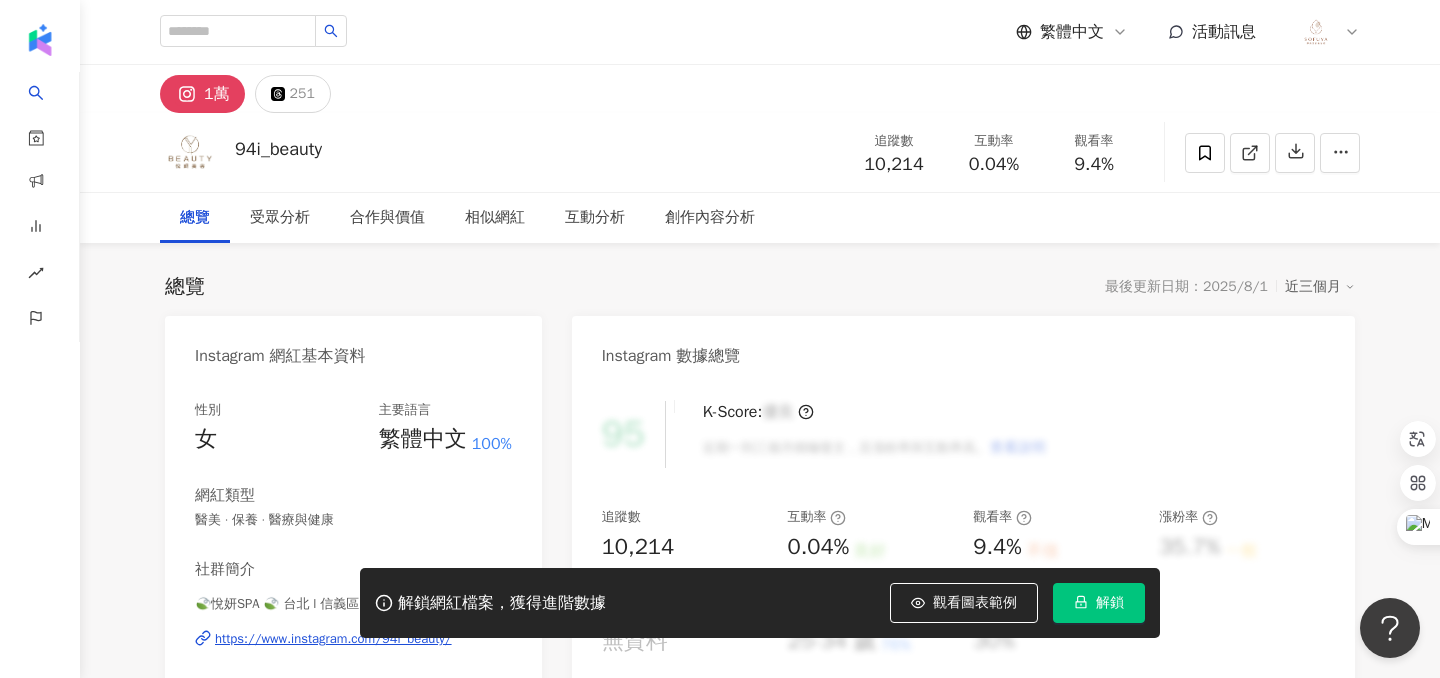 click on "解鎖" at bounding box center [1099, 603] 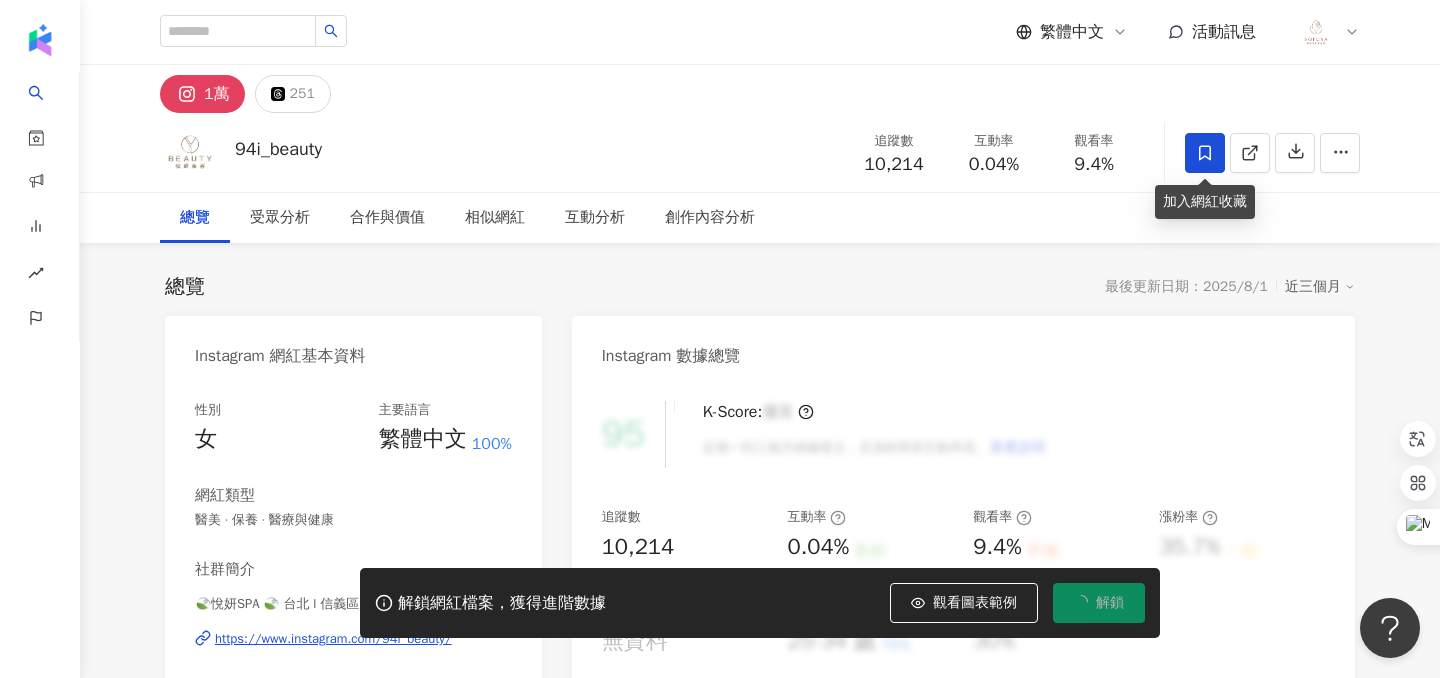 click 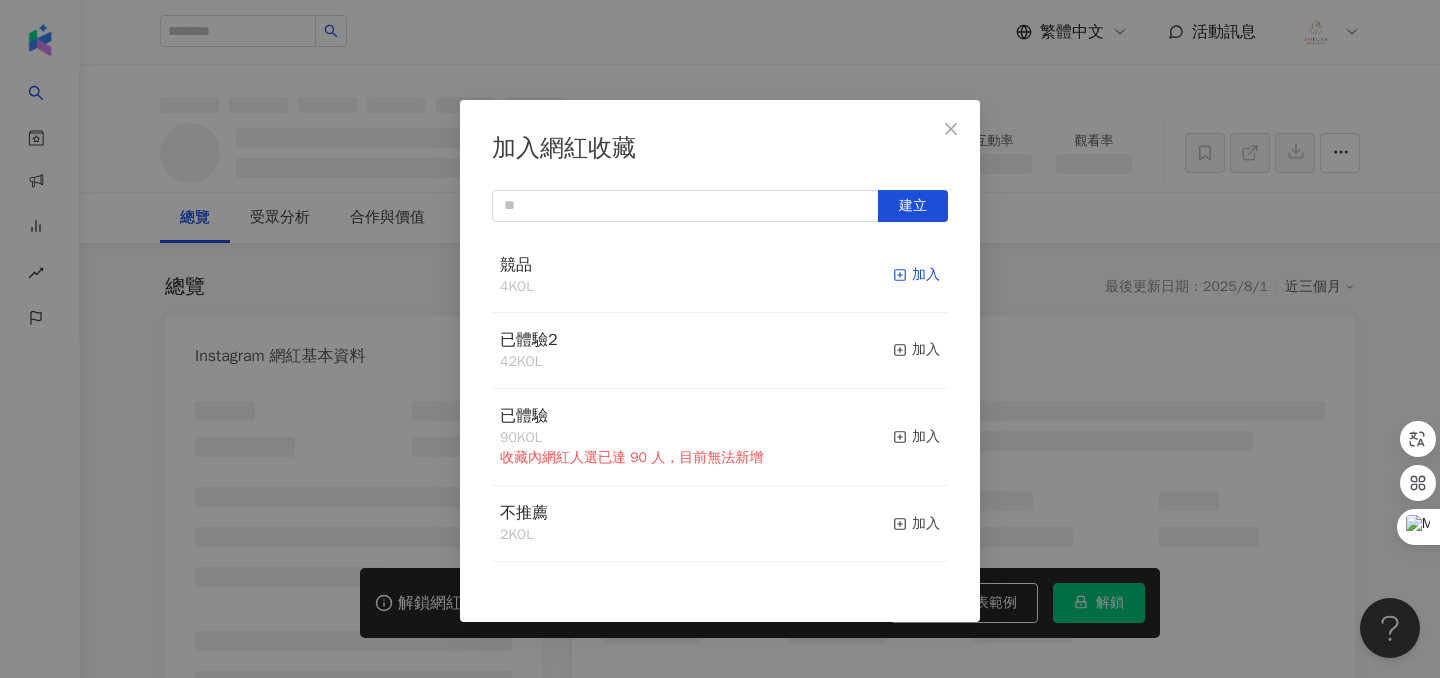 click on "加入" at bounding box center (916, 275) 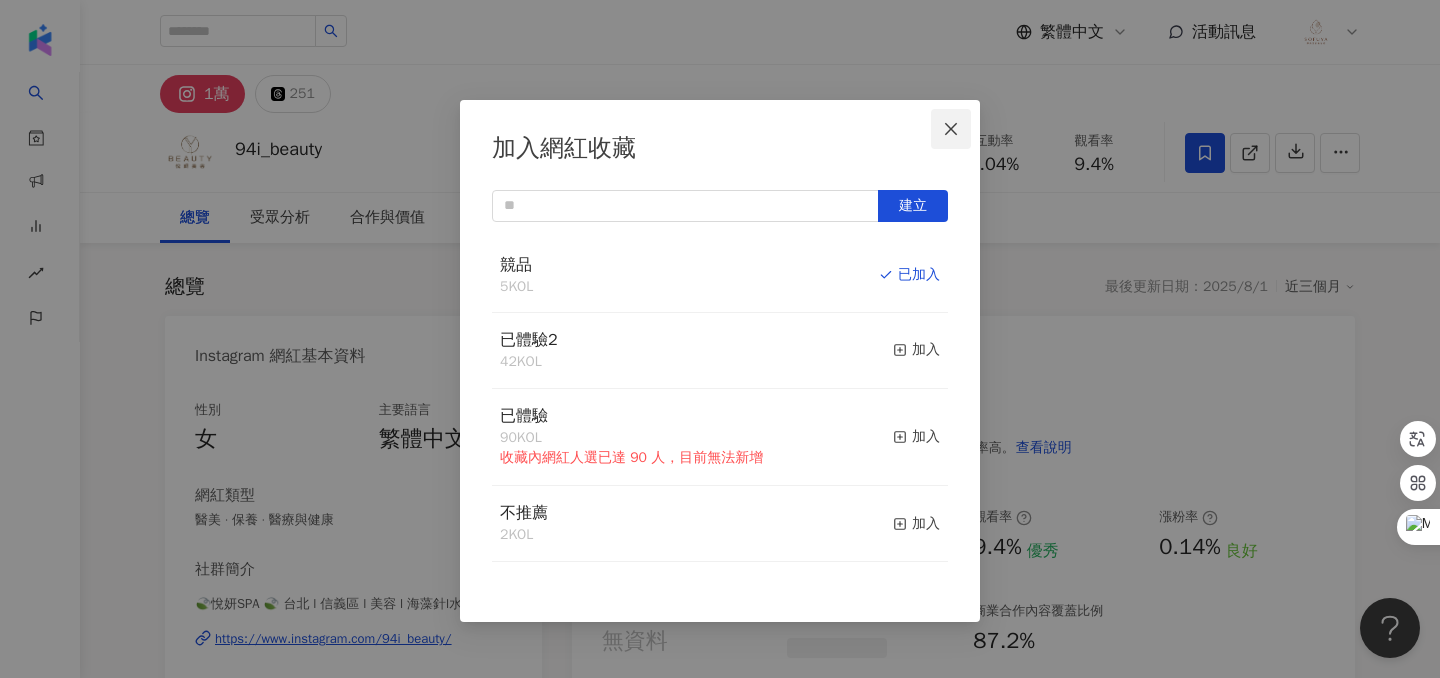 click 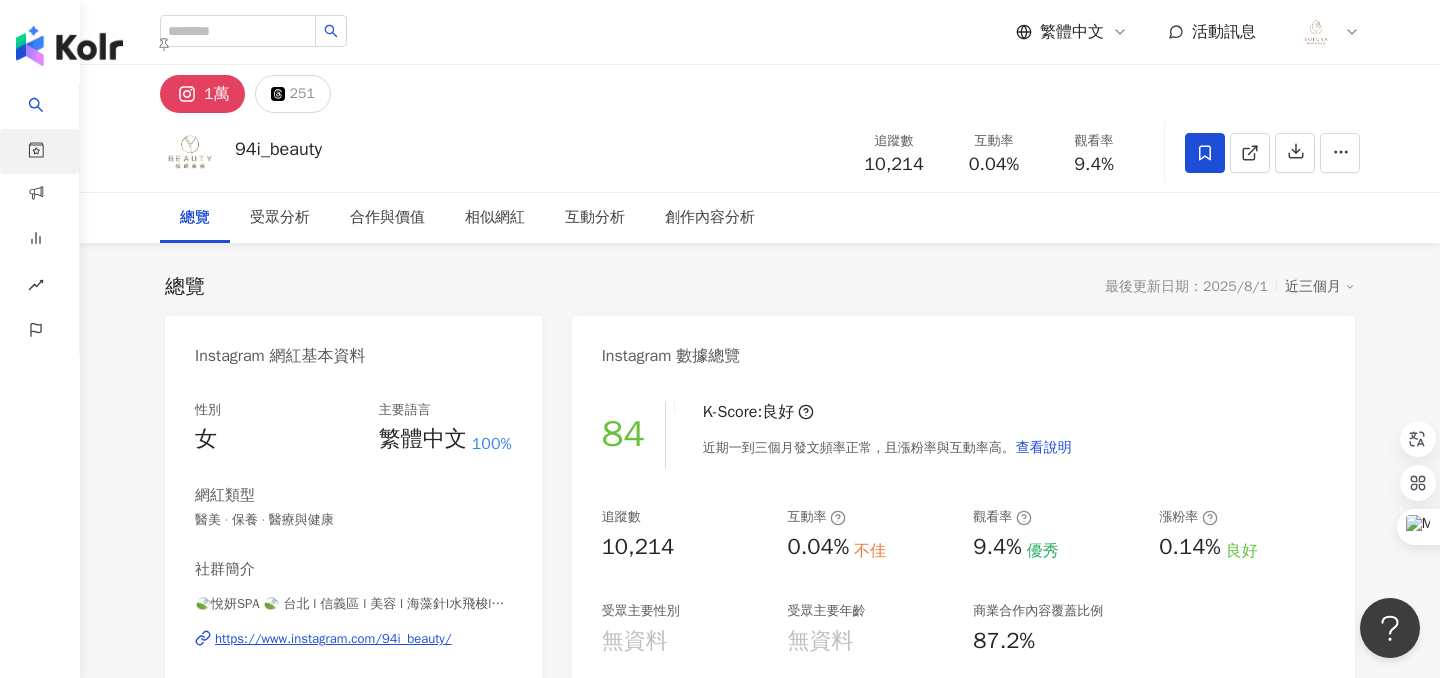 click on "資源庫" at bounding box center (39, 151) 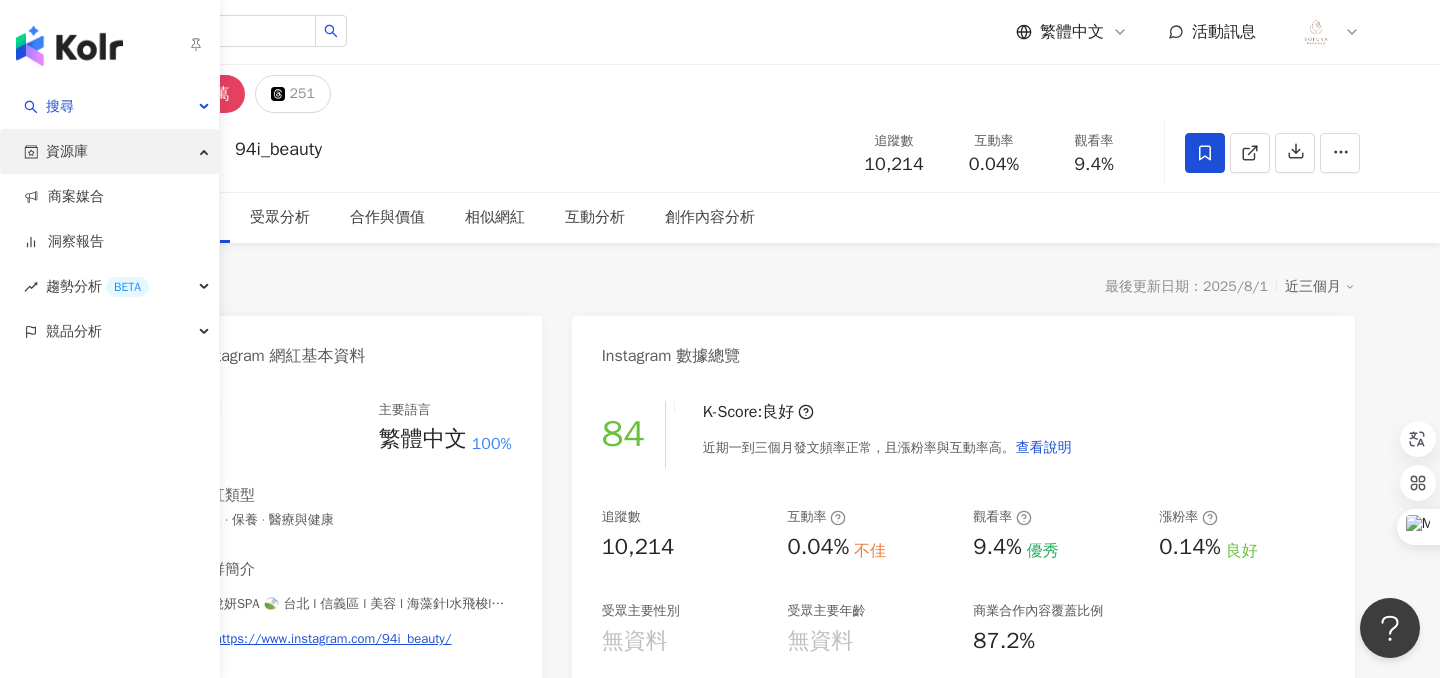 click on "資源庫" at bounding box center (109, 151) 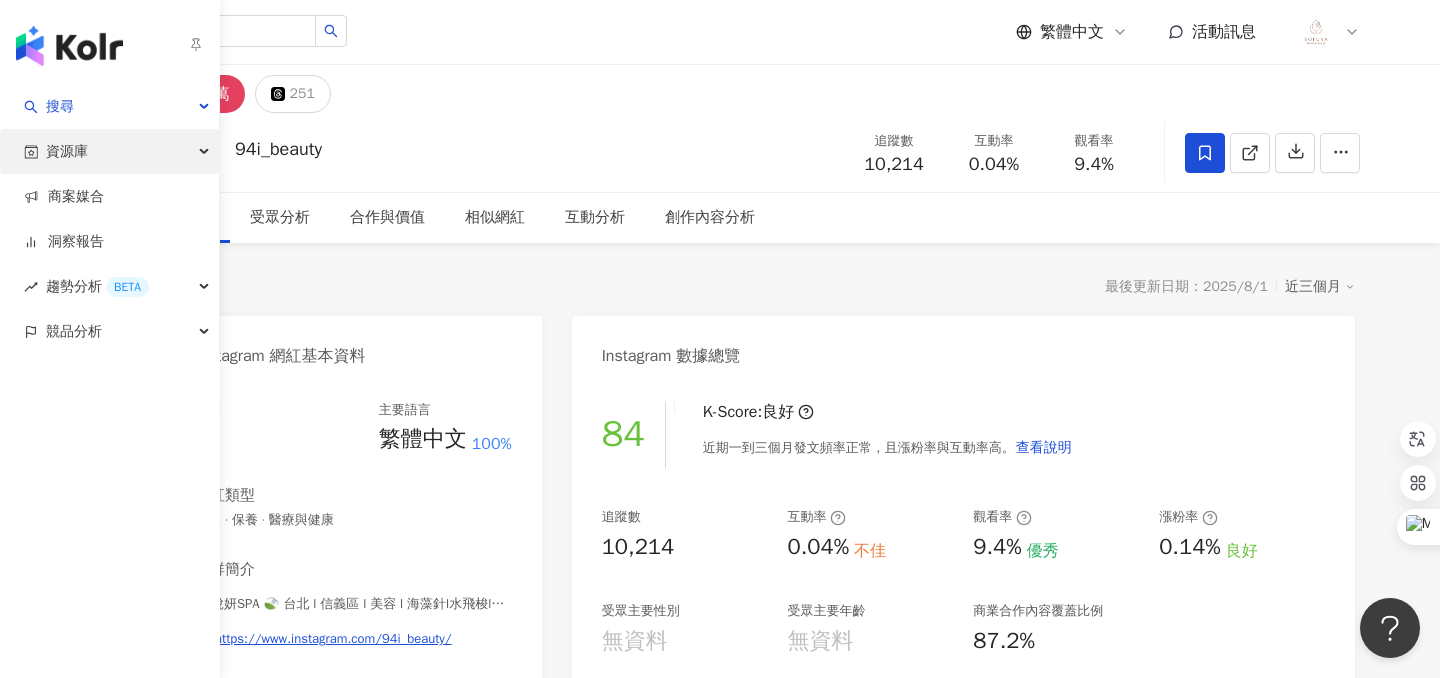 click on "資源庫" at bounding box center (109, 151) 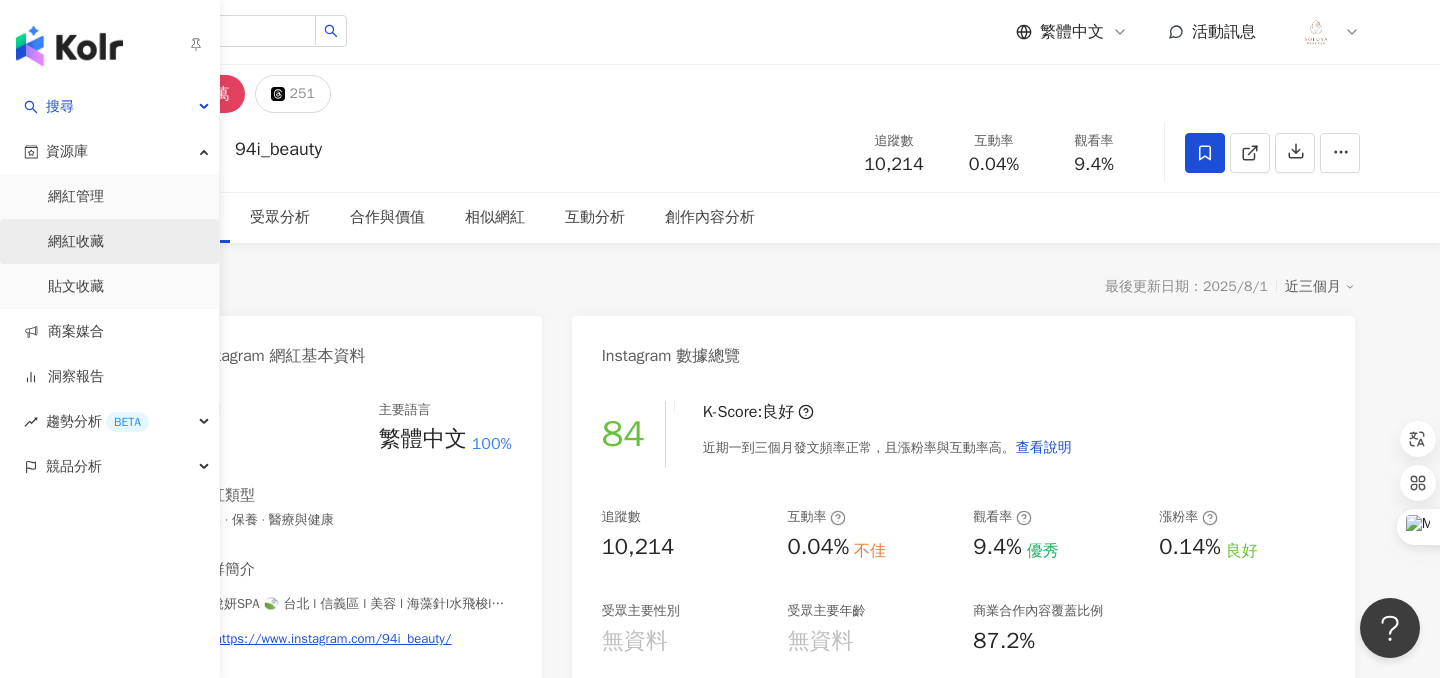 click on "網紅收藏" at bounding box center [76, 242] 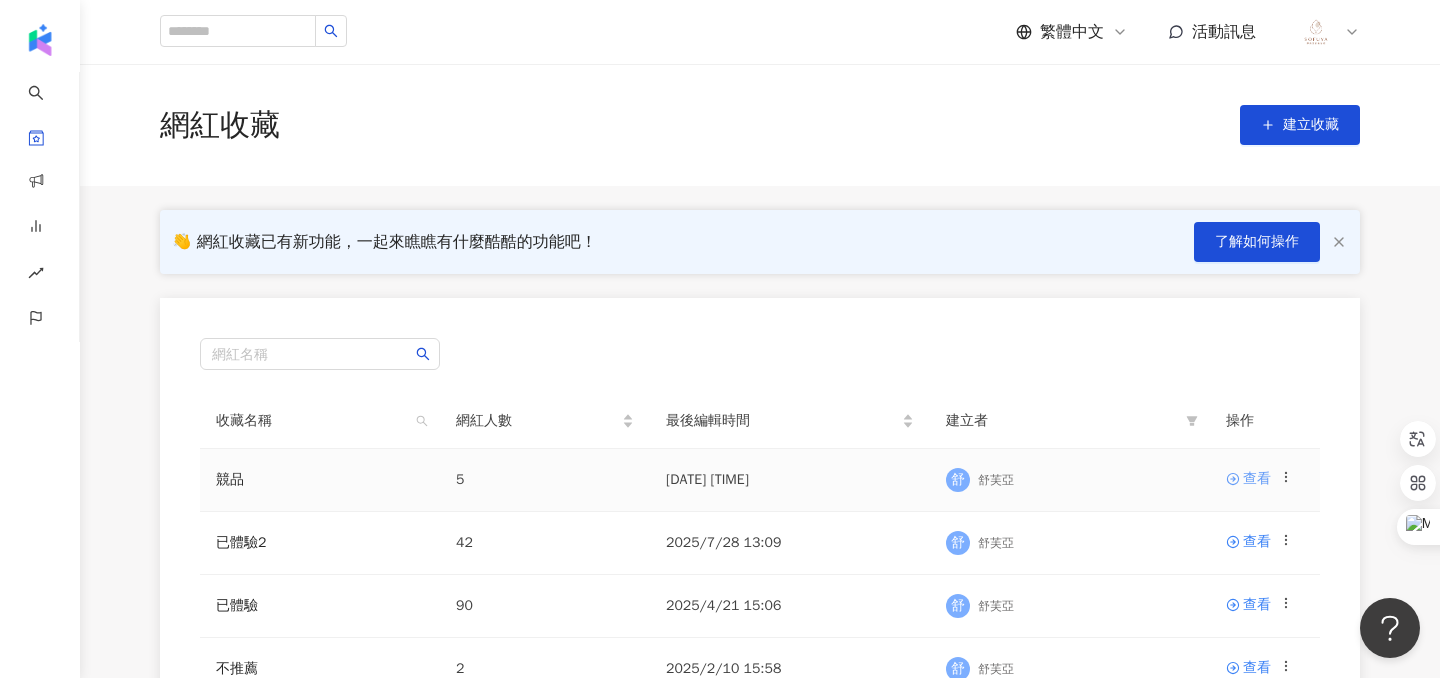 click on "查看" at bounding box center (1257, 479) 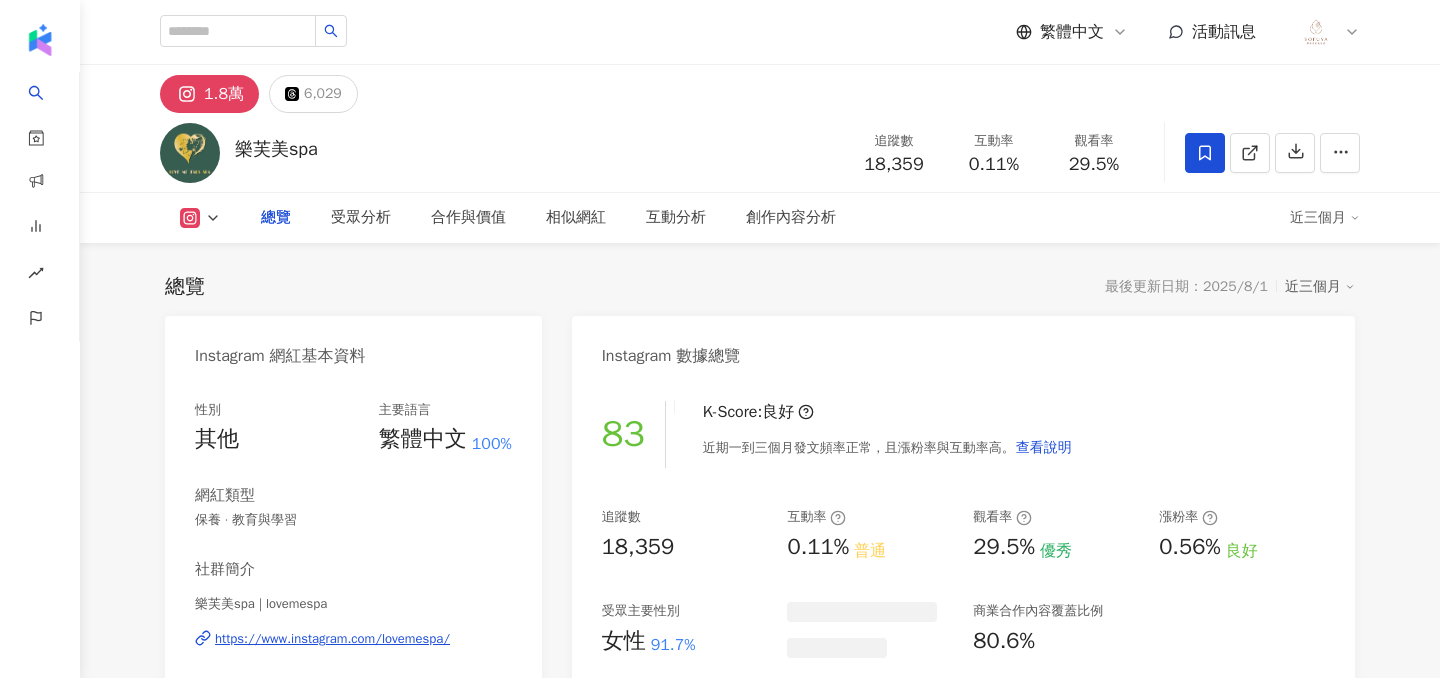 scroll, scrollTop: 0, scrollLeft: 0, axis: both 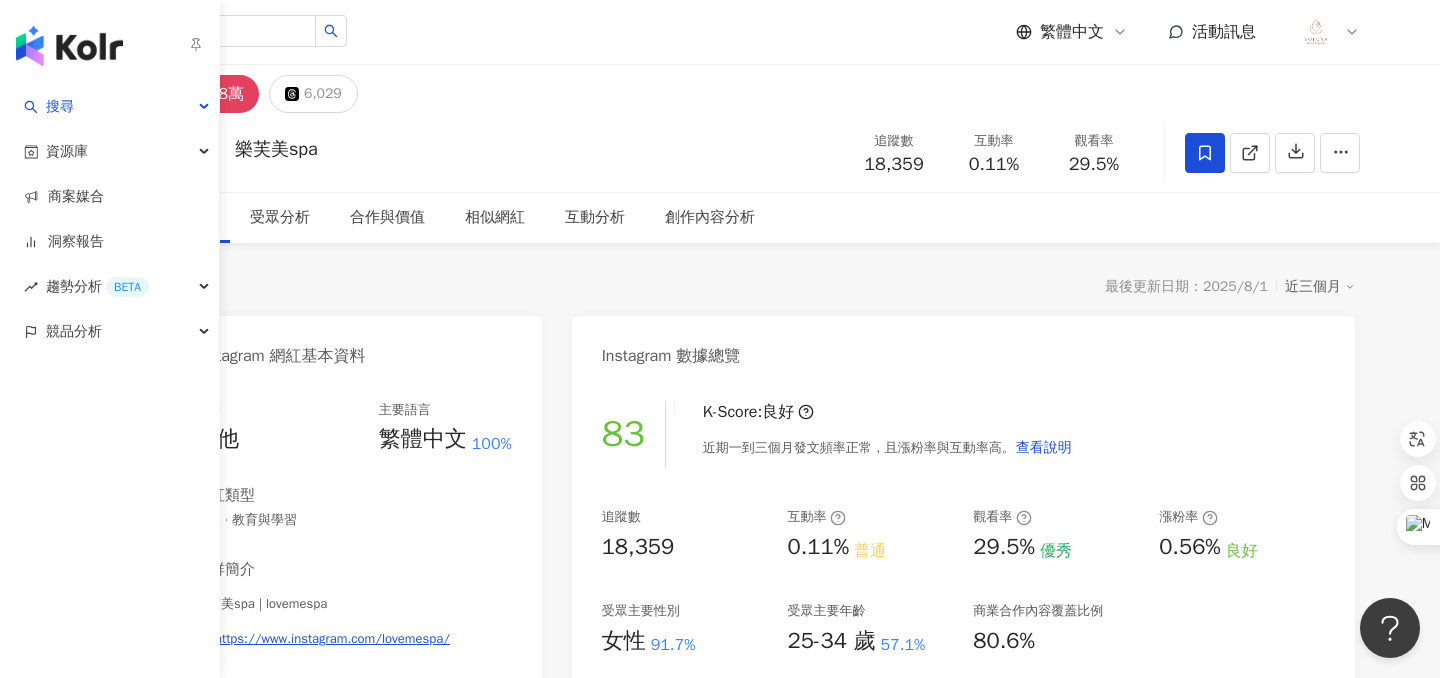 click at bounding box center [69, 46] 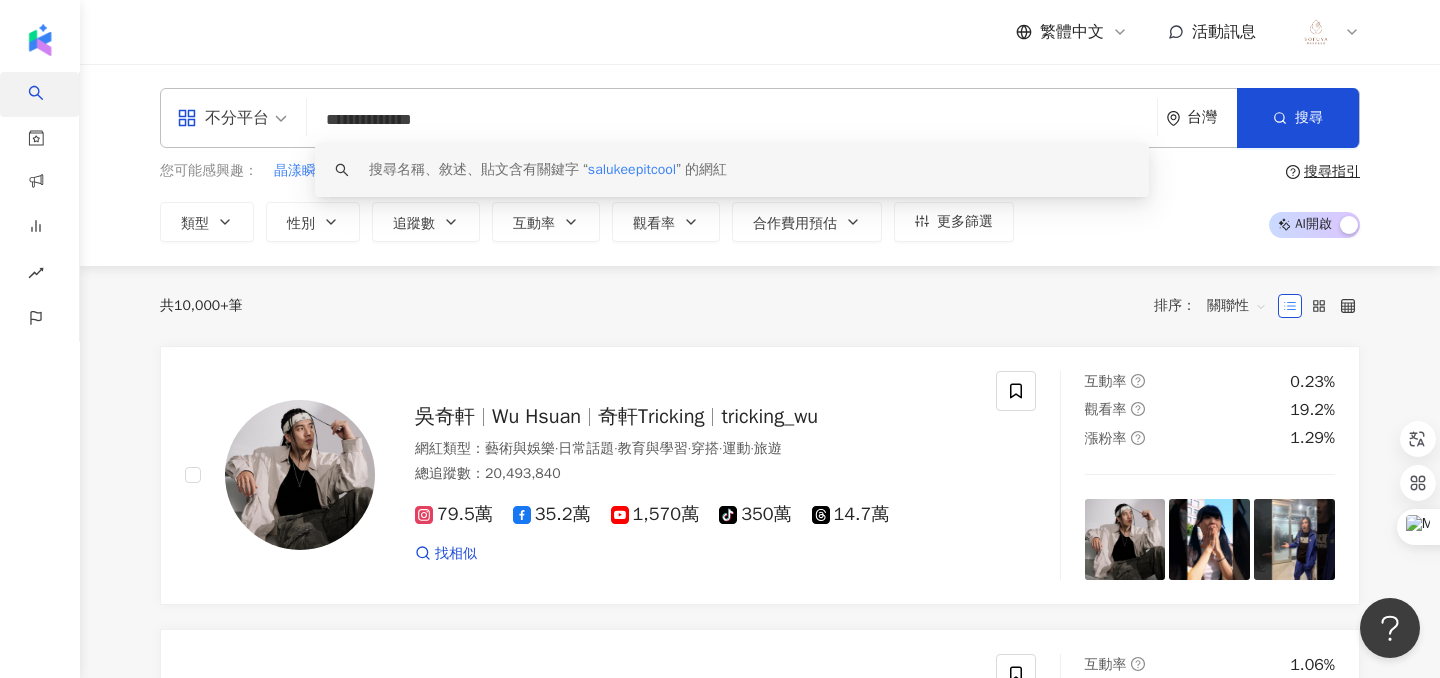 drag, startPoint x: 509, startPoint y: 112, endPoint x: 2, endPoint y: 112, distance: 507 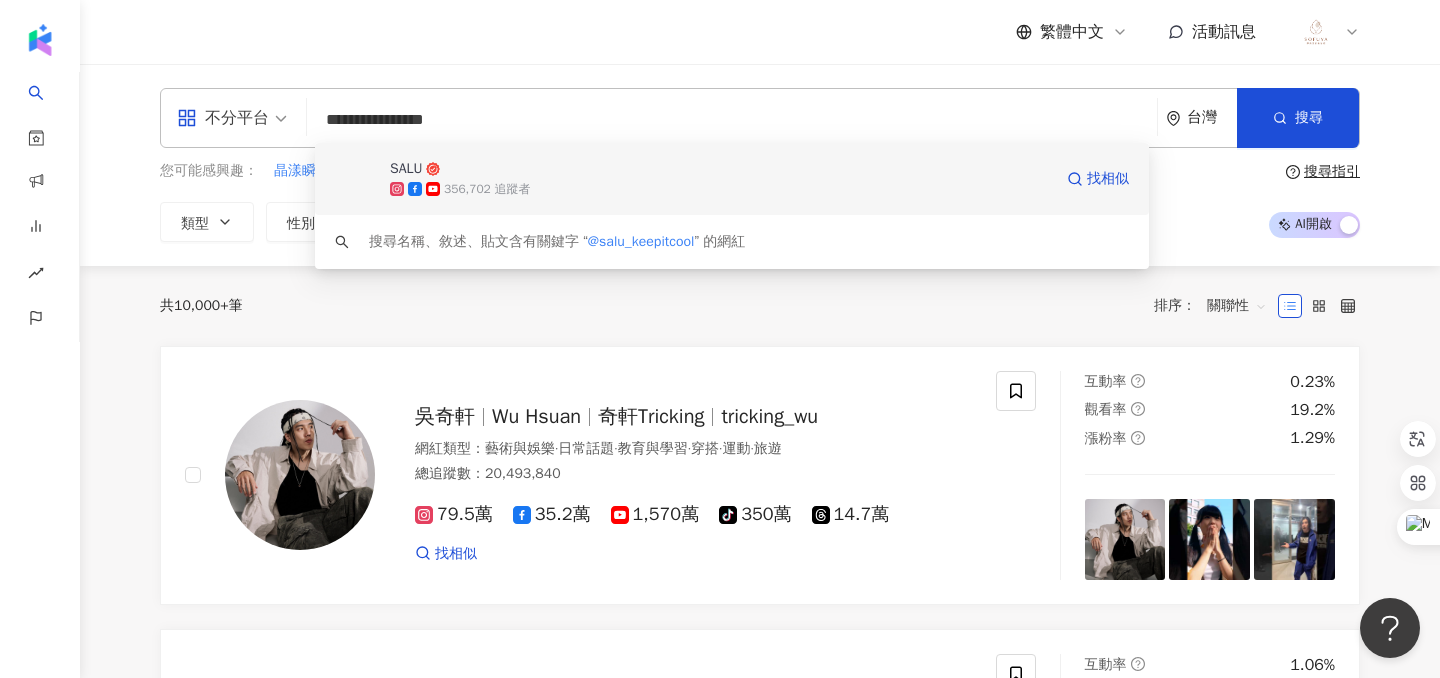 click on "SALU" at bounding box center [721, 169] 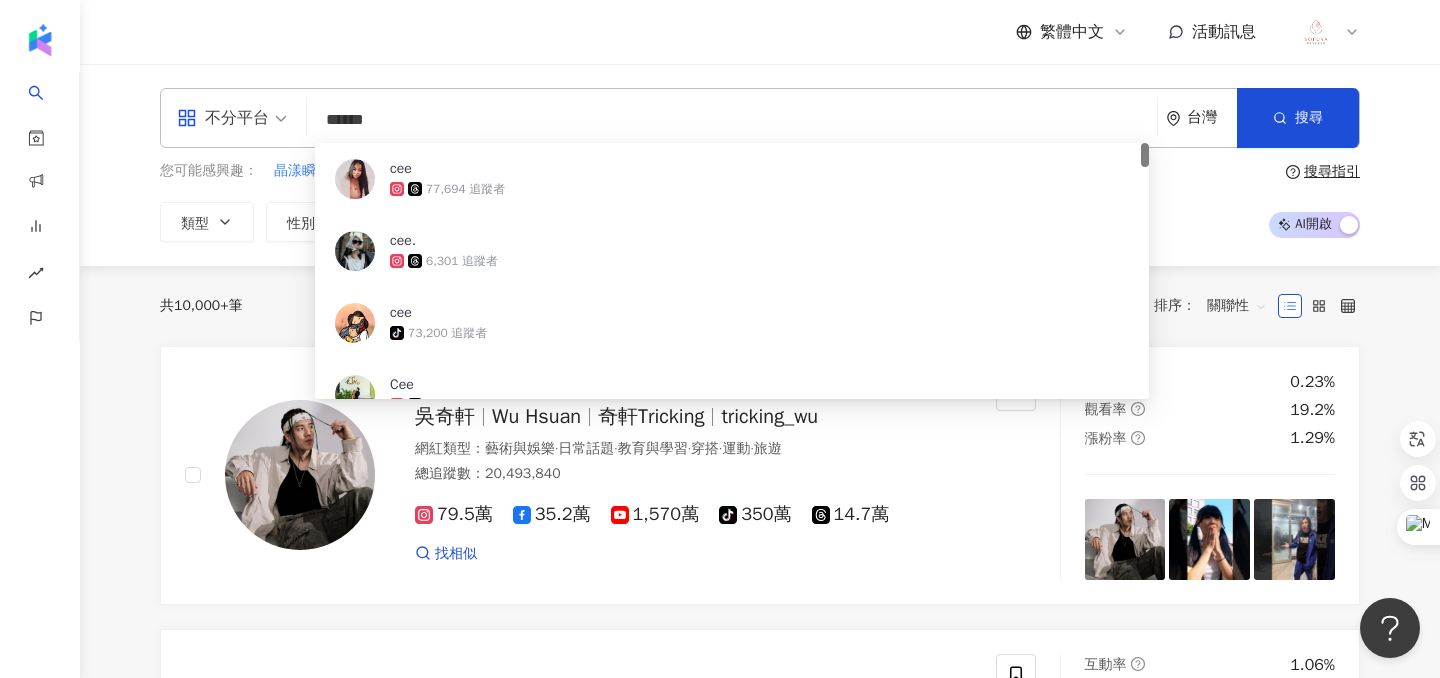 type on "*******" 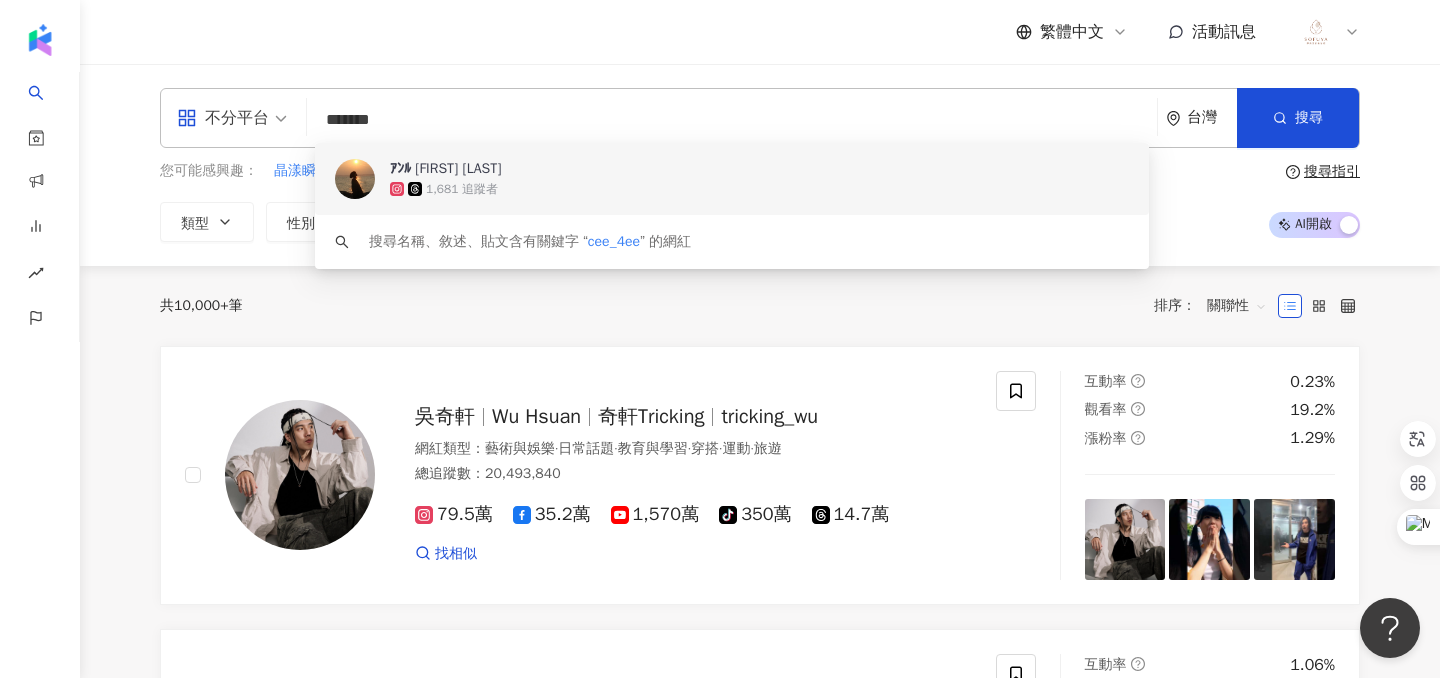 click on "1,681   追蹤者" at bounding box center (462, 189) 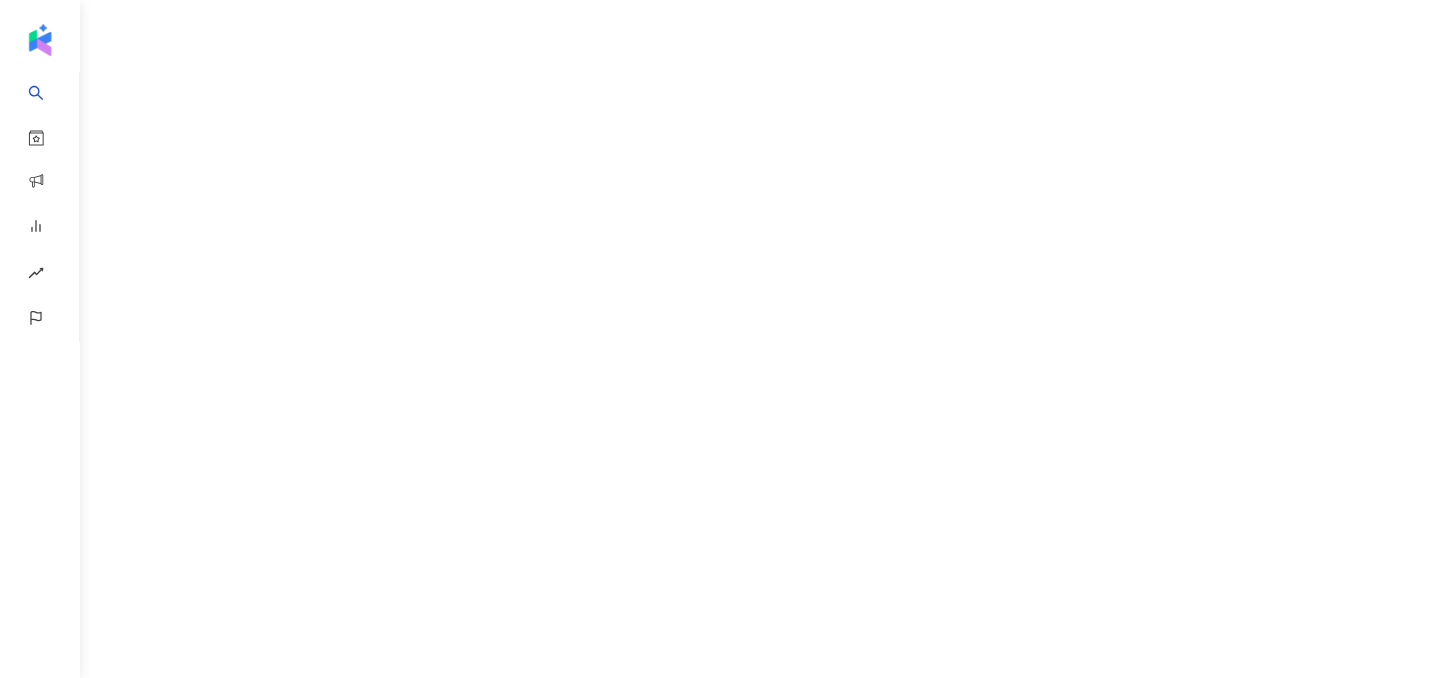 scroll, scrollTop: 0, scrollLeft: 0, axis: both 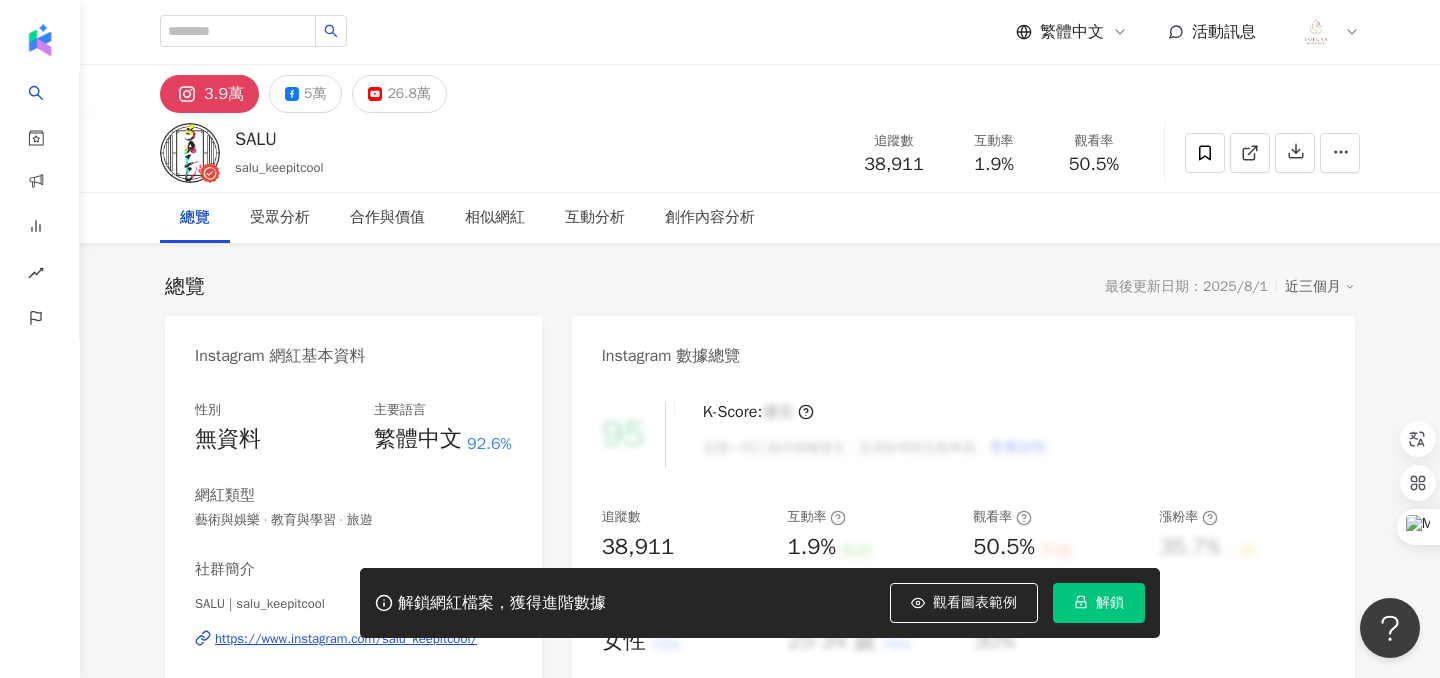click on "解鎖" at bounding box center [1110, 603] 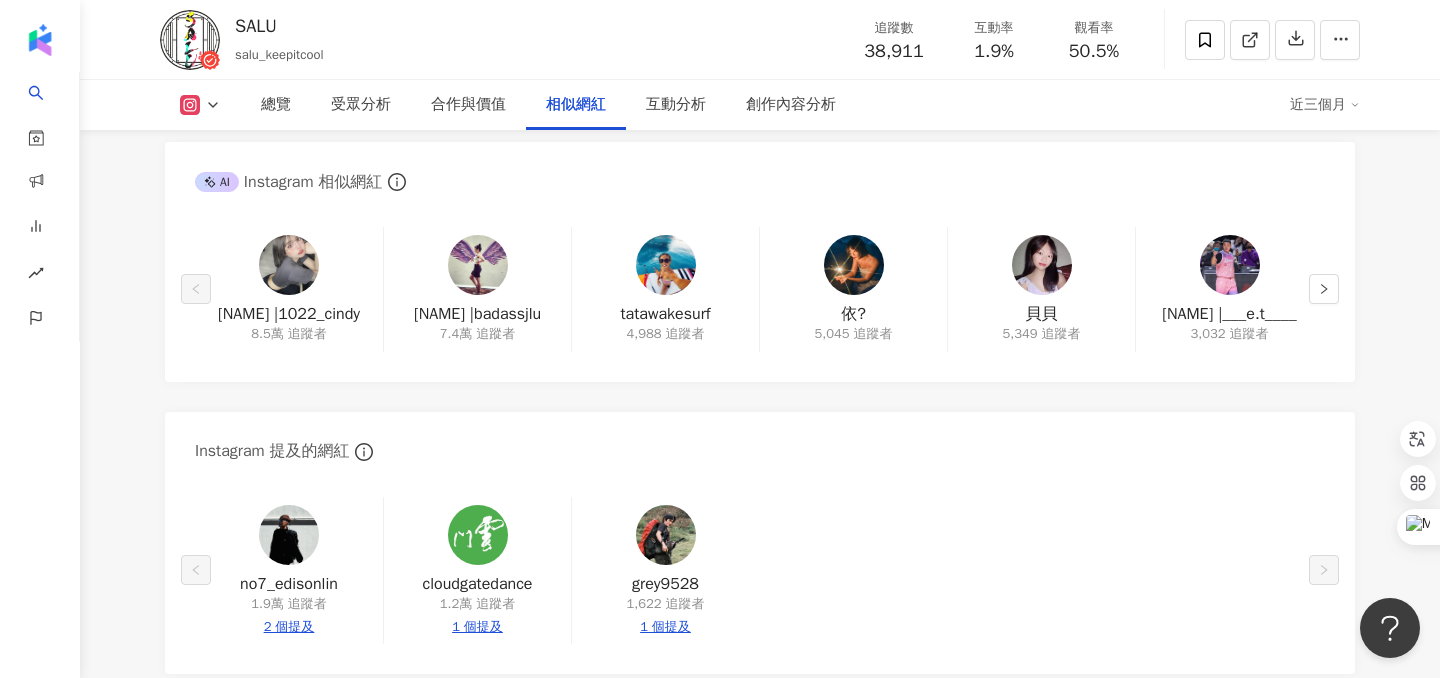 scroll, scrollTop: 3433, scrollLeft: 0, axis: vertical 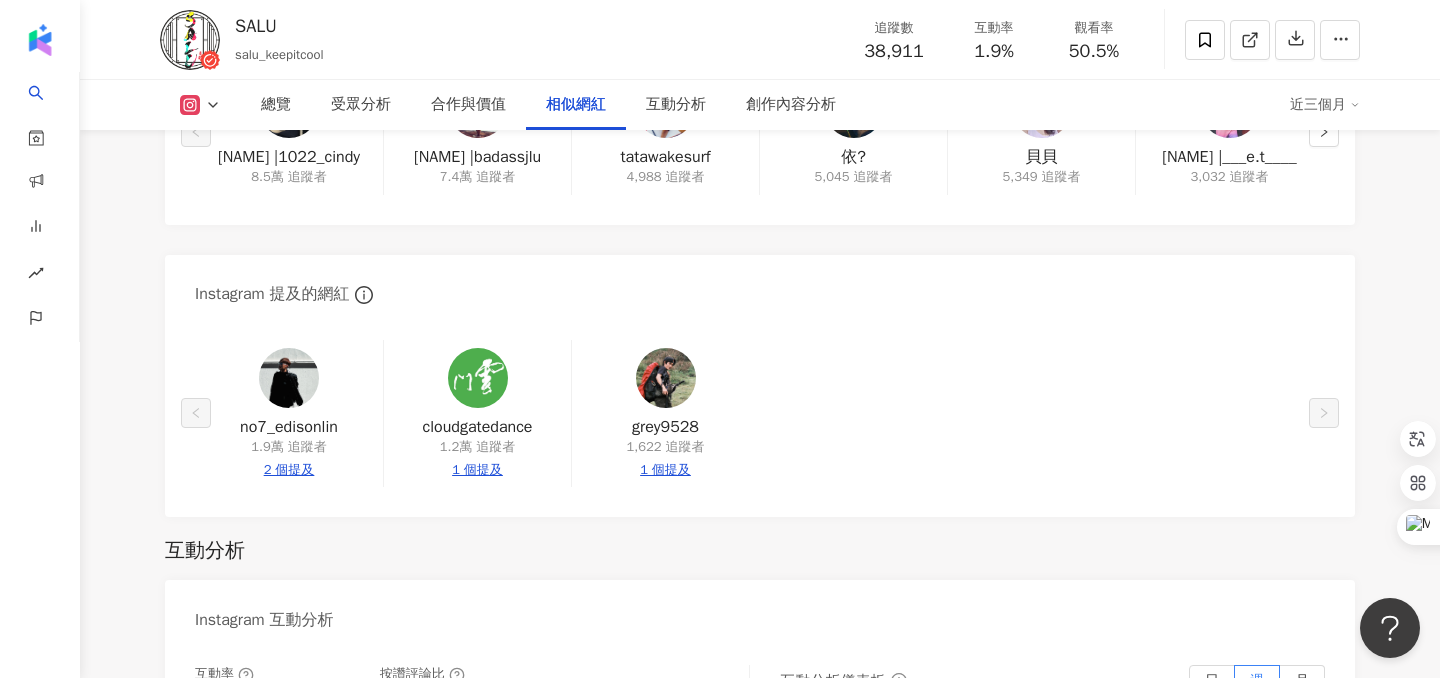 click at bounding box center (289, 378) 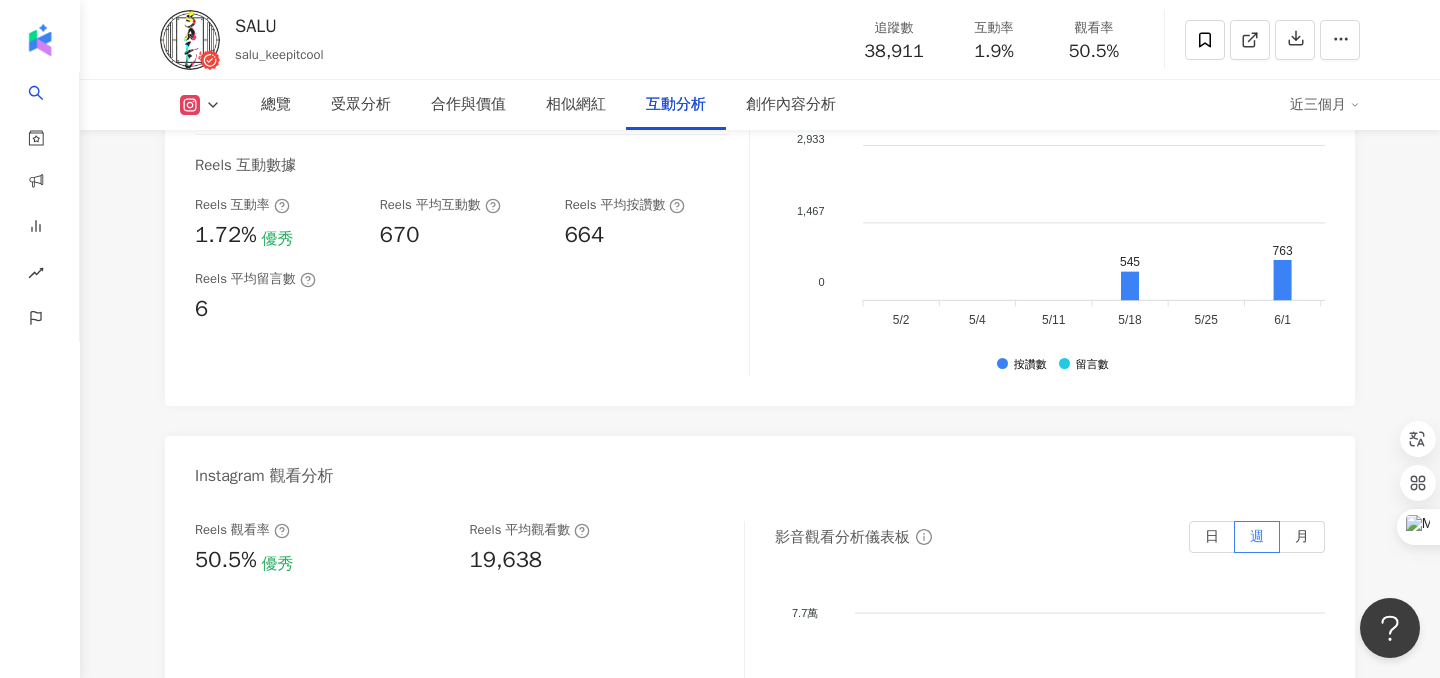 scroll, scrollTop: 3881, scrollLeft: 0, axis: vertical 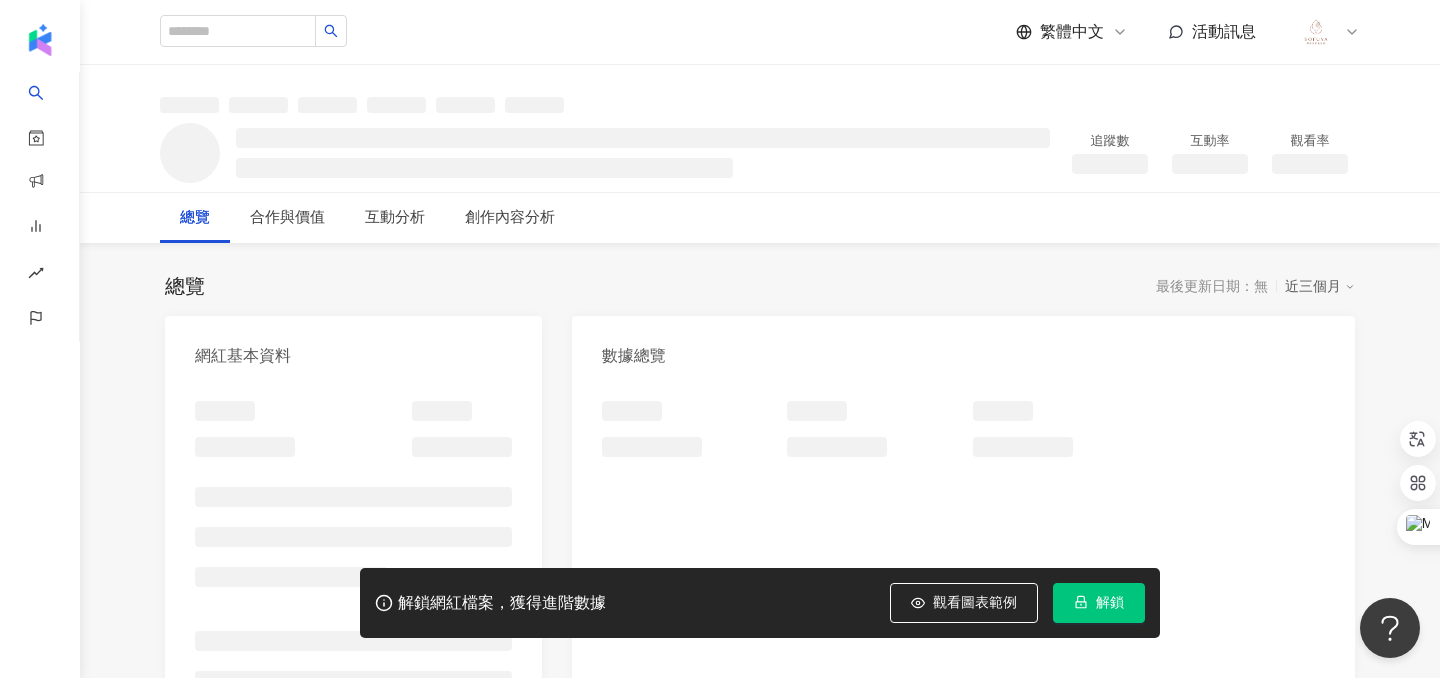 click 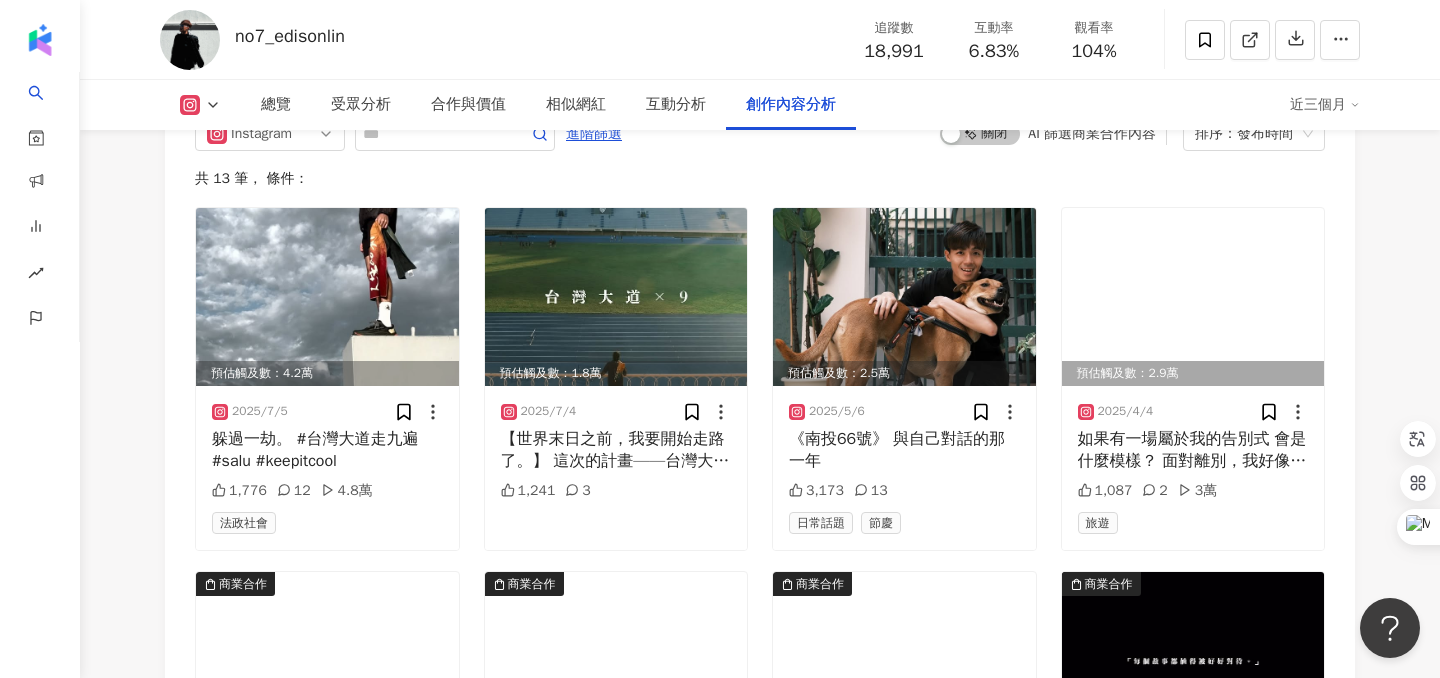 scroll, scrollTop: 6959, scrollLeft: 0, axis: vertical 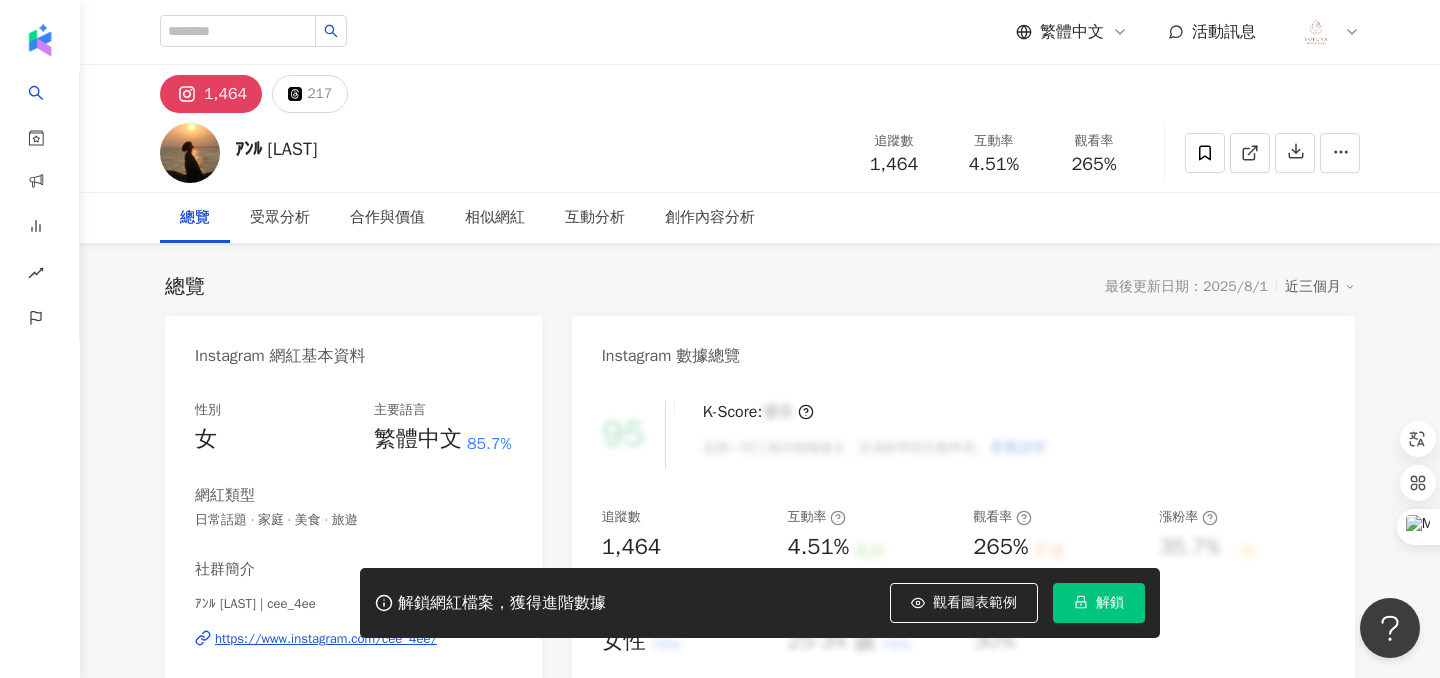 click 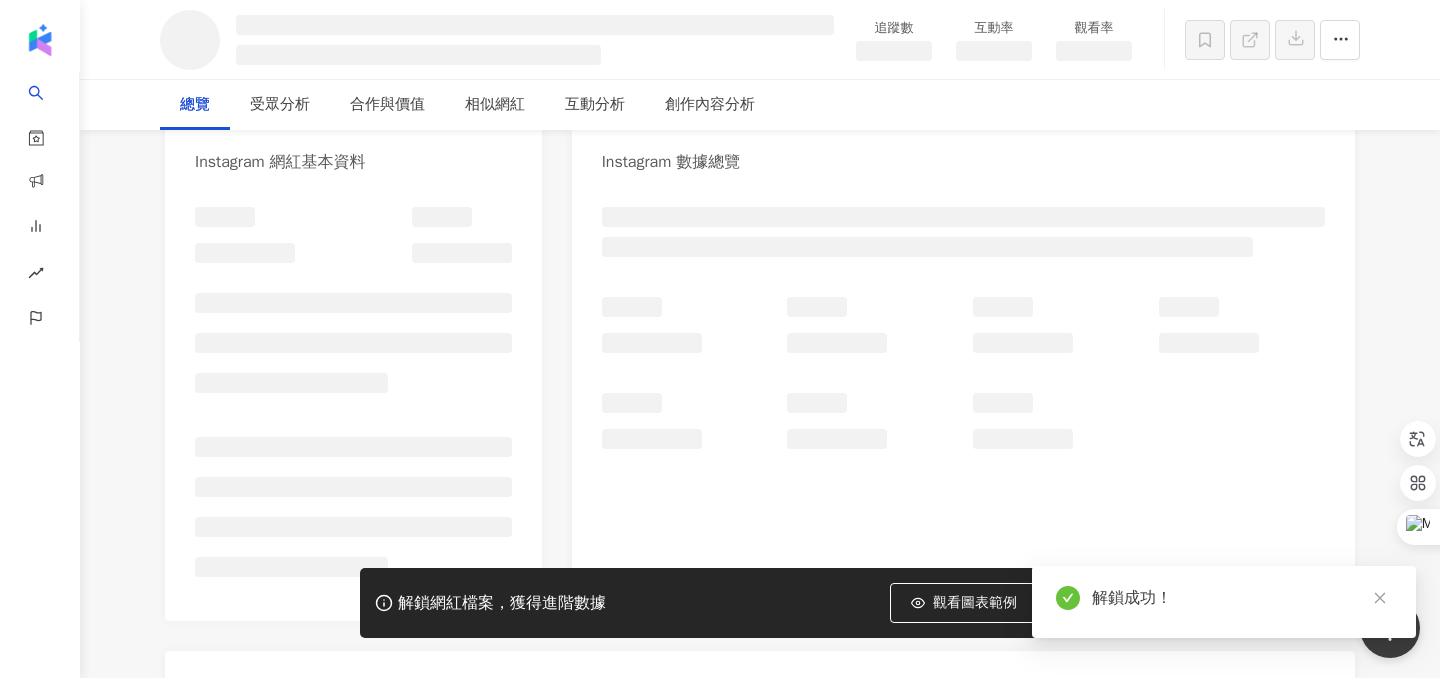 scroll, scrollTop: 0, scrollLeft: 0, axis: both 